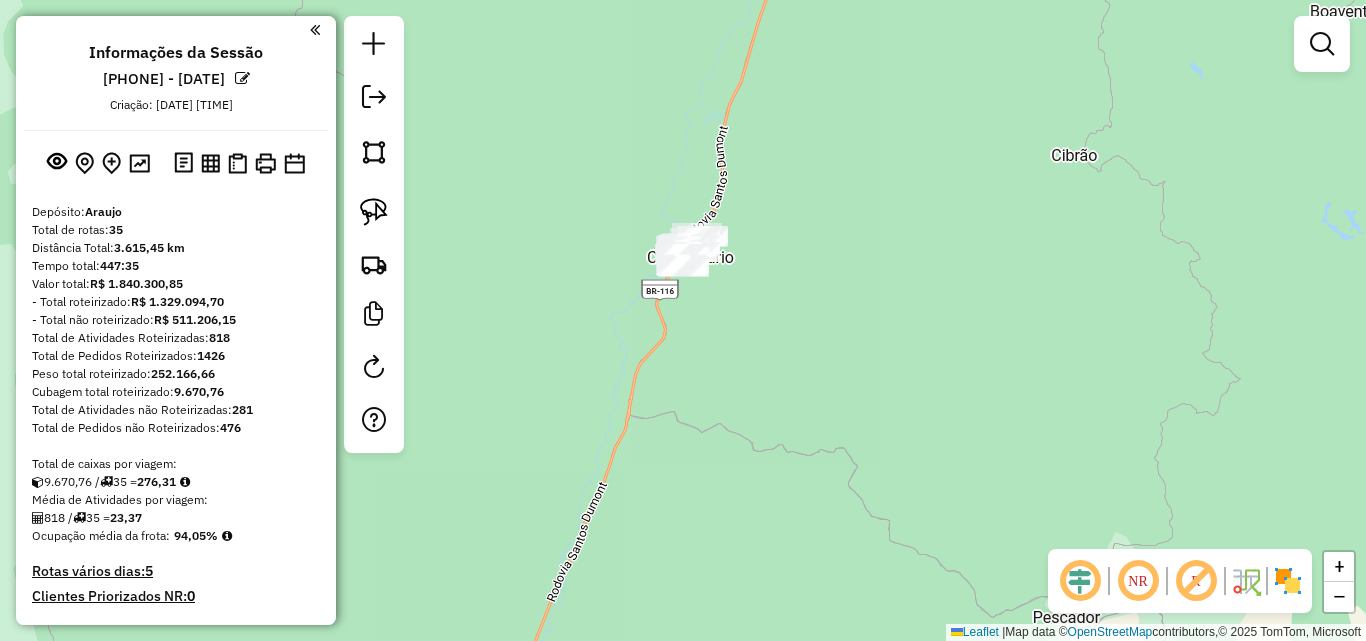 click on "Janela de atendimento Grade de atendimento Capacidade Transportadoras Veículos Cliente Pedidos  Rotas Selecione os dias de semana para filtrar as janelas de atendimento  Seg   Ter   Qua   Qui   Sex   Sáb   Dom  Informe o período da janela de atendimento: De: Até:  Filtrar exatamente a janela do cliente  Considerar janela de atendimento padrão  Selecione os dias de semana para filtrar as grades de atendimento  Seg   Ter   Qua   Qui   Sex   Sáb   Dom   Considerar clientes sem dia de atendimento cadastrado  Clientes fora do dia de atendimento selecionado Filtrar as atividades entre os valores definidos abaixo:  Peso mínimo:   Peso máximo:   Cubagem mínima:   Cubagem máxima:   De:   Até:  Filtrar as atividades entre o tempo de atendimento definido abaixo:  De:   Até:   Considerar capacidade total dos clientes não roteirizados Transportadora: Selecione um ou mais itens Tipo de veículo: Selecione um ou mais itens Veículo: Selecione um ou mais itens Motorista: Selecione um ou mais itens Nome: Rótulo:" 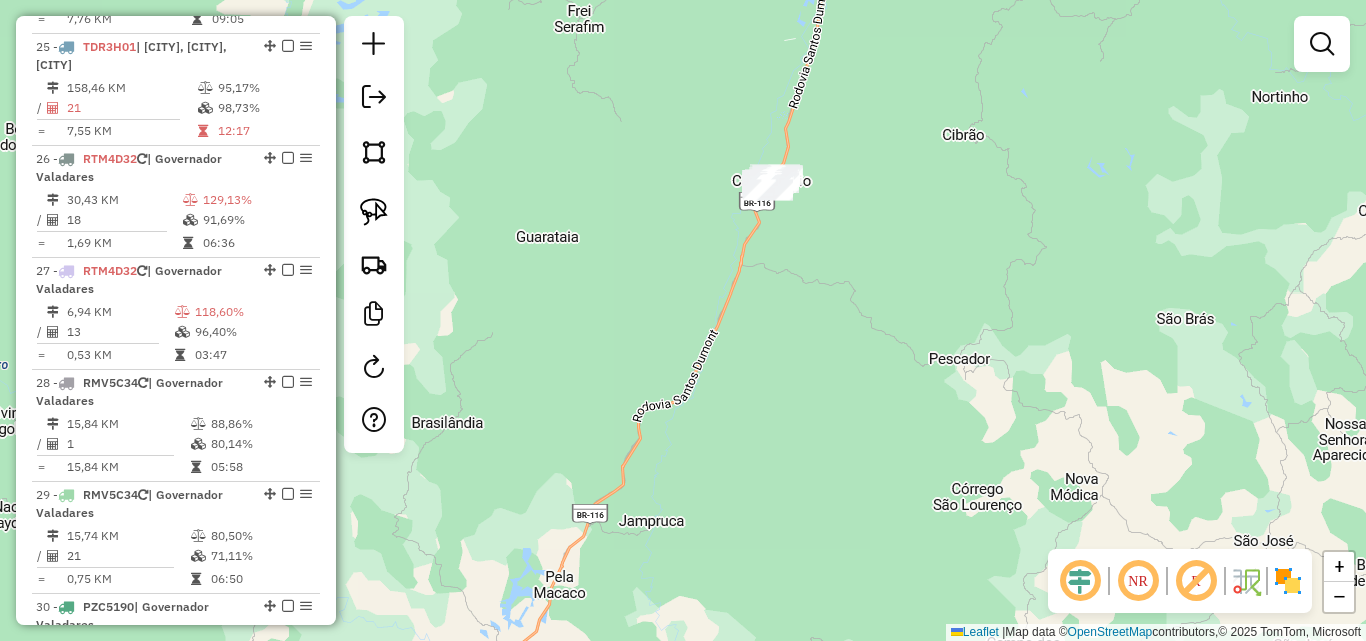 drag, startPoint x: 697, startPoint y: 513, endPoint x: 838, endPoint y: 209, distance: 335.10745 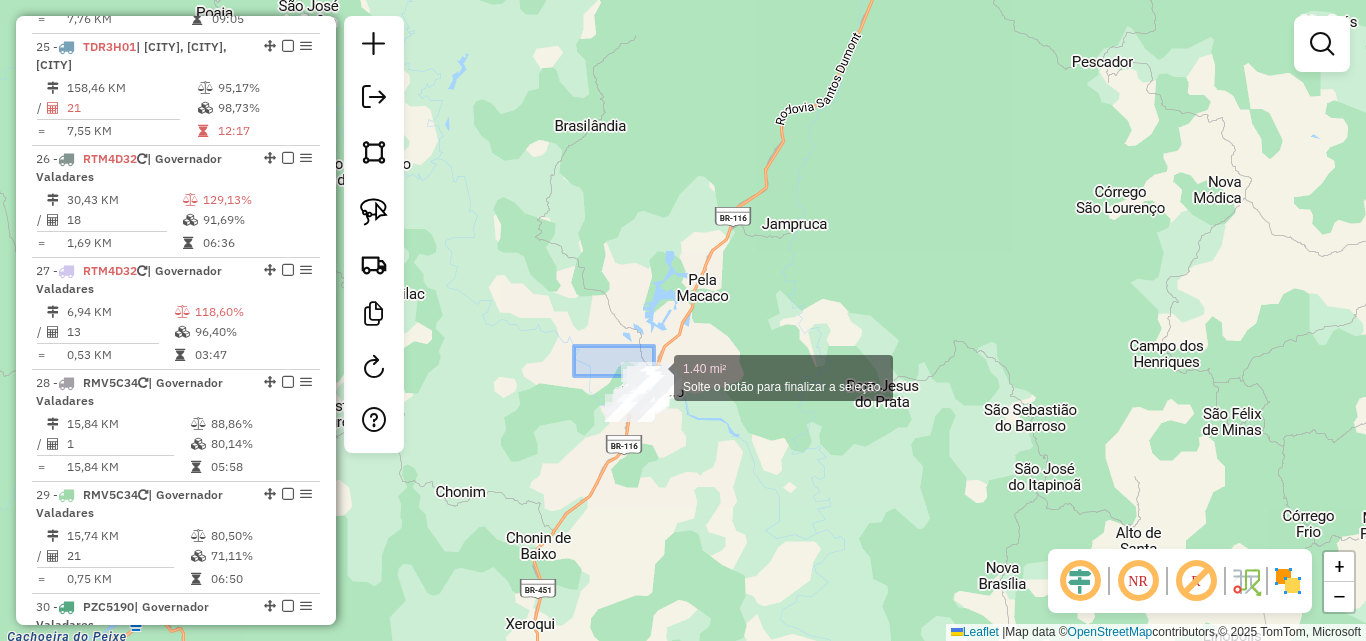 drag, startPoint x: 583, startPoint y: 346, endPoint x: 730, endPoint y: 443, distance: 176.11928 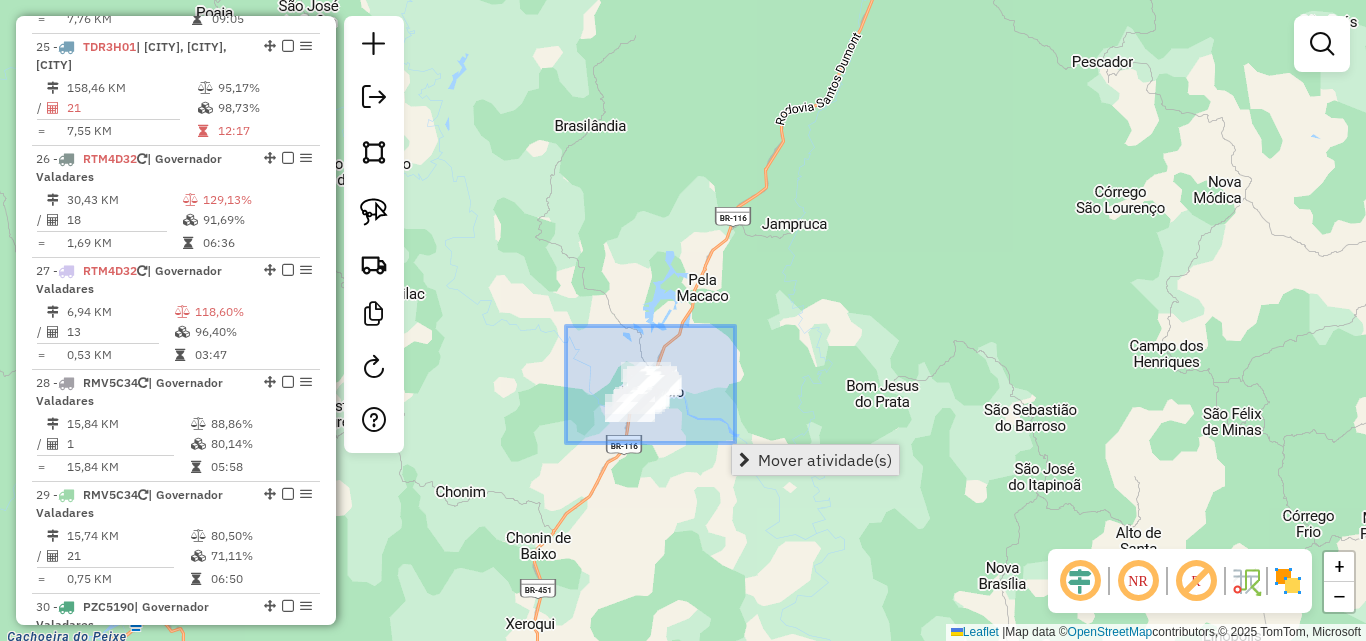 drag, startPoint x: 635, startPoint y: 372, endPoint x: 736, endPoint y: 445, distance: 124.61942 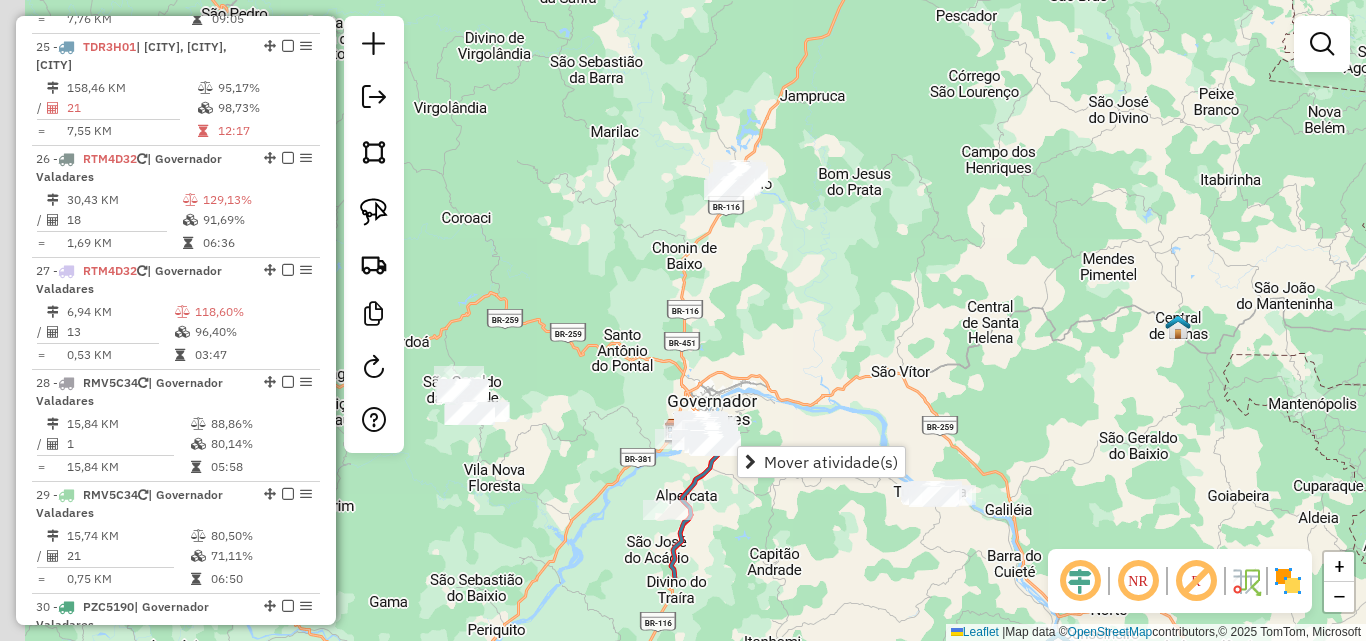 drag, startPoint x: 774, startPoint y: 293, endPoint x: 807, endPoint y: 284, distance: 34.20526 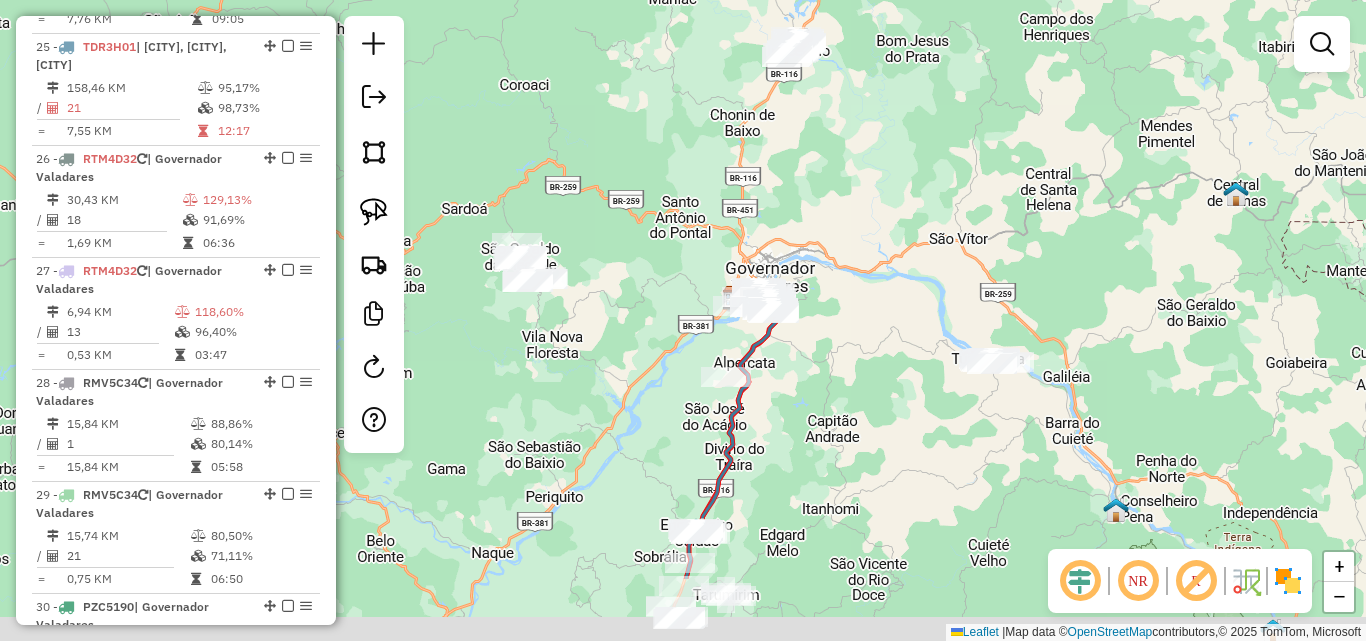 drag, startPoint x: 807, startPoint y: 284, endPoint x: 861, endPoint y: 169, distance: 127.04723 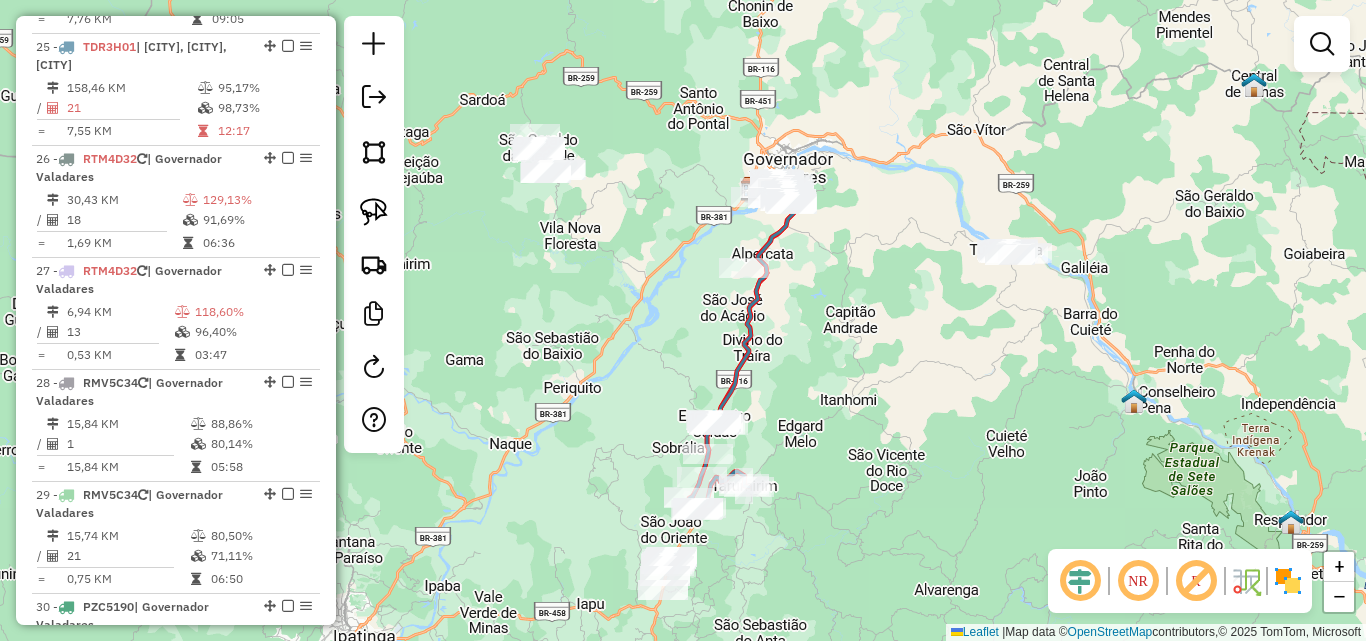 drag, startPoint x: 851, startPoint y: 249, endPoint x: 863, endPoint y: 166, distance: 83.86298 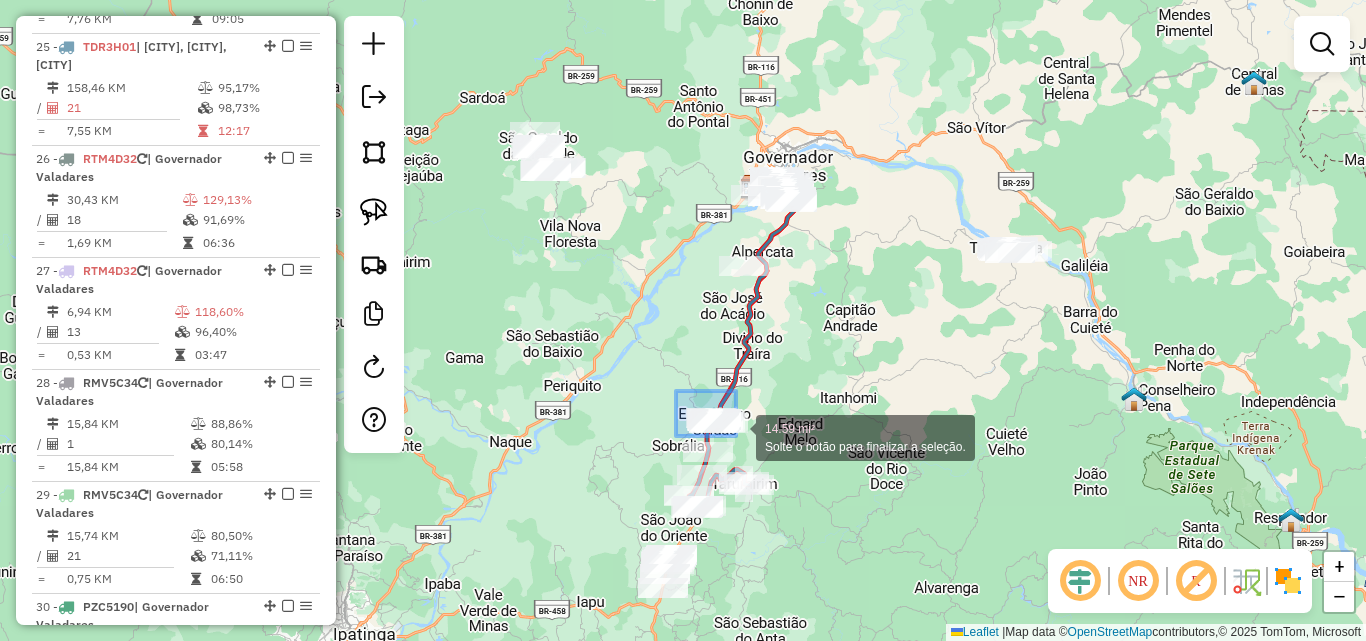 drag, startPoint x: 736, startPoint y: 436, endPoint x: 759, endPoint y: 449, distance: 26.41969 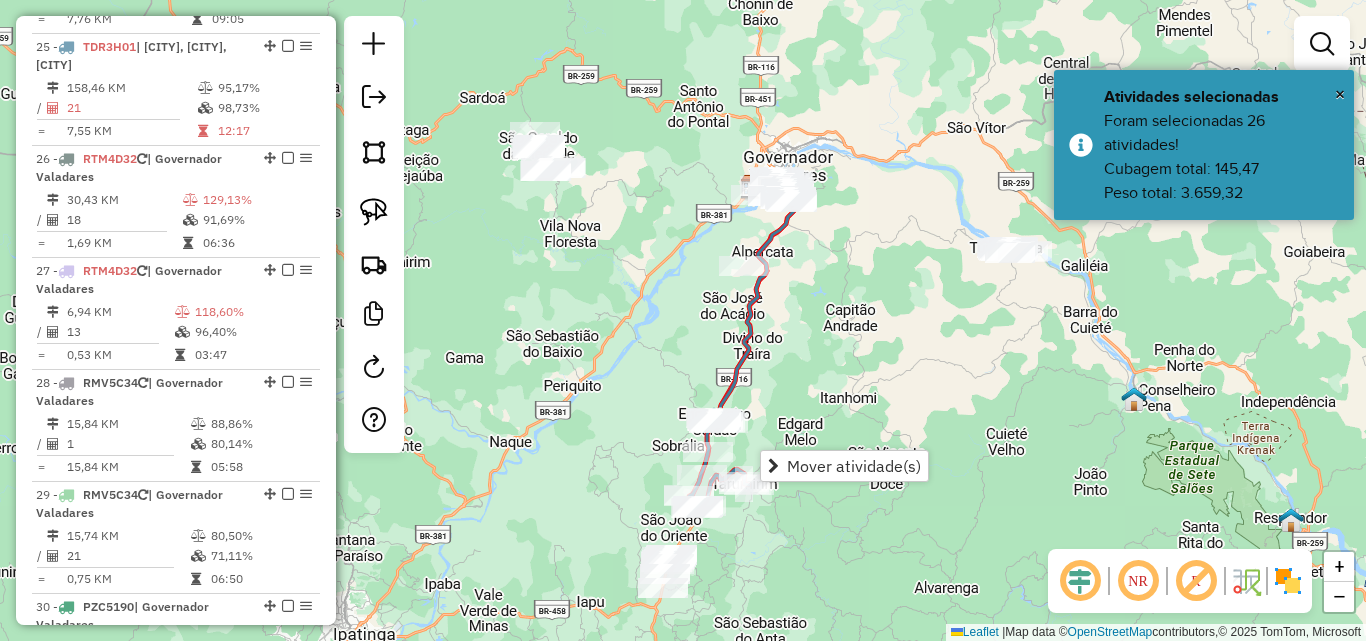 click on "Janela de atendimento Grade de atendimento Capacidade Transportadoras Veículos Cliente Pedidos  Rotas Selecione os dias de semana para filtrar as janelas de atendimento  Seg   Ter   Qua   Qui   Sex   Sáb   Dom  Informe o período da janela de atendimento: De: Até:  Filtrar exatamente a janela do cliente  Considerar janela de atendimento padrão  Selecione os dias de semana para filtrar as grades de atendimento  Seg   Ter   Qua   Qui   Sex   Sáb   Dom   Considerar clientes sem dia de atendimento cadastrado  Clientes fora do dia de atendimento selecionado Filtrar as atividades entre os valores definidos abaixo:  Peso mínimo:   Peso máximo:   Cubagem mínima:   Cubagem máxima:   De:   Até:  Filtrar as atividades entre o tempo de atendimento definido abaixo:  De:   Até:   Considerar capacidade total dos clientes não roteirizados Transportadora: Selecione um ou mais itens Tipo de veículo: Selecione um ou mais itens Veículo: Selecione um ou mais itens Motorista: Selecione um ou mais itens Nome: Rótulo:" 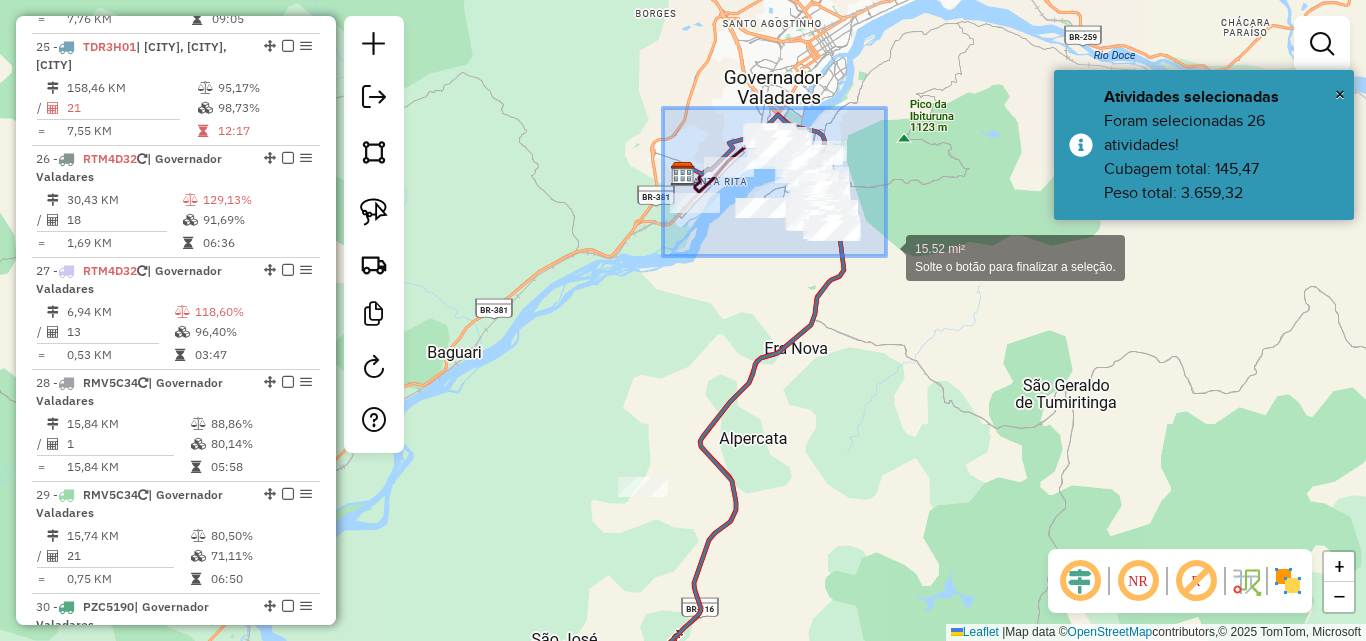 drag, startPoint x: 663, startPoint y: 108, endPoint x: 889, endPoint y: 258, distance: 271.24896 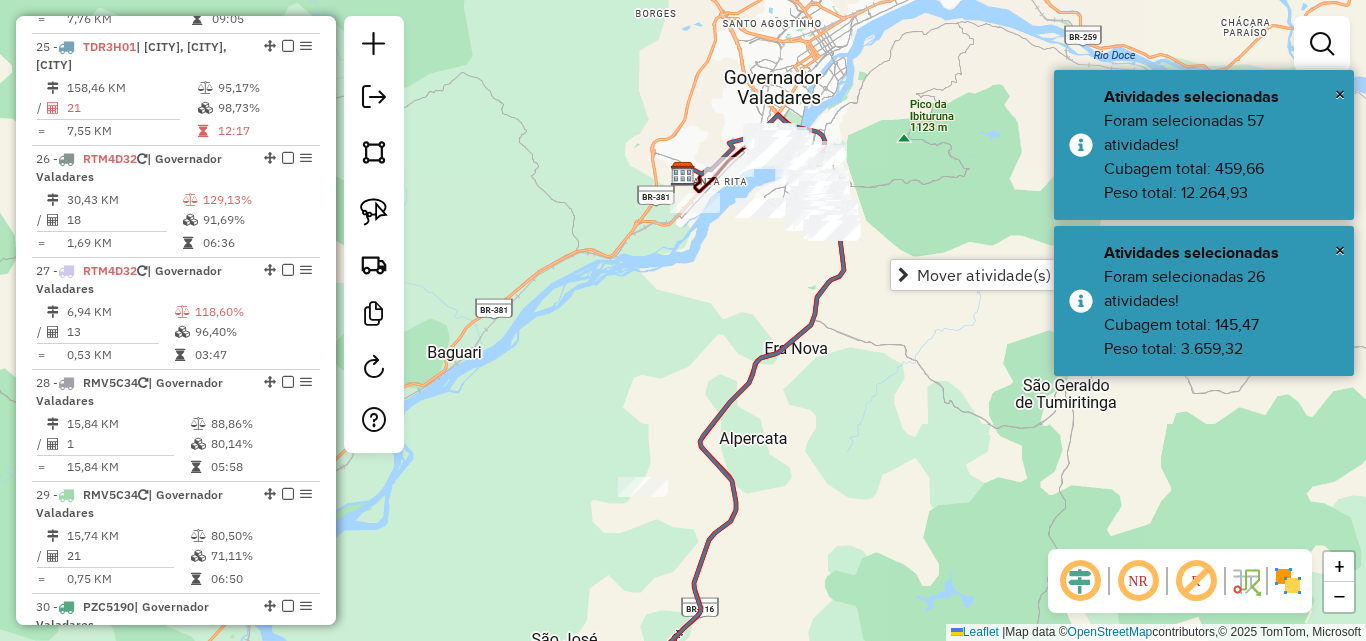 click on "Janela de atendimento Grade de atendimento Capacidade Transportadoras Veículos Cliente Pedidos  Rotas Selecione os dias de semana para filtrar as janelas de atendimento  Seg   Ter   Qua   Qui   Sex   Sáb   Dom  Informe o período da janela de atendimento: De: Até:  Filtrar exatamente a janela do cliente  Considerar janela de atendimento padrão  Selecione os dias de semana para filtrar as grades de atendimento  Seg   Ter   Qua   Qui   Sex   Sáb   Dom   Considerar clientes sem dia de atendimento cadastrado  Clientes fora do dia de atendimento selecionado Filtrar as atividades entre os valores definidos abaixo:  Peso mínimo:   Peso máximo:   Cubagem mínima:   Cubagem máxima:   De:   Até:  Filtrar as atividades entre o tempo de atendimento definido abaixo:  De:   Até:   Considerar capacidade total dos clientes não roteirizados Transportadora: Selecione um ou mais itens Tipo de veículo: Selecione um ou mais itens Veículo: Selecione um ou mais itens Motorista: Selecione um ou mais itens Nome: Rótulo:" 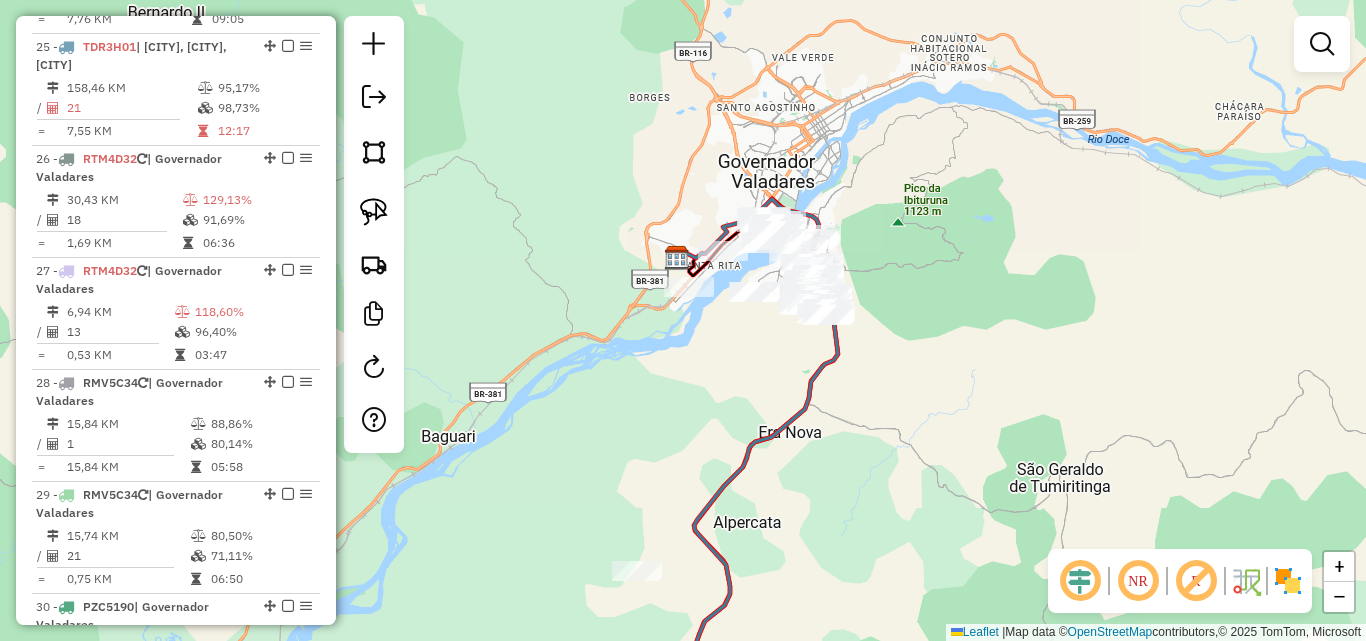 drag, startPoint x: 924, startPoint y: 186, endPoint x: 867, endPoint y: 237, distance: 76.48529 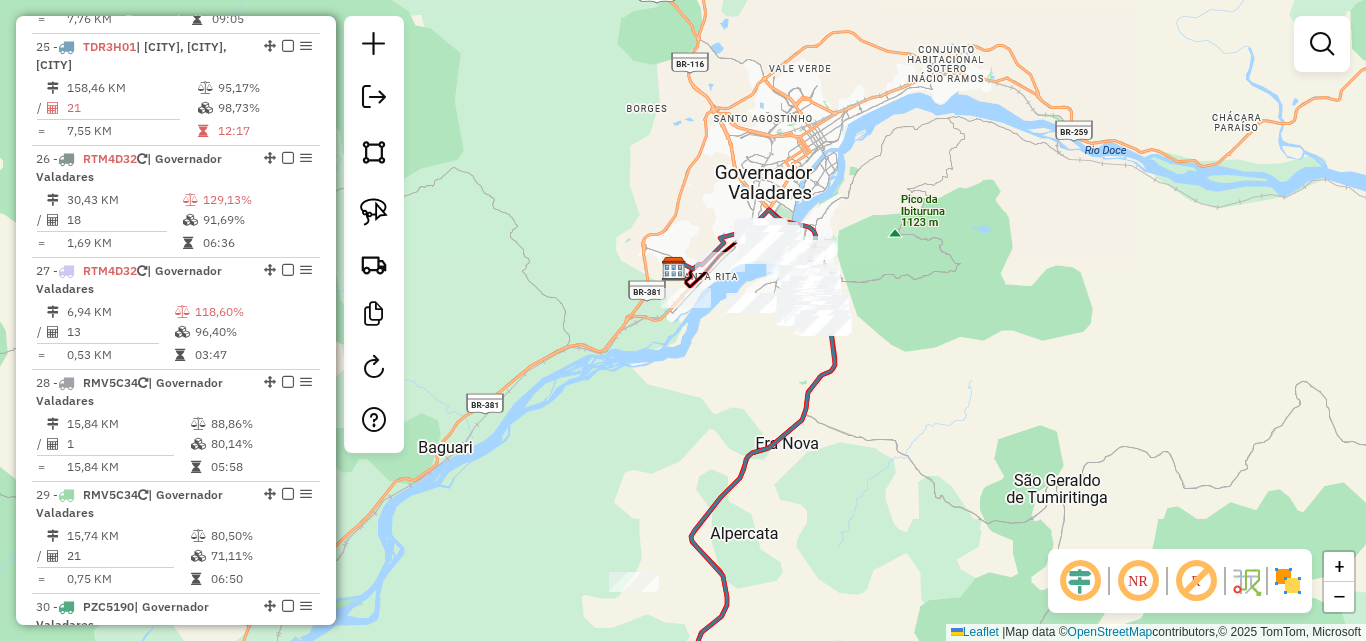 drag, startPoint x: 900, startPoint y: 462, endPoint x: 925, endPoint y: 75, distance: 387.80664 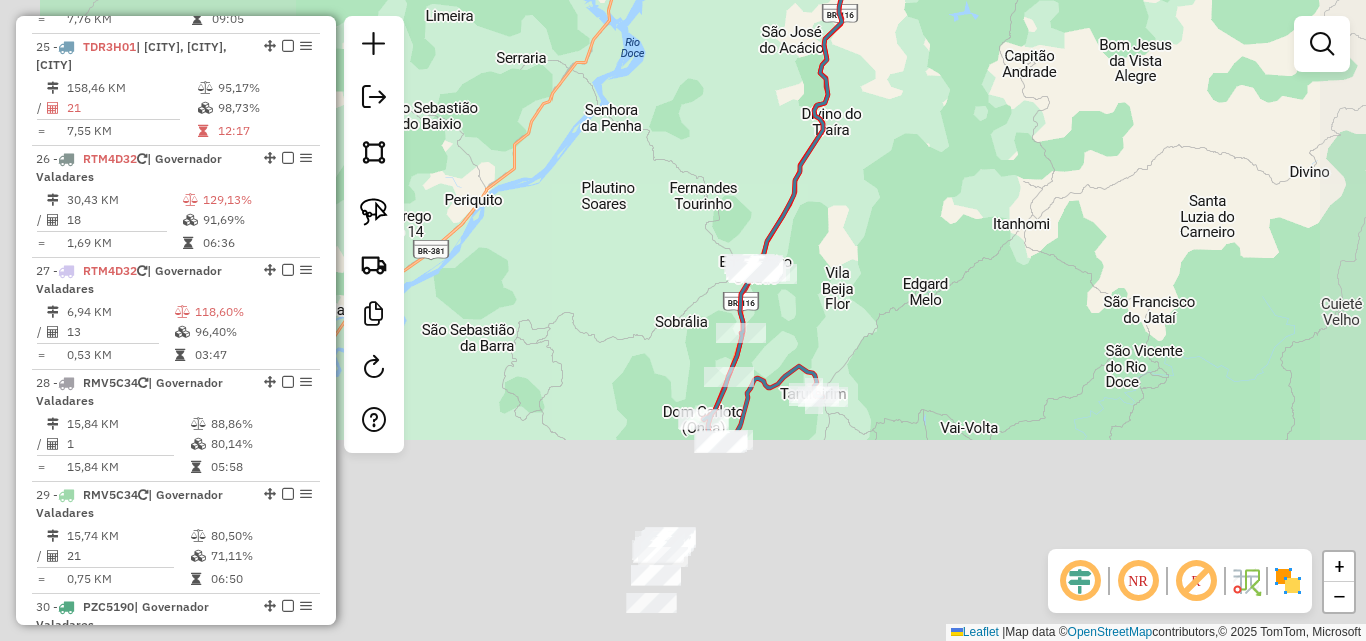 drag, startPoint x: 875, startPoint y: 363, endPoint x: 913, endPoint y: 90, distance: 275.632 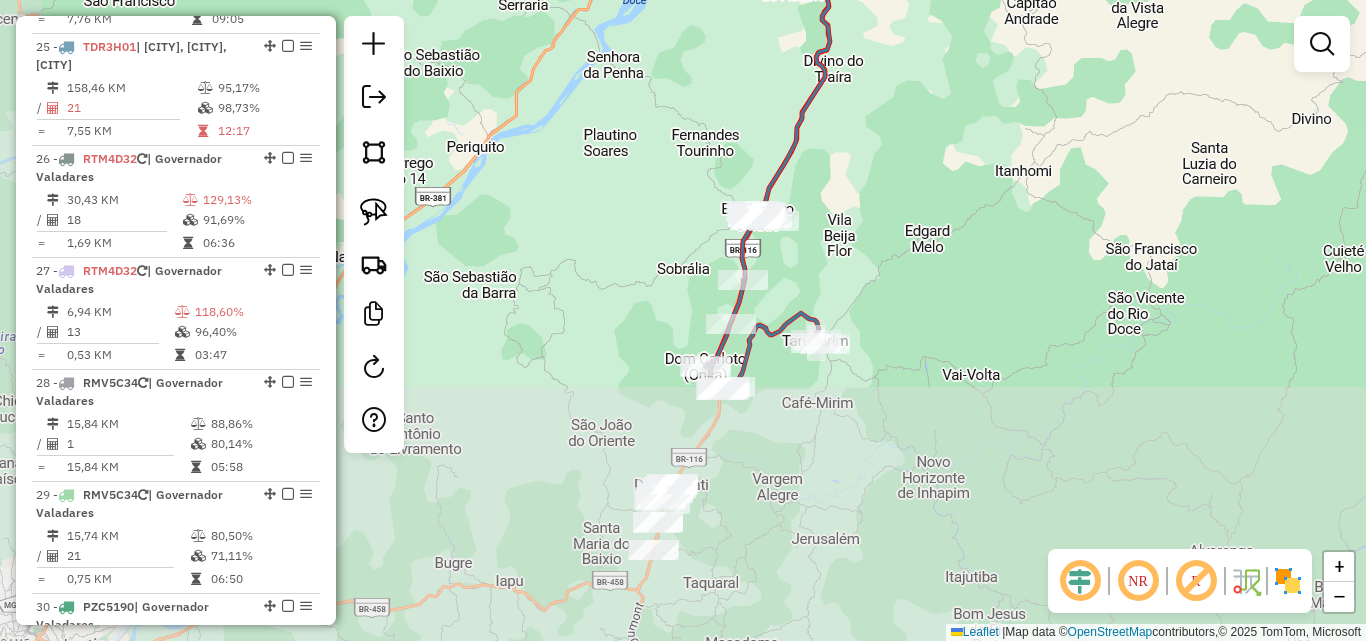 drag, startPoint x: 881, startPoint y: 306, endPoint x: 903, endPoint y: 173, distance: 134.80727 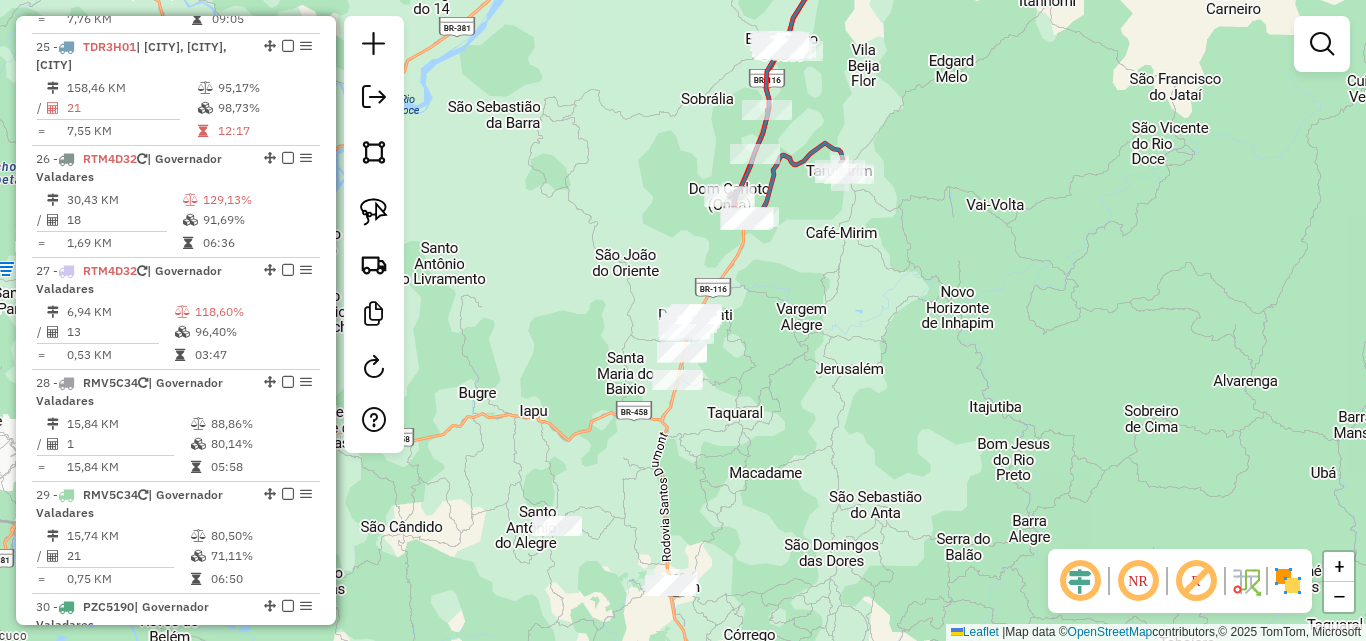 drag, startPoint x: 854, startPoint y: 379, endPoint x: 933, endPoint y: 151, distance: 241.29857 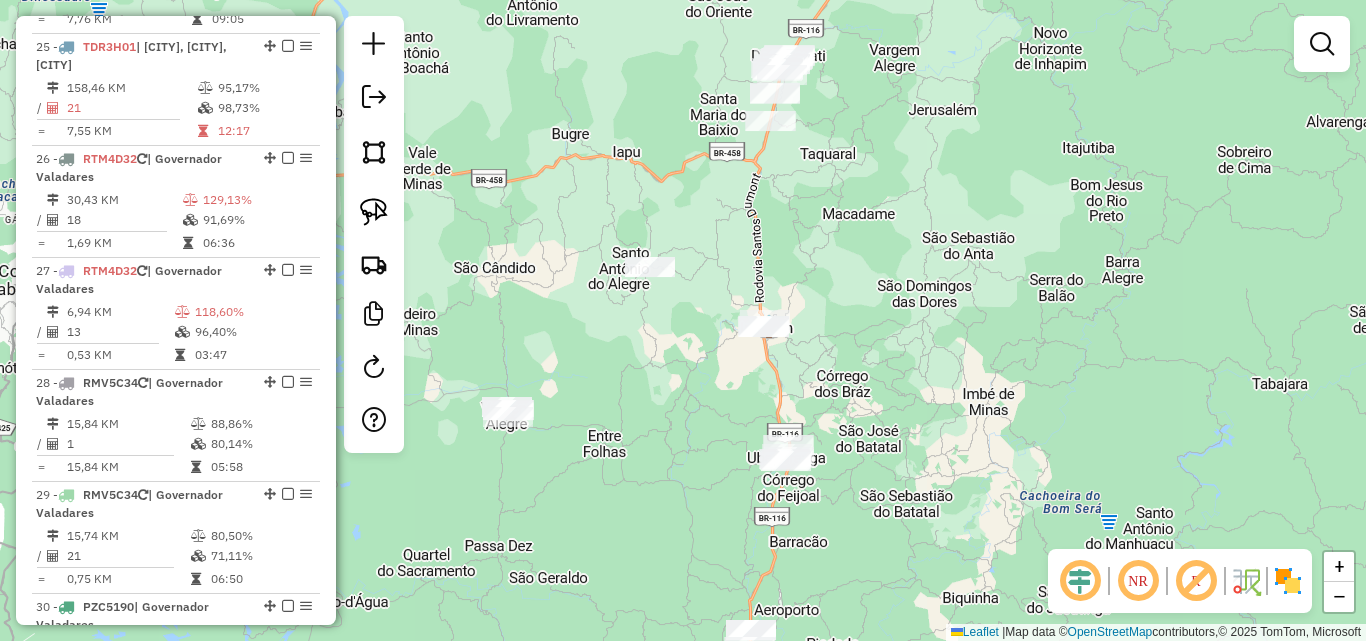 drag, startPoint x: 891, startPoint y: 384, endPoint x: 902, endPoint y: 211, distance: 173.34937 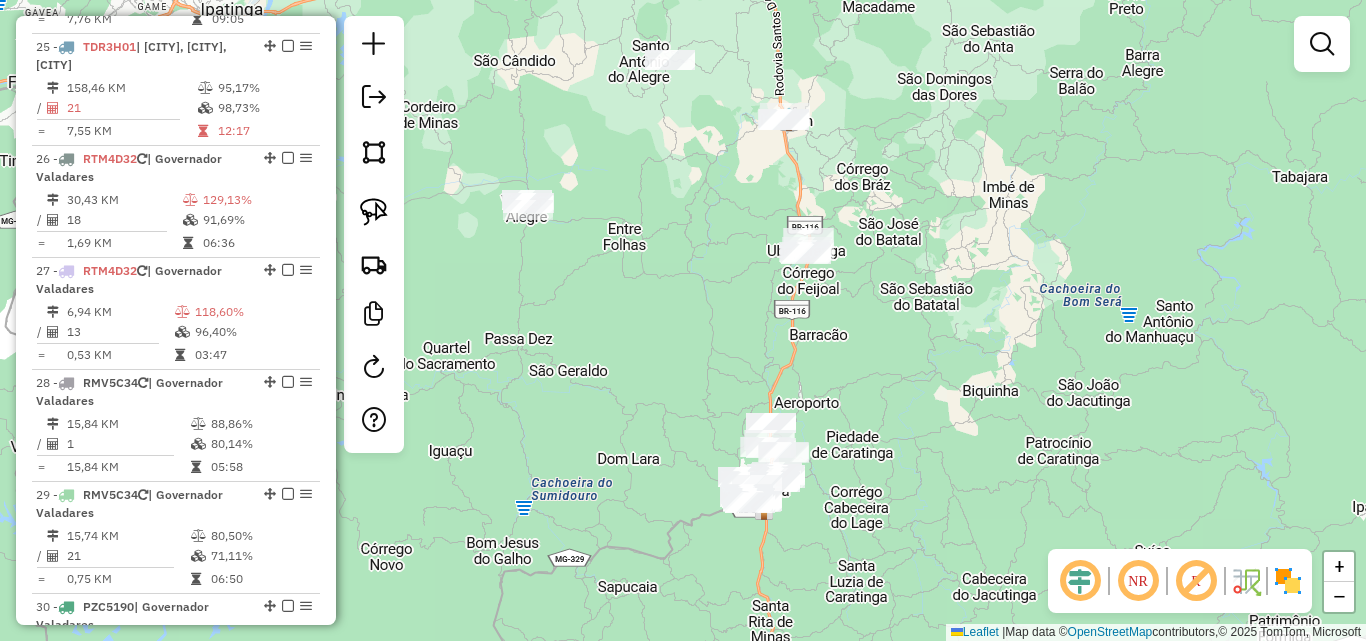 drag, startPoint x: 872, startPoint y: 375, endPoint x: 896, endPoint y: 249, distance: 128.26535 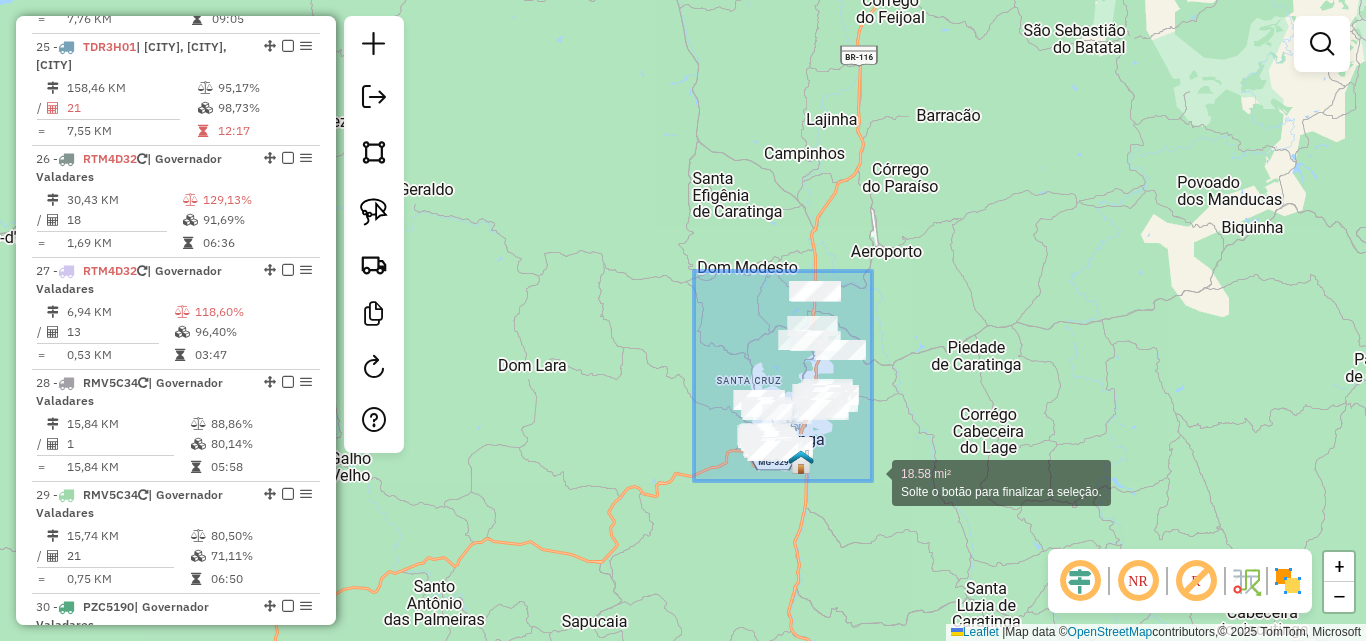 drag, startPoint x: 716, startPoint y: 283, endPoint x: 872, endPoint y: 481, distance: 252.07141 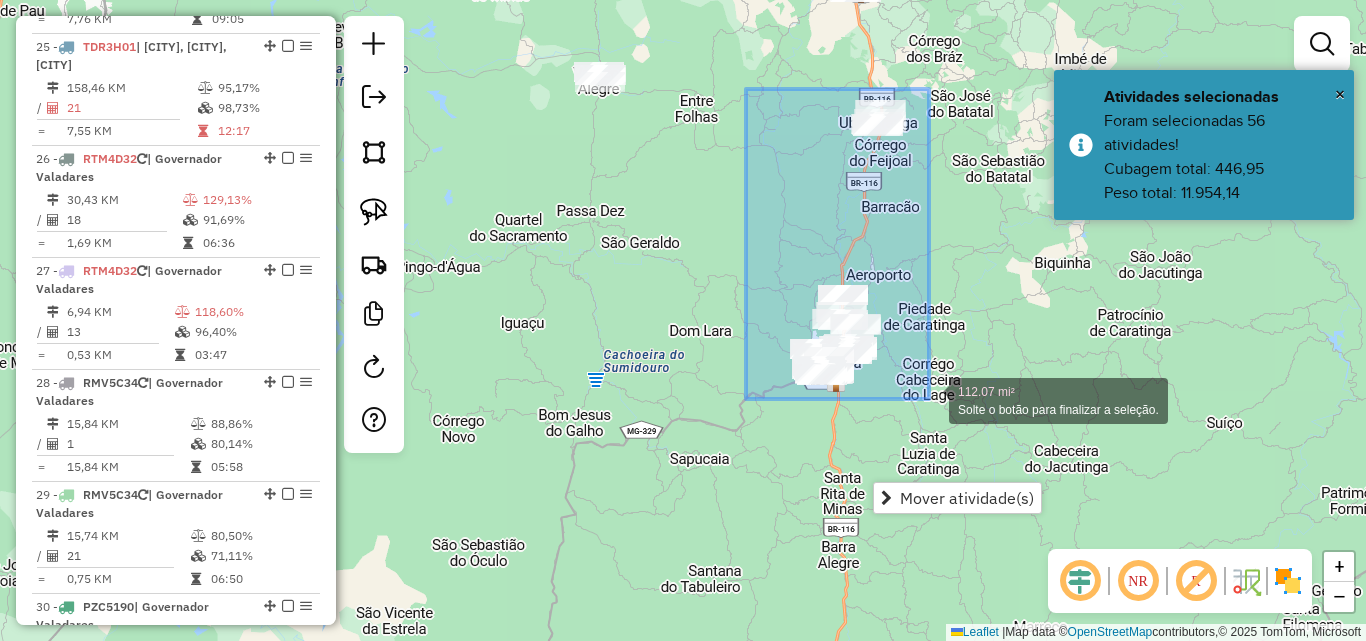 drag, startPoint x: 746, startPoint y: 89, endPoint x: 929, endPoint y: 399, distance: 359.9847 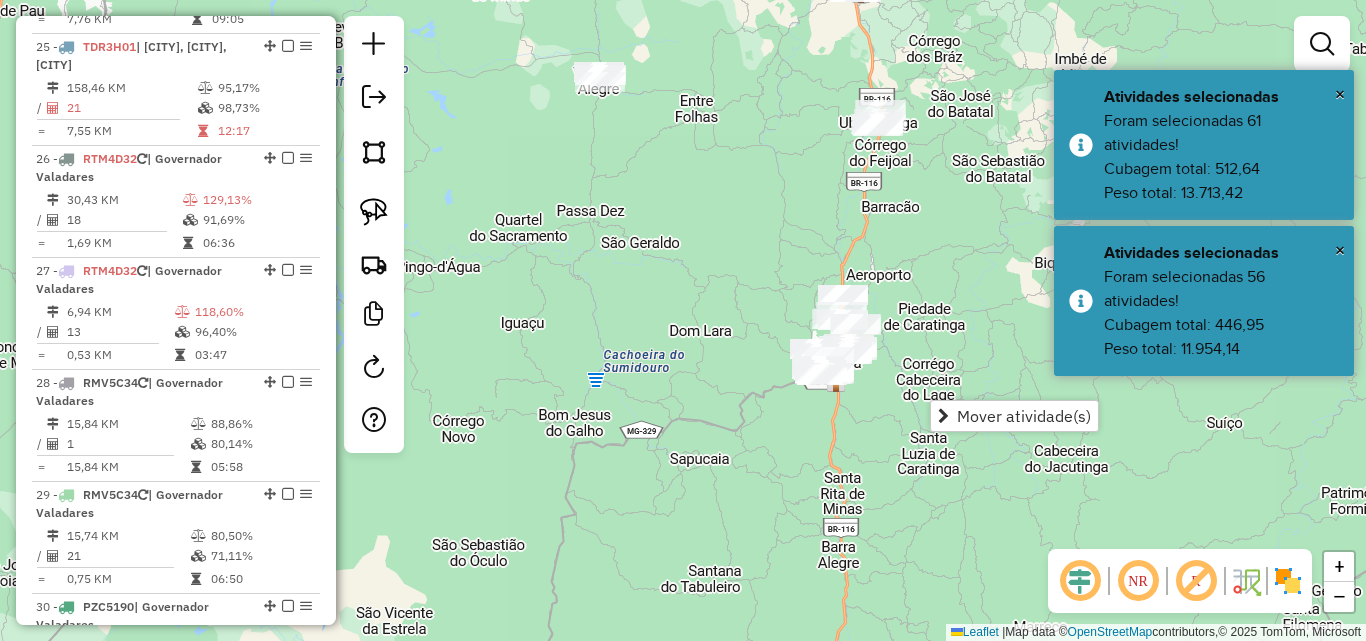 click on "Janela de atendimento Grade de atendimento Capacidade Transportadoras Veículos Cliente Pedidos  Rotas Selecione os dias de semana para filtrar as janelas de atendimento  Seg   Ter   Qua   Qui   Sex   Sáb   Dom  Informe o período da janela de atendimento: De: Até:  Filtrar exatamente a janela do cliente  Considerar janela de atendimento padrão  Selecione os dias de semana para filtrar as grades de atendimento  Seg   Ter   Qua   Qui   Sex   Sáb   Dom   Considerar clientes sem dia de atendimento cadastrado  Clientes fora do dia de atendimento selecionado Filtrar as atividades entre os valores definidos abaixo:  Peso mínimo:   Peso máximo:   Cubagem mínima:   Cubagem máxima:   De:   Até:  Filtrar as atividades entre o tempo de atendimento definido abaixo:  De:   Até:   Considerar capacidade total dos clientes não roteirizados Transportadora: Selecione um ou mais itens Tipo de veículo: Selecione um ou mais itens Veículo: Selecione um ou mais itens Motorista: Selecione um ou mais itens Nome: Rótulo:" 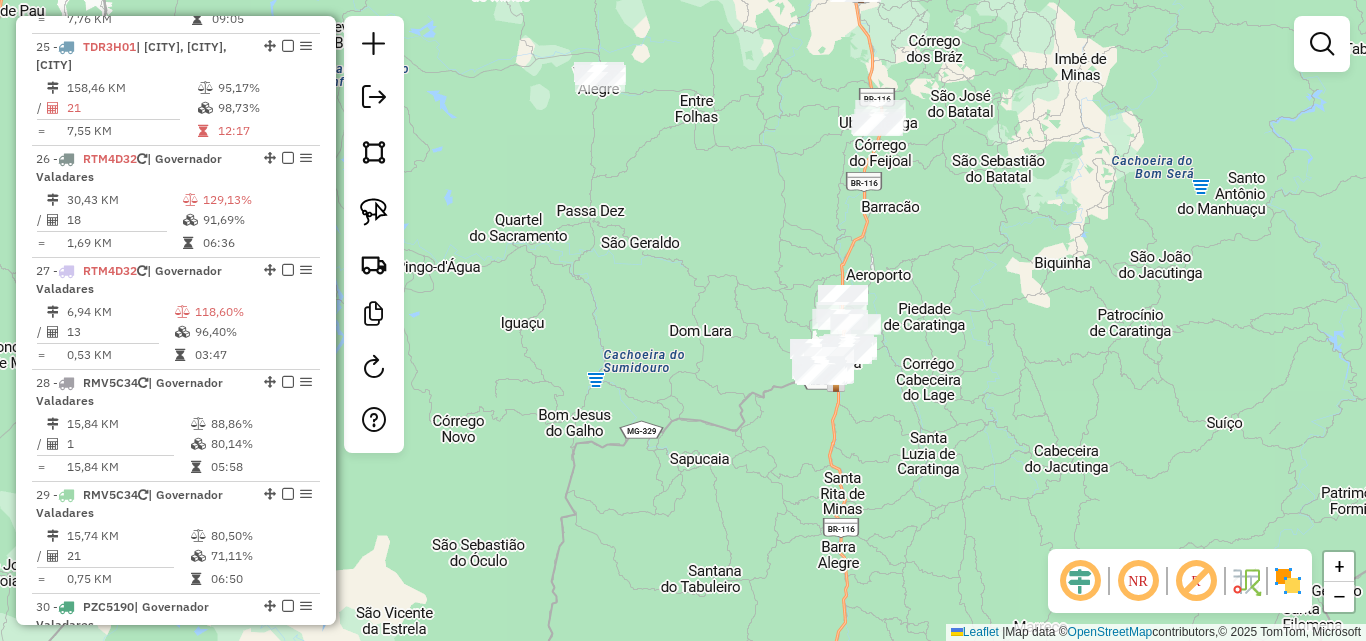 click on "Janela de atendimento Grade de atendimento Capacidade Transportadoras Veículos Cliente Pedidos  Rotas Selecione os dias de semana para filtrar as janelas de atendimento  Seg   Ter   Qua   Qui   Sex   Sáb   Dom  Informe o período da janela de atendimento: De: Até:  Filtrar exatamente a janela do cliente  Considerar janela de atendimento padrão  Selecione os dias de semana para filtrar as grades de atendimento  Seg   Ter   Qua   Qui   Sex   Sáb   Dom   Considerar clientes sem dia de atendimento cadastrado  Clientes fora do dia de atendimento selecionado Filtrar as atividades entre os valores definidos abaixo:  Peso mínimo:   Peso máximo:   Cubagem mínima:   Cubagem máxima:   De:   Até:  Filtrar as atividades entre o tempo de atendimento definido abaixo:  De:   Até:   Considerar capacidade total dos clientes não roteirizados Transportadora: Selecione um ou mais itens Tipo de veículo: Selecione um ou mais itens Veículo: Selecione um ou mais itens Motorista: Selecione um ou mais itens Nome: Rótulo:" 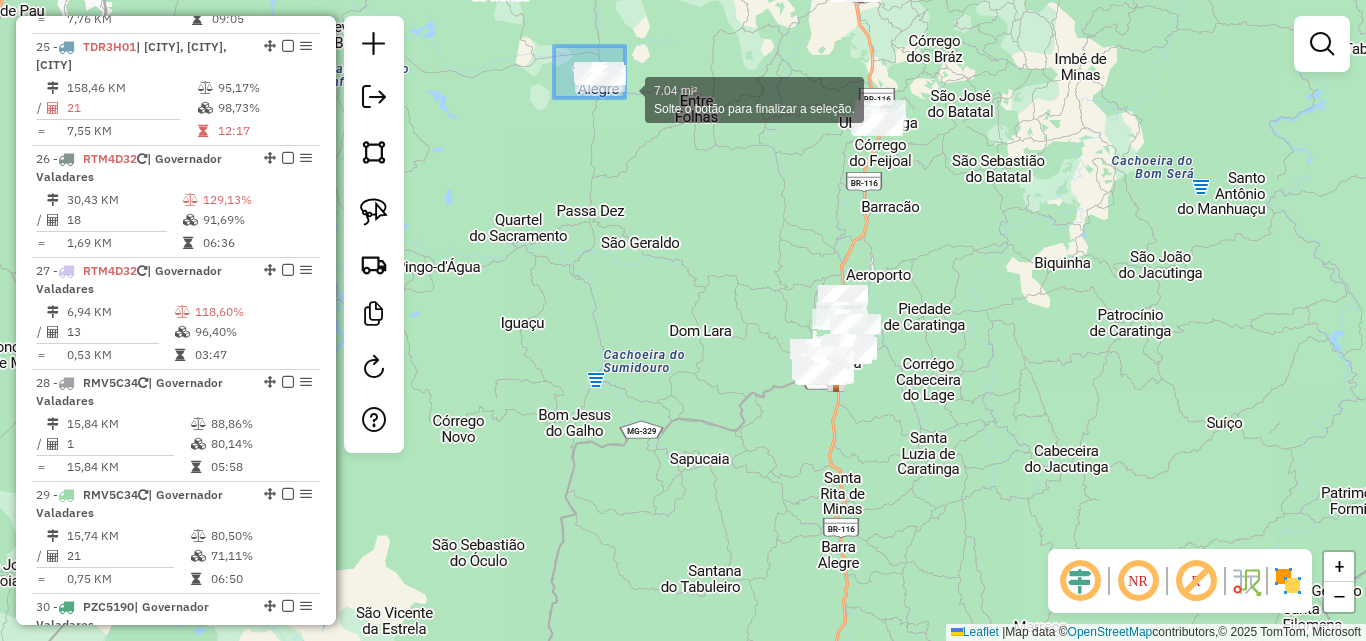 drag, startPoint x: 554, startPoint y: 46, endPoint x: 625, endPoint y: 98, distance: 88.005684 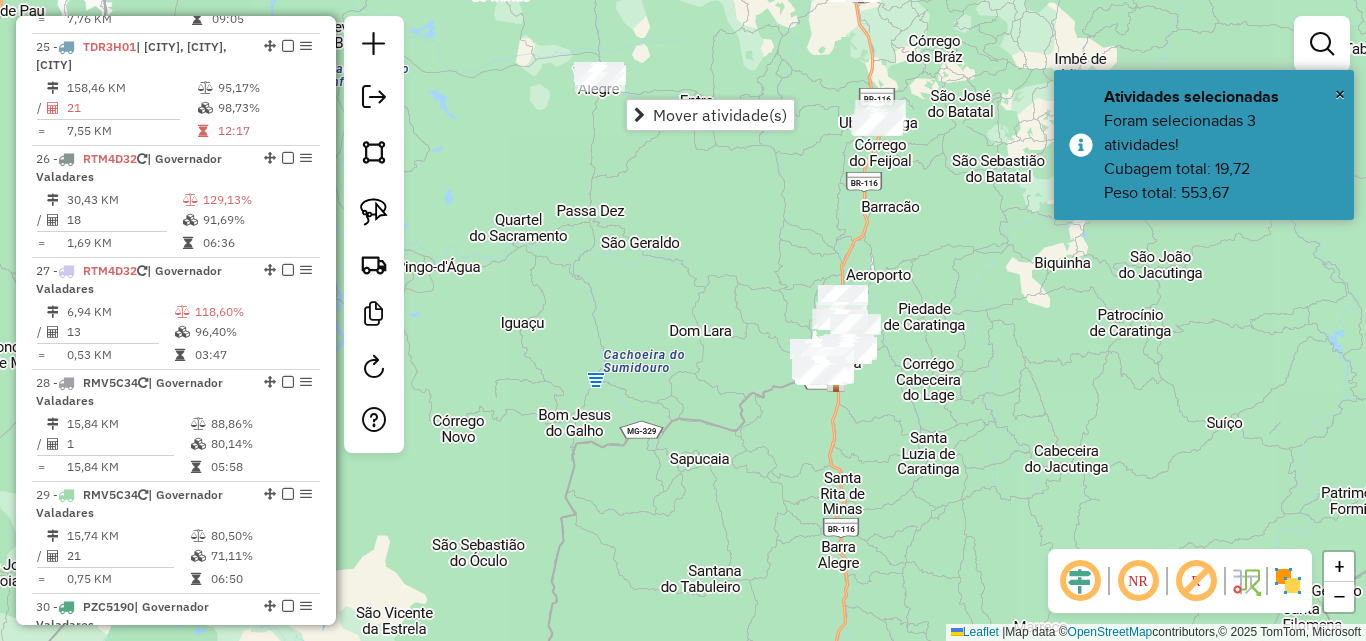 click on "Janela de atendimento Grade de atendimento Capacidade Transportadoras Veículos Cliente Pedidos  Rotas Selecione os dias de semana para filtrar as janelas de atendimento  Seg   Ter   Qua   Qui   Sex   Sáb   Dom  Informe o período da janela de atendimento: De: Até:  Filtrar exatamente a janela do cliente  Considerar janela de atendimento padrão  Selecione os dias de semana para filtrar as grades de atendimento  Seg   Ter   Qua   Qui   Sex   Sáb   Dom   Considerar clientes sem dia de atendimento cadastrado  Clientes fora do dia de atendimento selecionado Filtrar as atividades entre os valores definidos abaixo:  Peso mínimo:   Peso máximo:   Cubagem mínima:   Cubagem máxima:   De:   Até:  Filtrar as atividades entre o tempo de atendimento definido abaixo:  De:   Até:   Considerar capacidade total dos clientes não roteirizados Transportadora: Selecione um ou mais itens Tipo de veículo: Selecione um ou mais itens Veículo: Selecione um ou mais itens Motorista: Selecione um ou mais itens Nome: Rótulo:" 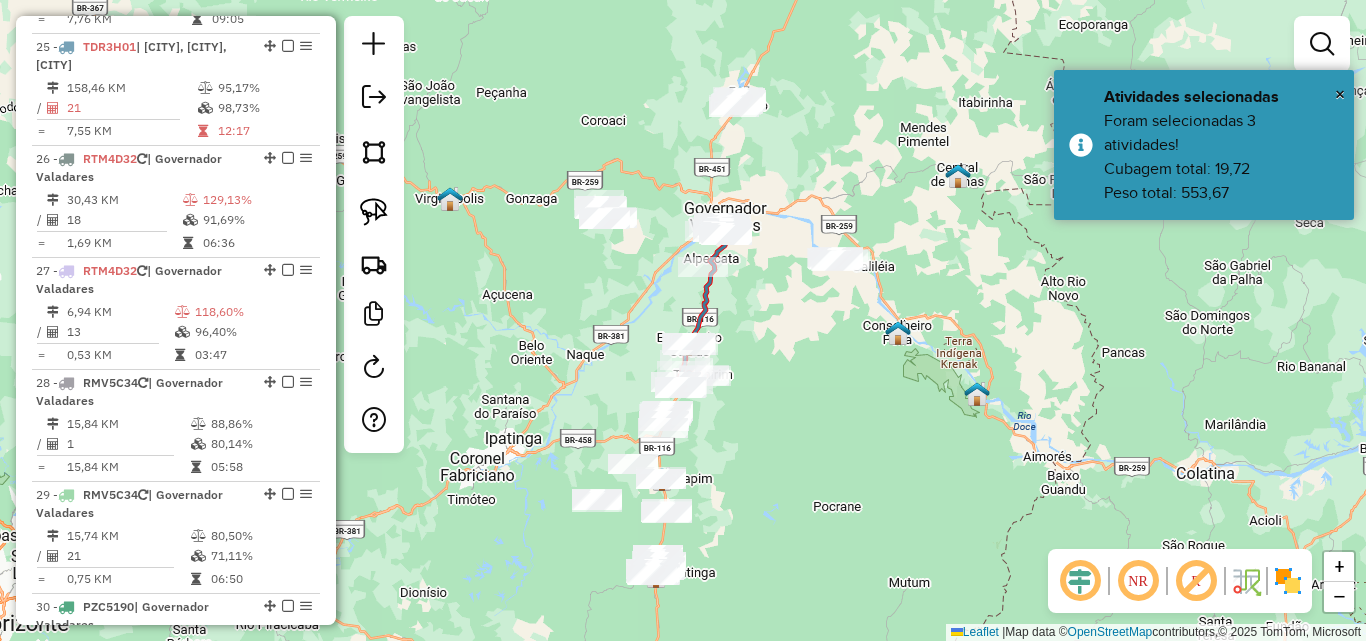 drag, startPoint x: 847, startPoint y: 163, endPoint x: 813, endPoint y: 487, distance: 325.77905 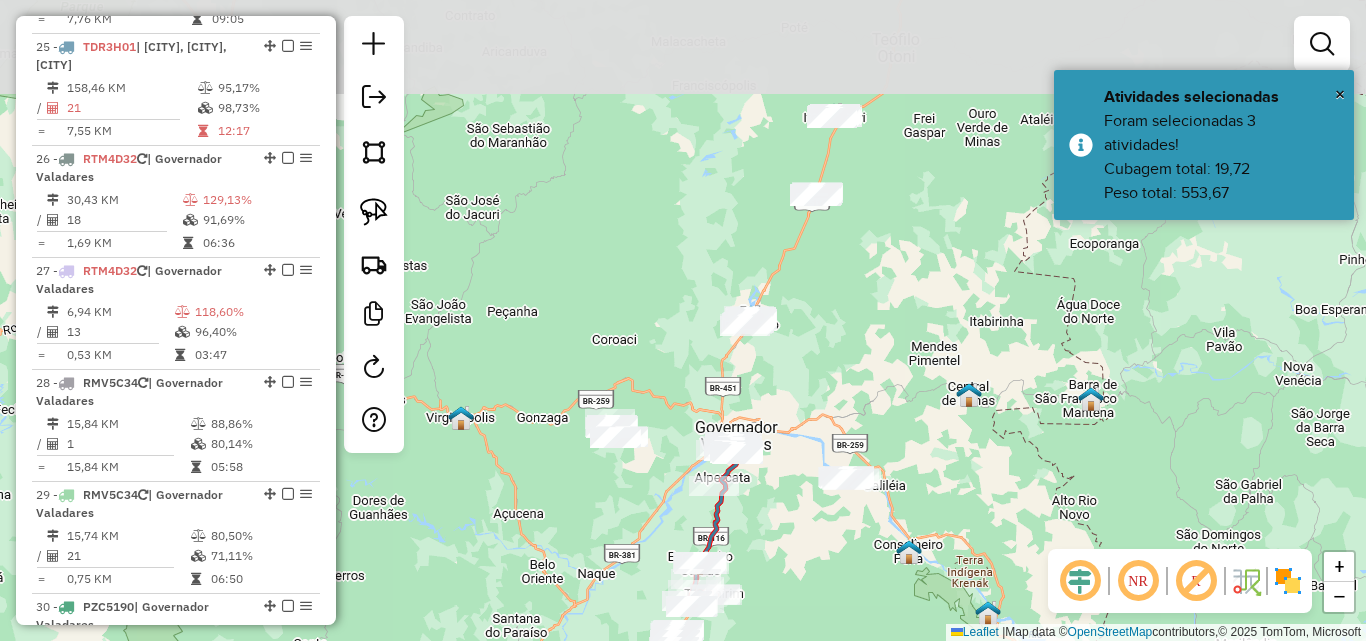 drag, startPoint x: 820, startPoint y: 141, endPoint x: 800, endPoint y: 333, distance: 193.03885 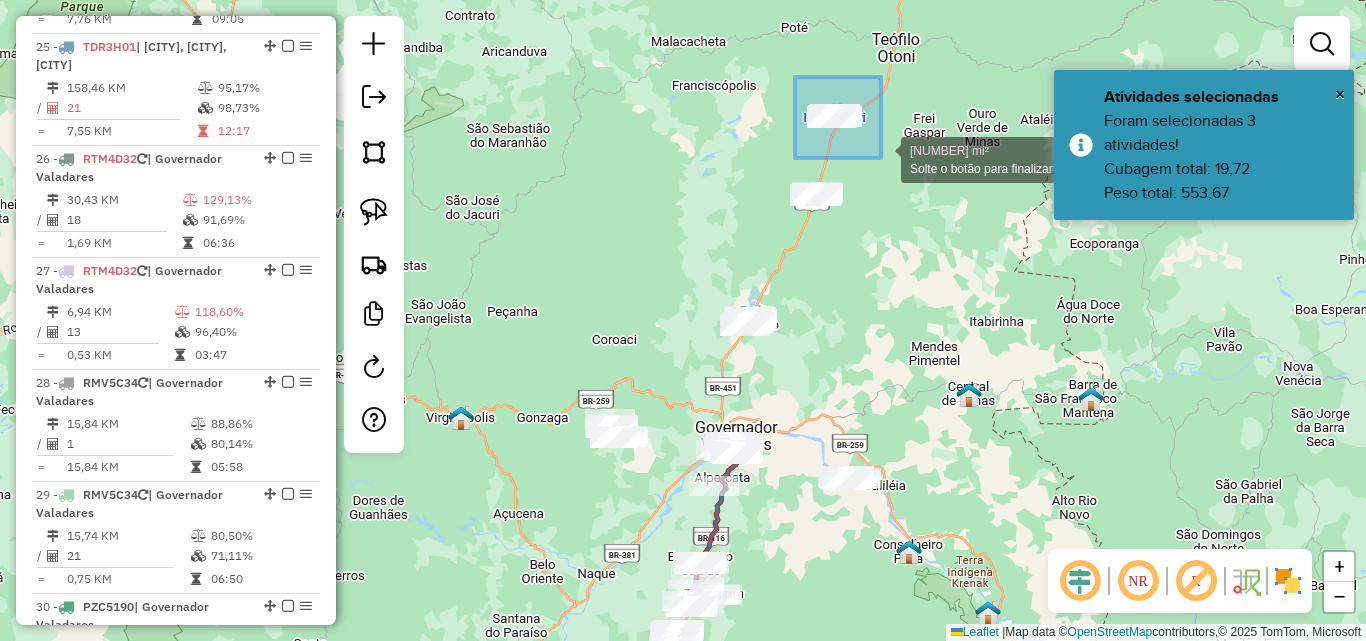 drag, startPoint x: 795, startPoint y: 77, endPoint x: 881, endPoint y: 158, distance: 118.13975 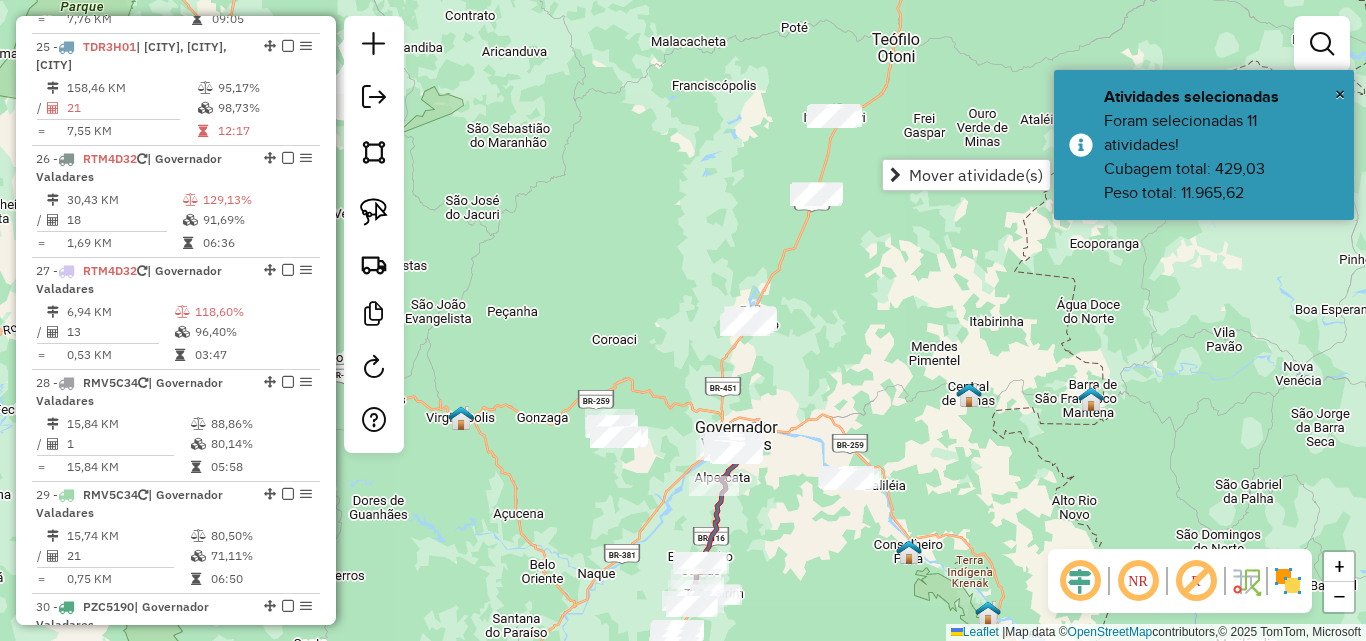 click on "Janela de atendimento Grade de atendimento Capacidade Transportadoras Veículos Cliente Pedidos  Rotas Selecione os dias de semana para filtrar as janelas de atendimento  Seg   Ter   Qua   Qui   Sex   Sáb   Dom  Informe o período da janela de atendimento: De: Até:  Filtrar exatamente a janela do cliente  Considerar janela de atendimento padrão  Selecione os dias de semana para filtrar as grades de atendimento  Seg   Ter   Qua   Qui   Sex   Sáb   Dom   Considerar clientes sem dia de atendimento cadastrado  Clientes fora do dia de atendimento selecionado Filtrar as atividades entre os valores definidos abaixo:  Peso mínimo:   Peso máximo:   Cubagem mínima:   Cubagem máxima:   De:   Até:  Filtrar as atividades entre o tempo de atendimento definido abaixo:  De:   Até:   Considerar capacidade total dos clientes não roteirizados Transportadora: Selecione um ou mais itens Tipo de veículo: Selecione um ou mais itens Veículo: Selecione um ou mais itens Motorista: Selecione um ou mais itens Nome: Rótulo:" 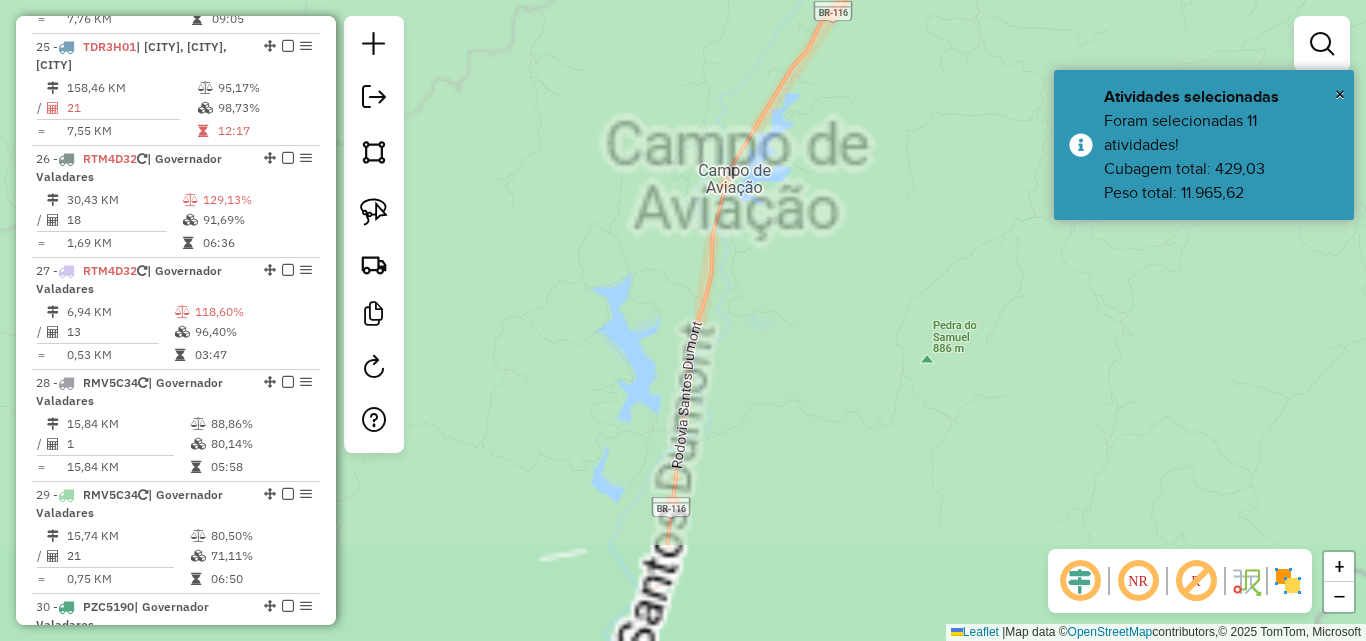 drag, startPoint x: 809, startPoint y: 24, endPoint x: 788, endPoint y: 194, distance: 171.29214 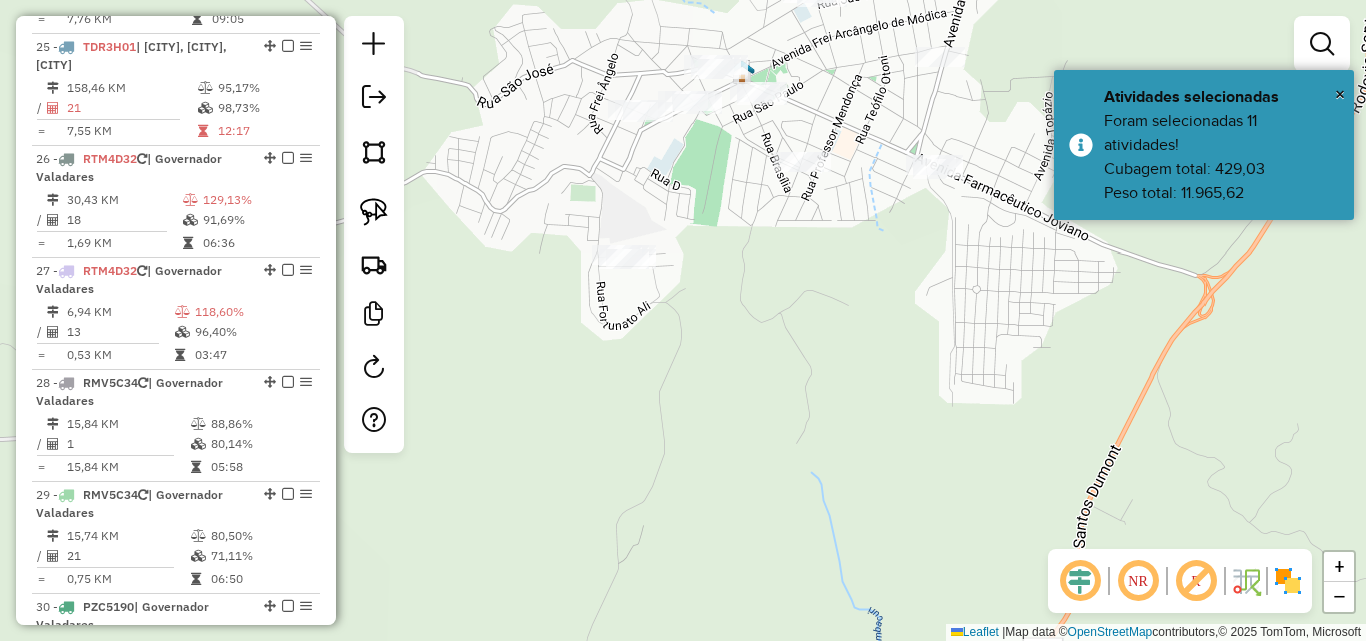drag, startPoint x: 737, startPoint y: 188, endPoint x: 728, endPoint y: 205, distance: 19.235384 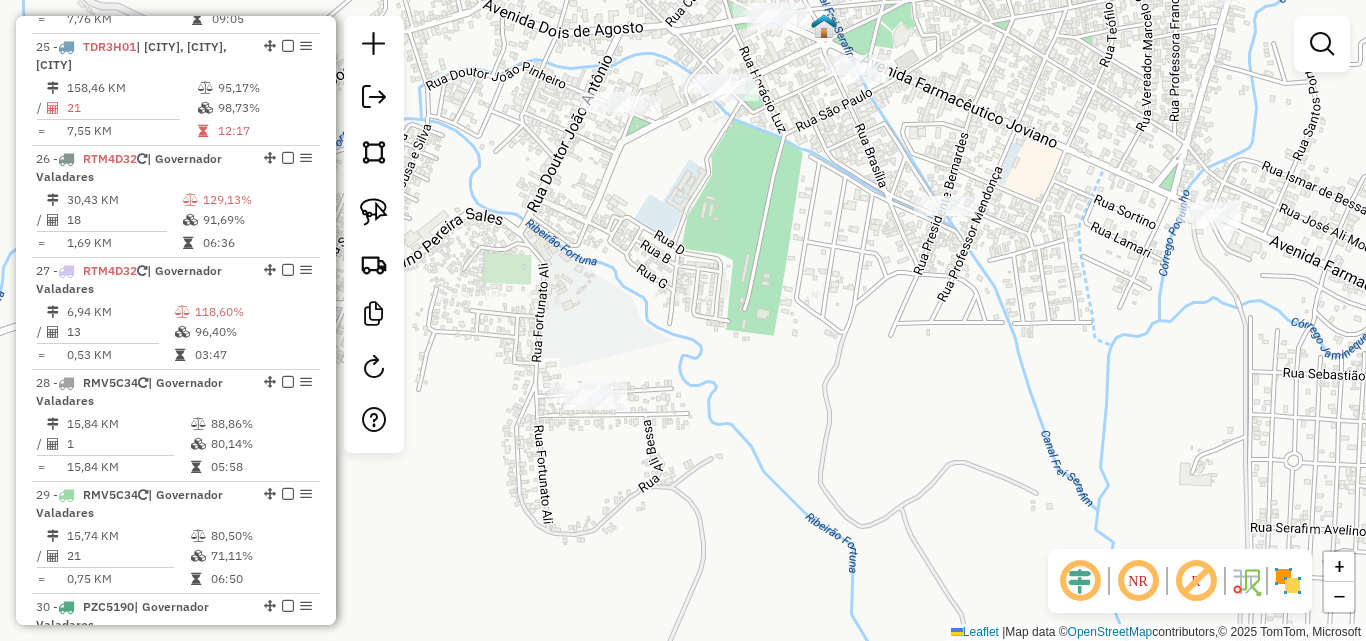 drag, startPoint x: 705, startPoint y: 157, endPoint x: 706, endPoint y: 241, distance: 84.00595 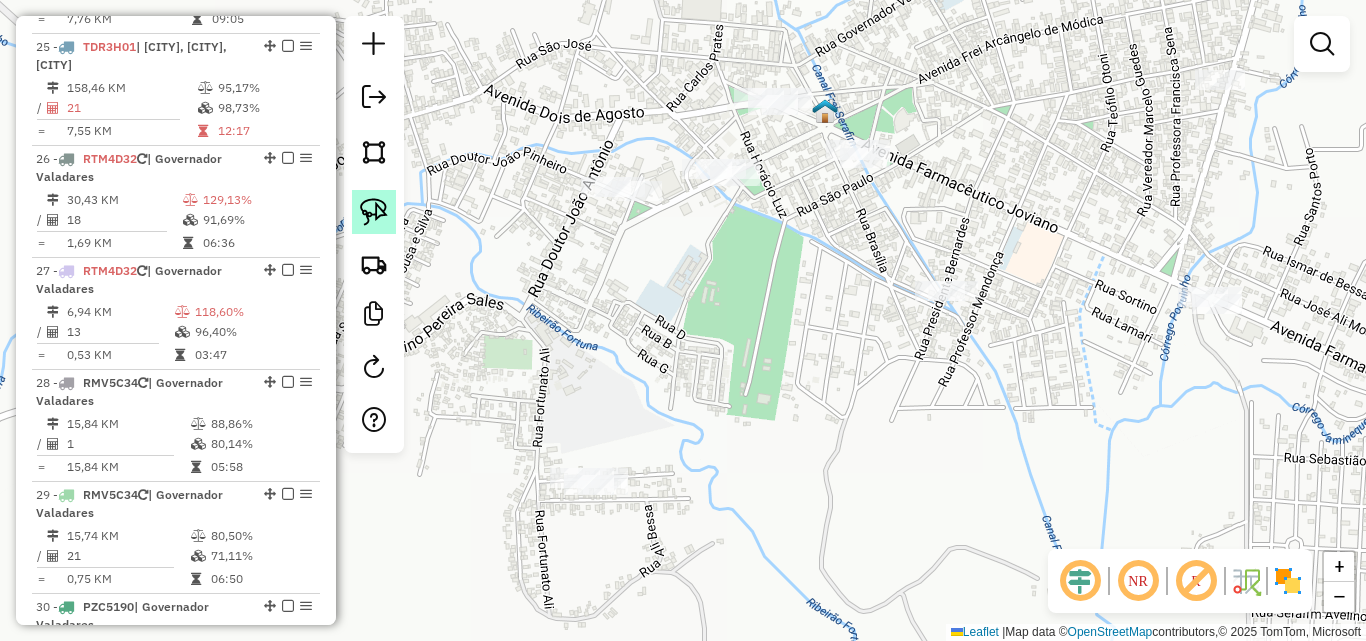 click 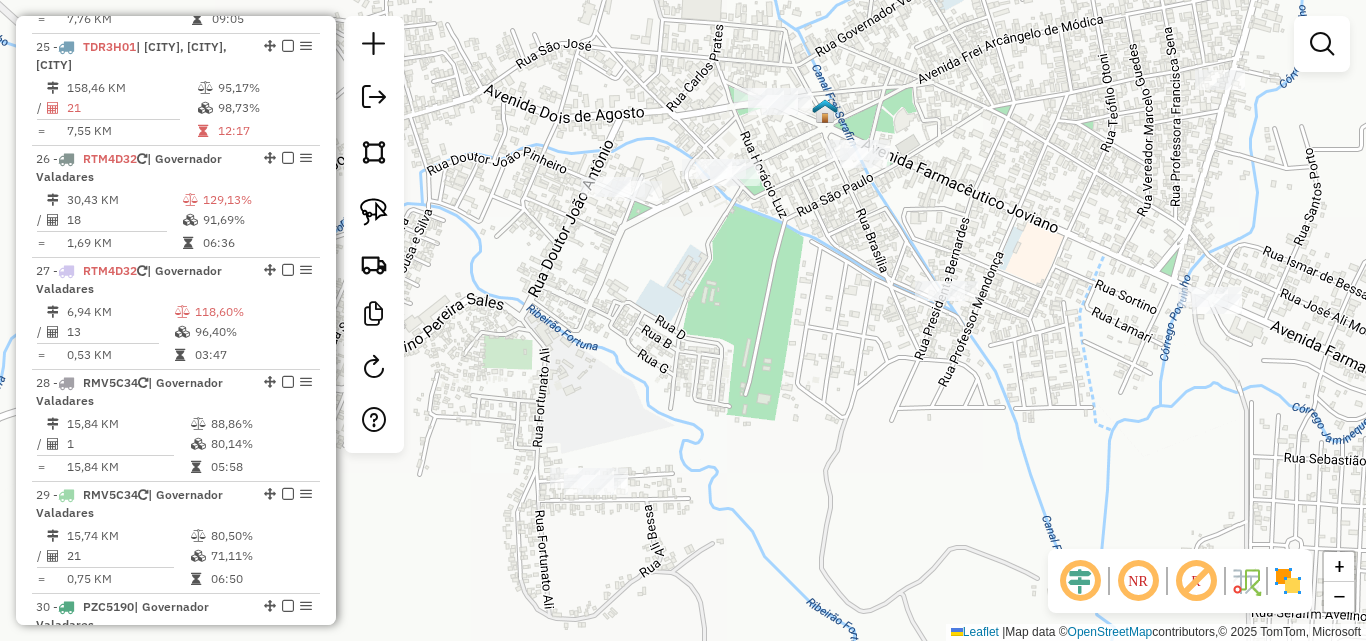 click 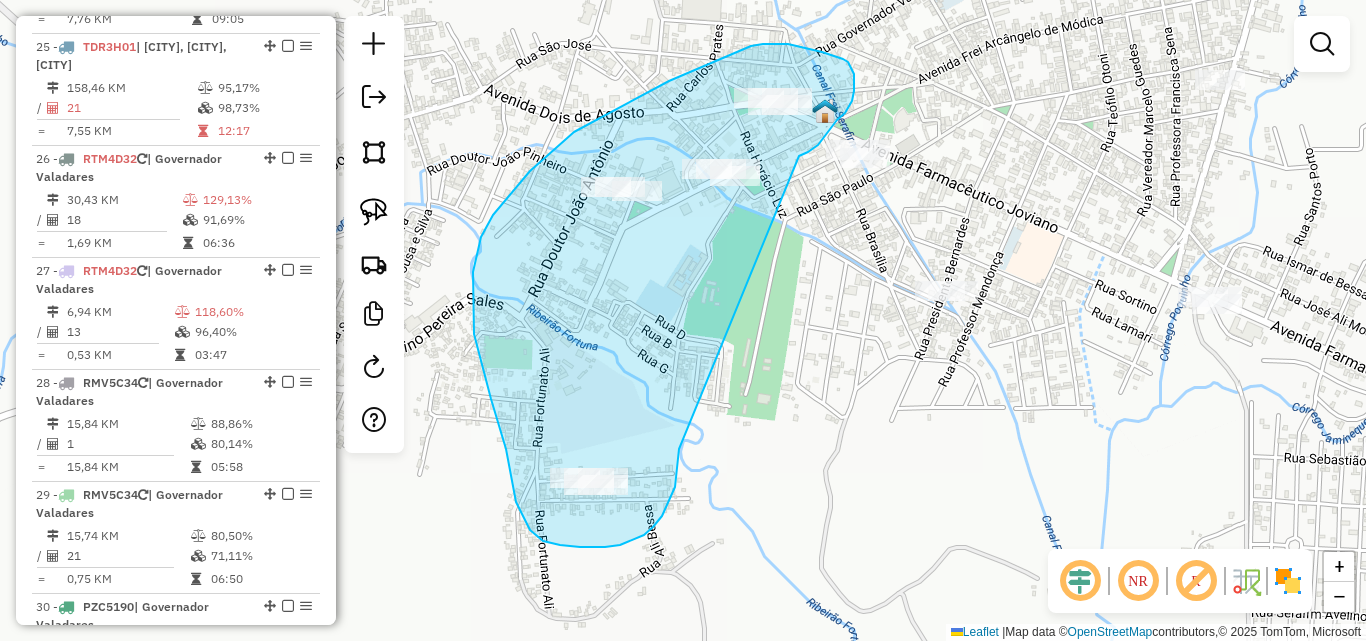 drag, startPoint x: 845, startPoint y: 113, endPoint x: 679, endPoint y: 448, distance: 373.873 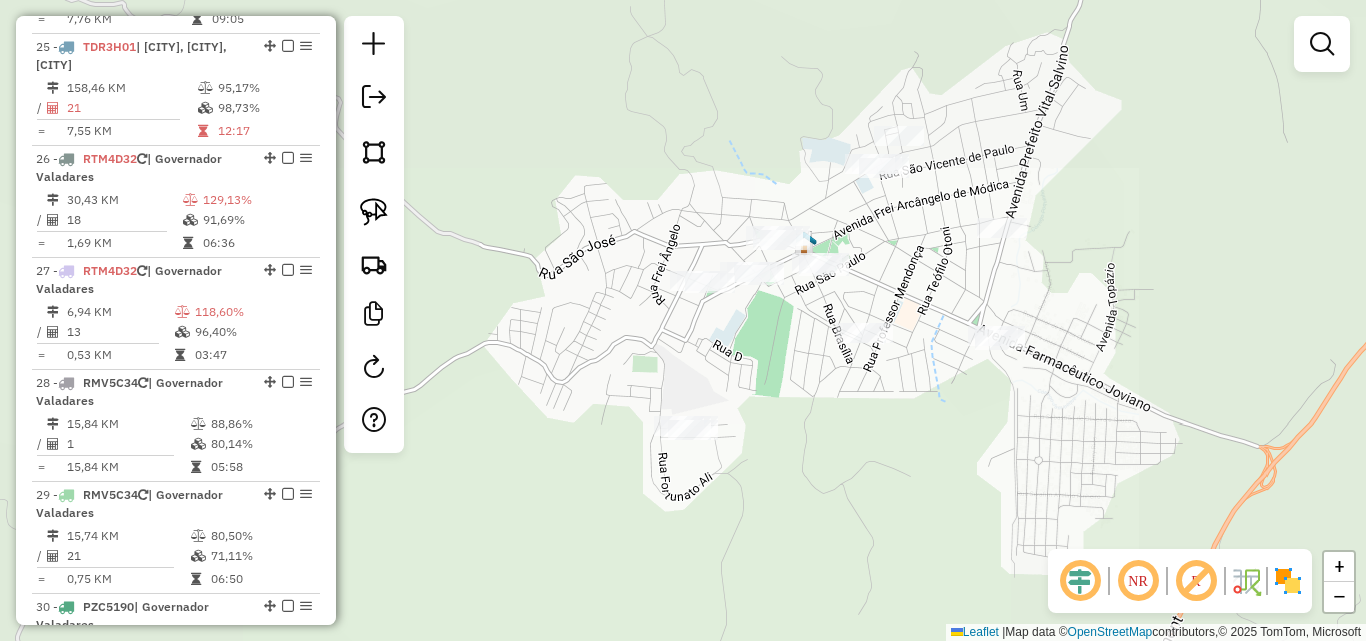 drag, startPoint x: 943, startPoint y: 274, endPoint x: 874, endPoint y: 304, distance: 75.23962 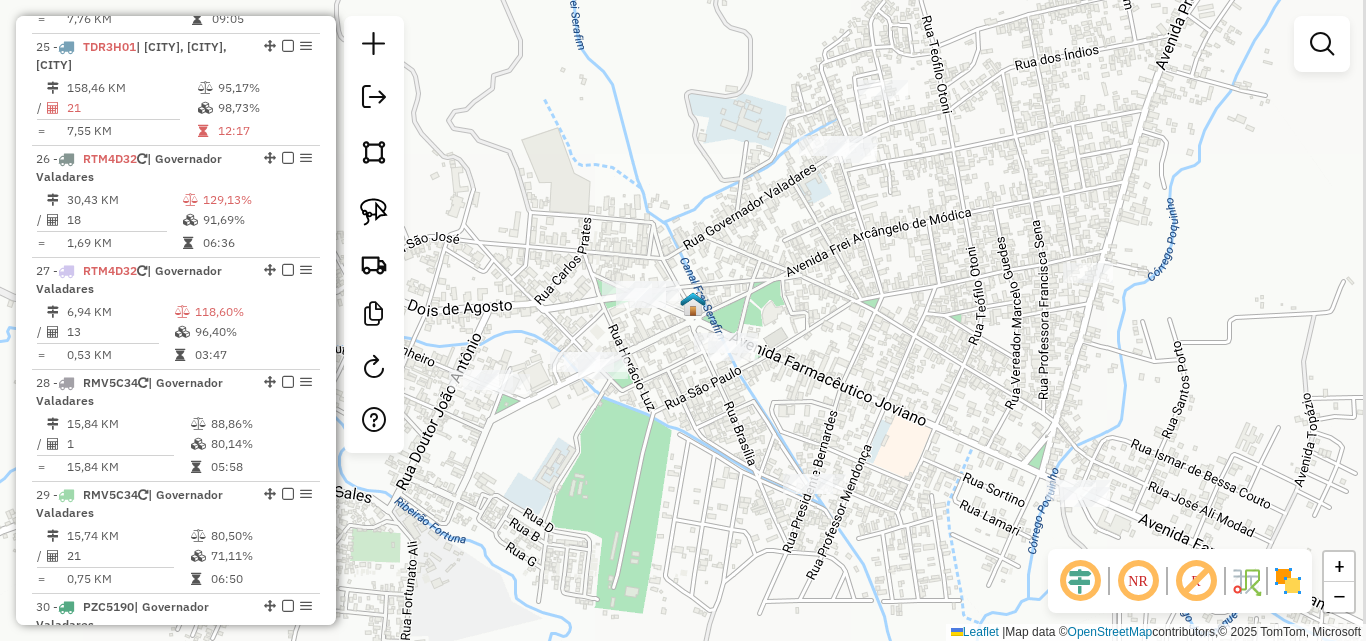 drag, startPoint x: 871, startPoint y: 275, endPoint x: 756, endPoint y: 333, distance: 128.7983 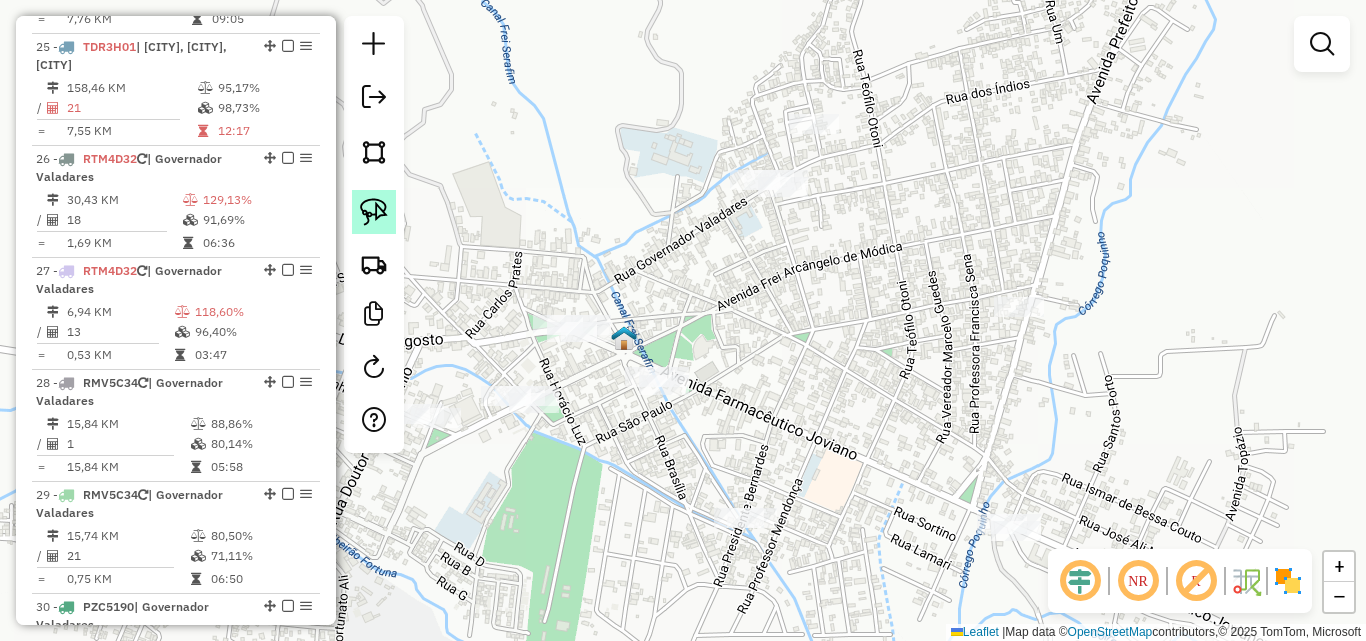 click 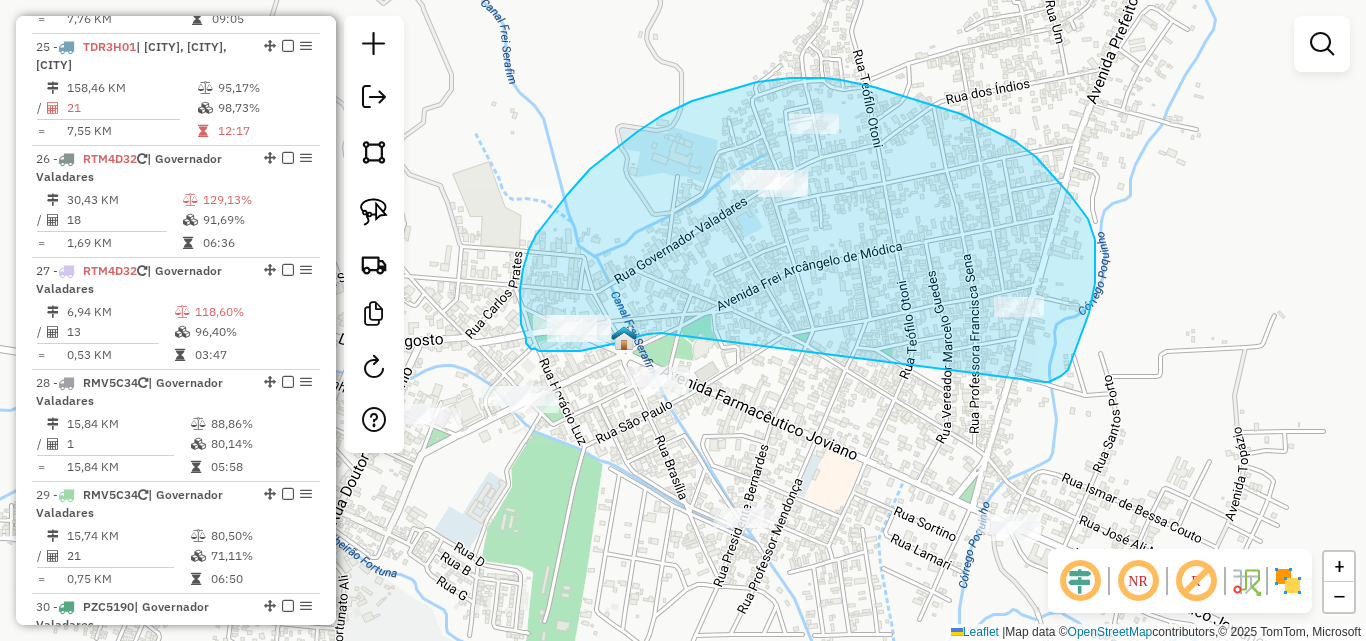drag, startPoint x: 1061, startPoint y: 376, endPoint x: 662, endPoint y: 332, distance: 401.41873 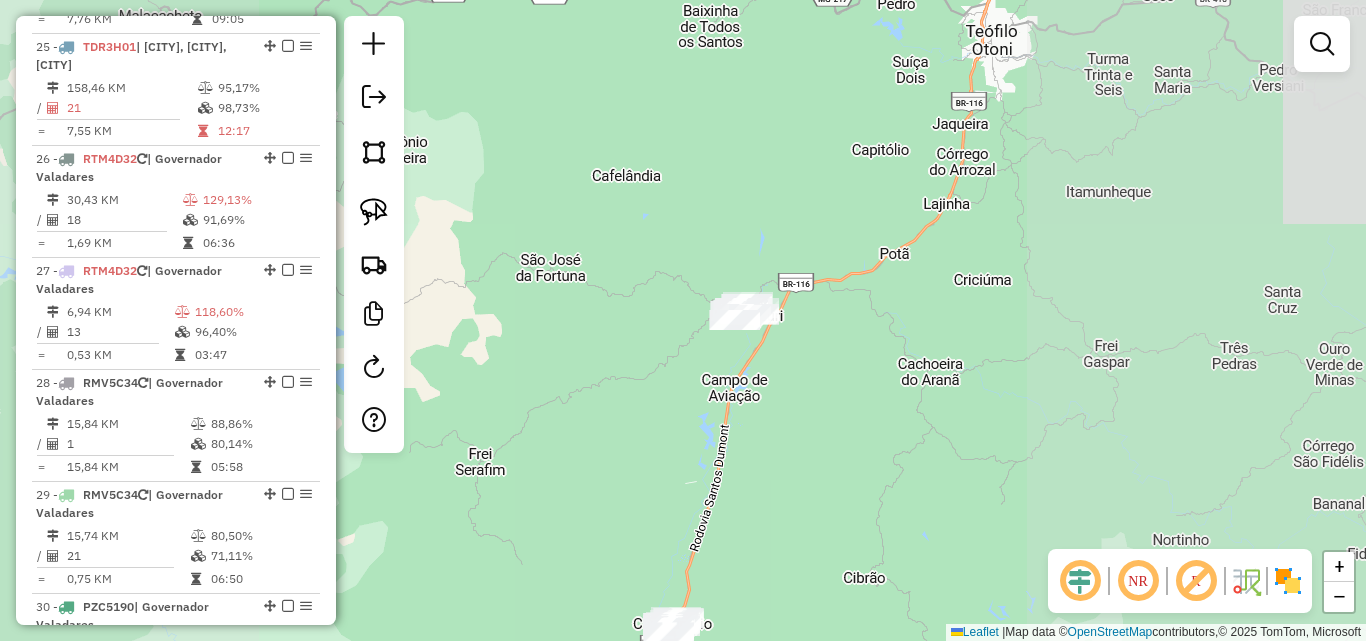 drag, startPoint x: 777, startPoint y: 372, endPoint x: 829, endPoint y: 273, distance: 111.82576 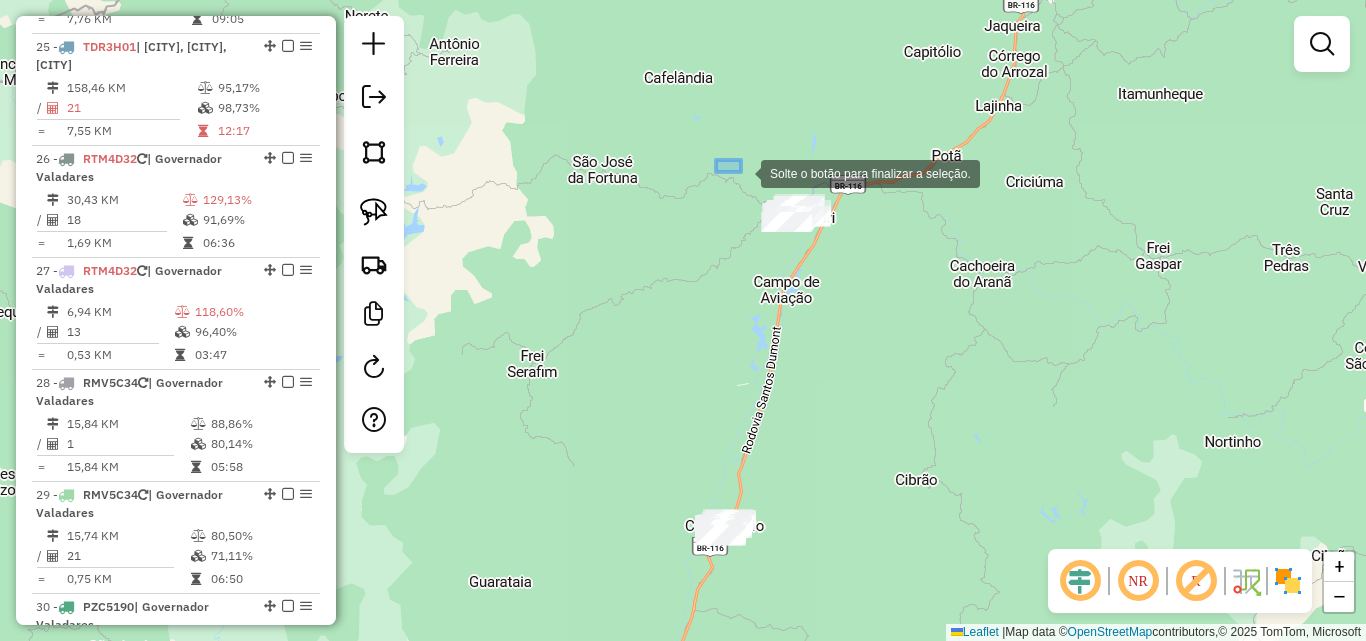 drag, startPoint x: 716, startPoint y: 160, endPoint x: 949, endPoint y: 292, distance: 267.79282 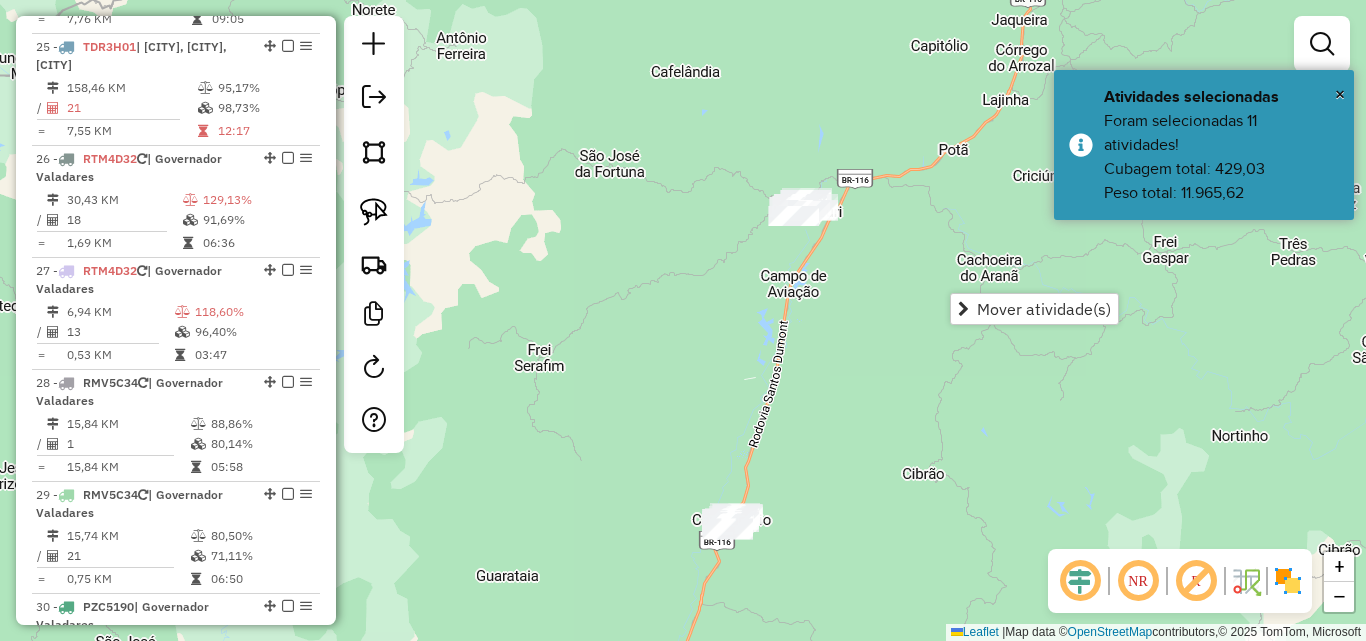 drag, startPoint x: 854, startPoint y: 443, endPoint x: 884, endPoint y: 238, distance: 207.18349 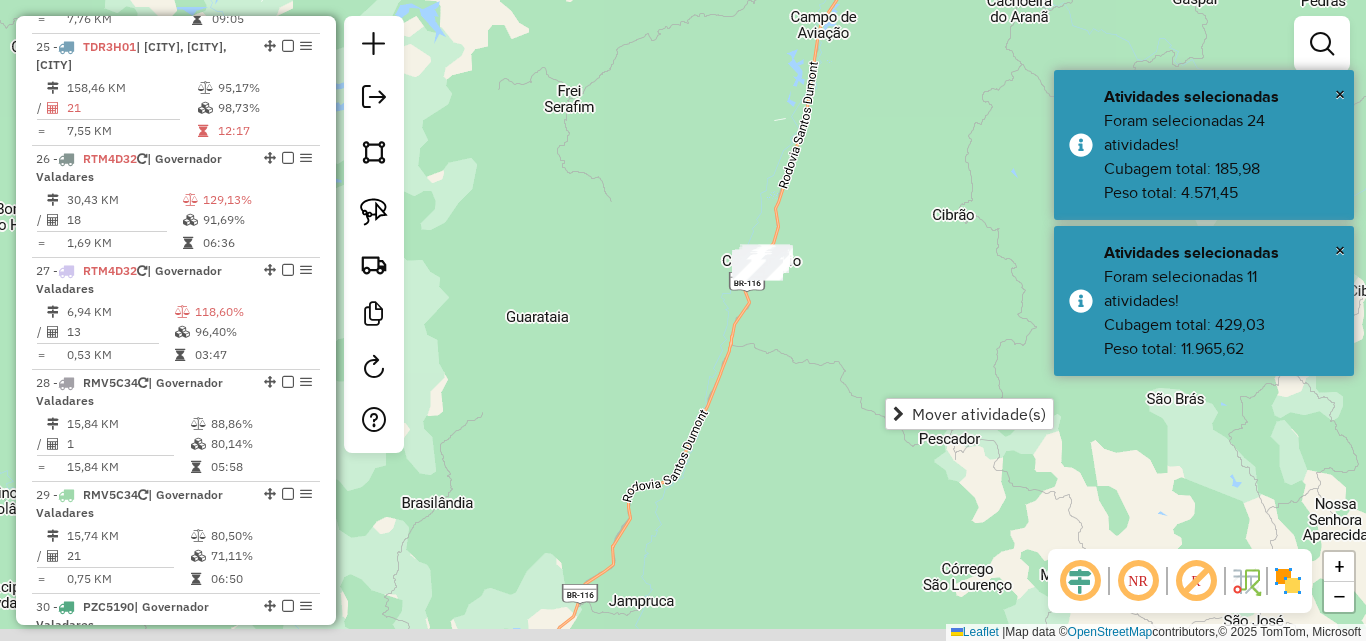 drag, startPoint x: 832, startPoint y: 495, endPoint x: 921, endPoint y: 181, distance: 326.36942 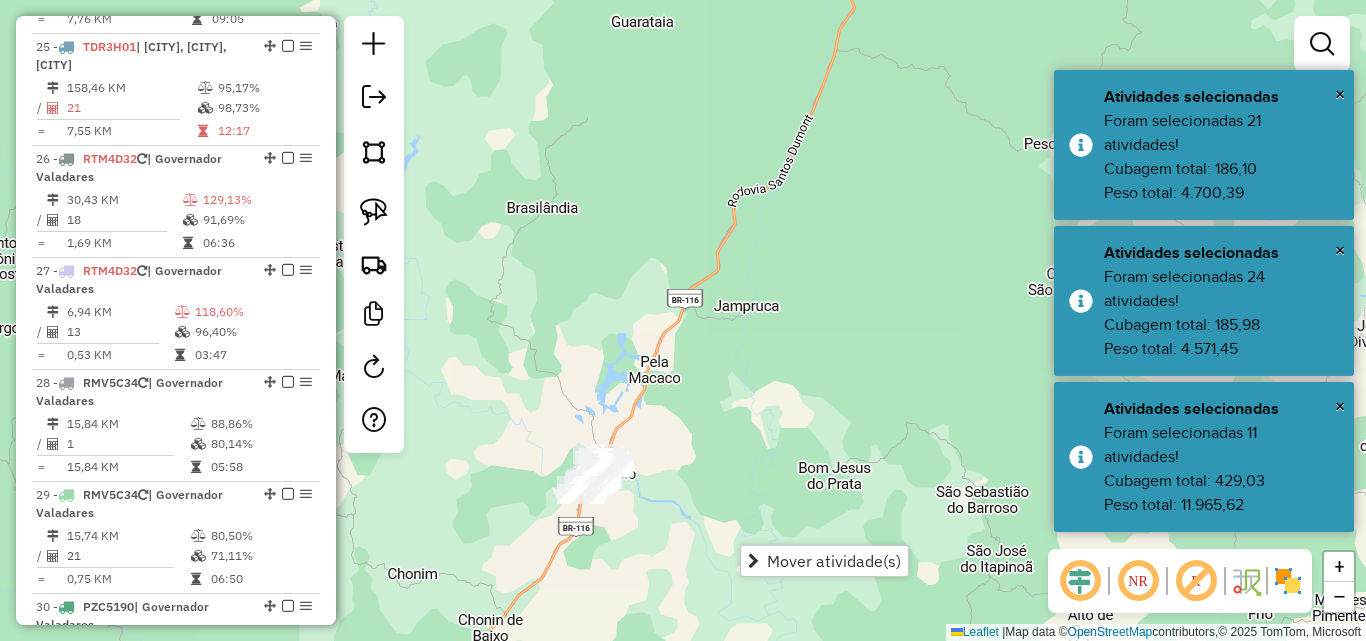 drag, startPoint x: 732, startPoint y: 481, endPoint x: 874, endPoint y: 126, distance: 382.3467 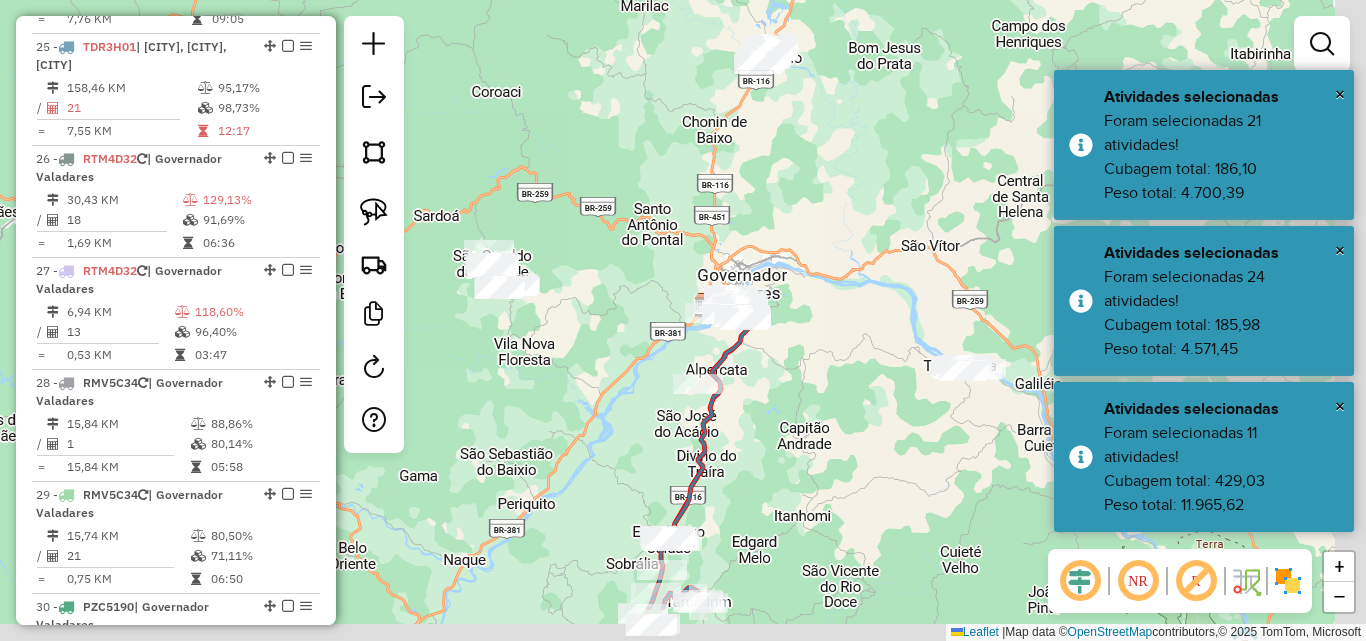 drag, startPoint x: 838, startPoint y: 342, endPoint x: 793, endPoint y: 258, distance: 95.29428 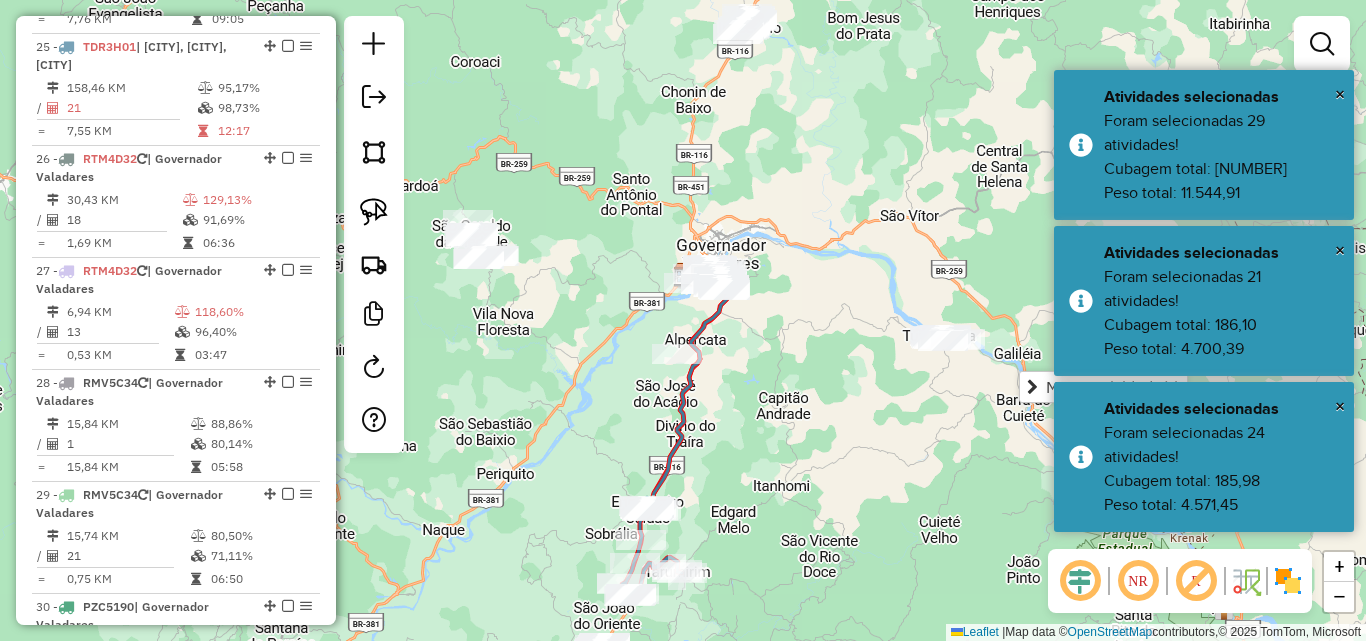 click on "Janela de atendimento Grade de atendimento Capacidade Transportadoras Veículos Cliente Pedidos  Rotas Selecione os dias de semana para filtrar as janelas de atendimento  Seg   Ter   Qua   Qui   Sex   Sáb   Dom  Informe o período da janela de atendimento: De: Até:  Filtrar exatamente a janela do cliente  Considerar janela de atendimento padrão  Selecione os dias de semana para filtrar as grades de atendimento  Seg   Ter   Qua   Qui   Sex   Sáb   Dom   Considerar clientes sem dia de atendimento cadastrado  Clientes fora do dia de atendimento selecionado Filtrar as atividades entre os valores definidos abaixo:  Peso mínimo:   Peso máximo:   Cubagem mínima:   Cubagem máxima:   De:   Até:  Filtrar as atividades entre o tempo de atendimento definido abaixo:  De:   Até:   Considerar capacidade total dos clientes não roteirizados Transportadora: Selecione um ou mais itens Tipo de veículo: Selecione um ou mais itens Veículo: Selecione um ou mais itens Motorista: Selecione um ou mais itens Nome: Rótulo:" 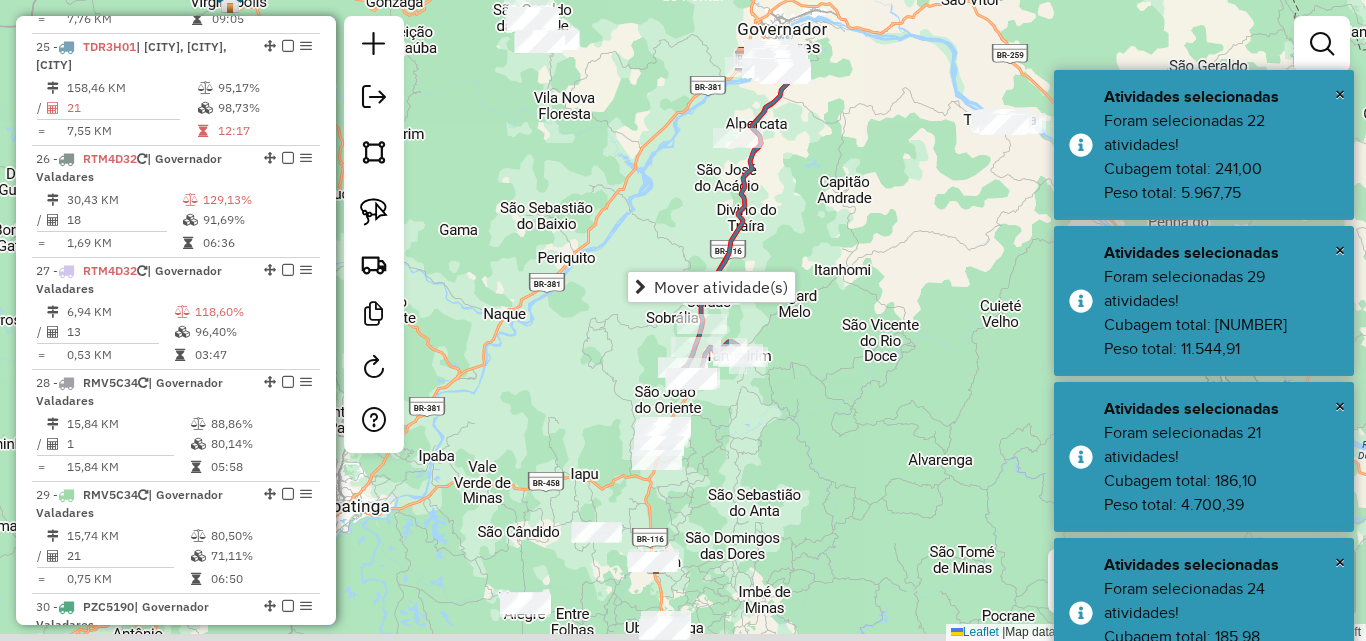 drag, startPoint x: 628, startPoint y: 416, endPoint x: 610, endPoint y: 202, distance: 214.75568 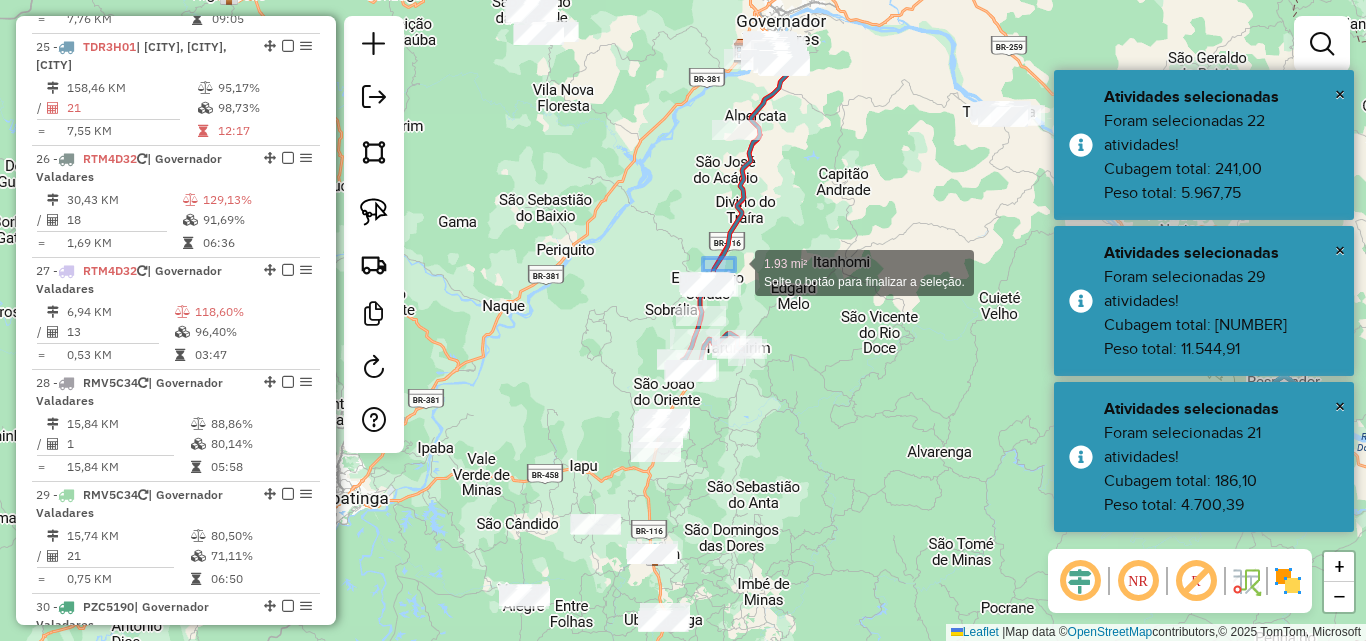 drag, startPoint x: 735, startPoint y: 271, endPoint x: 761, endPoint y: 284, distance: 29.068884 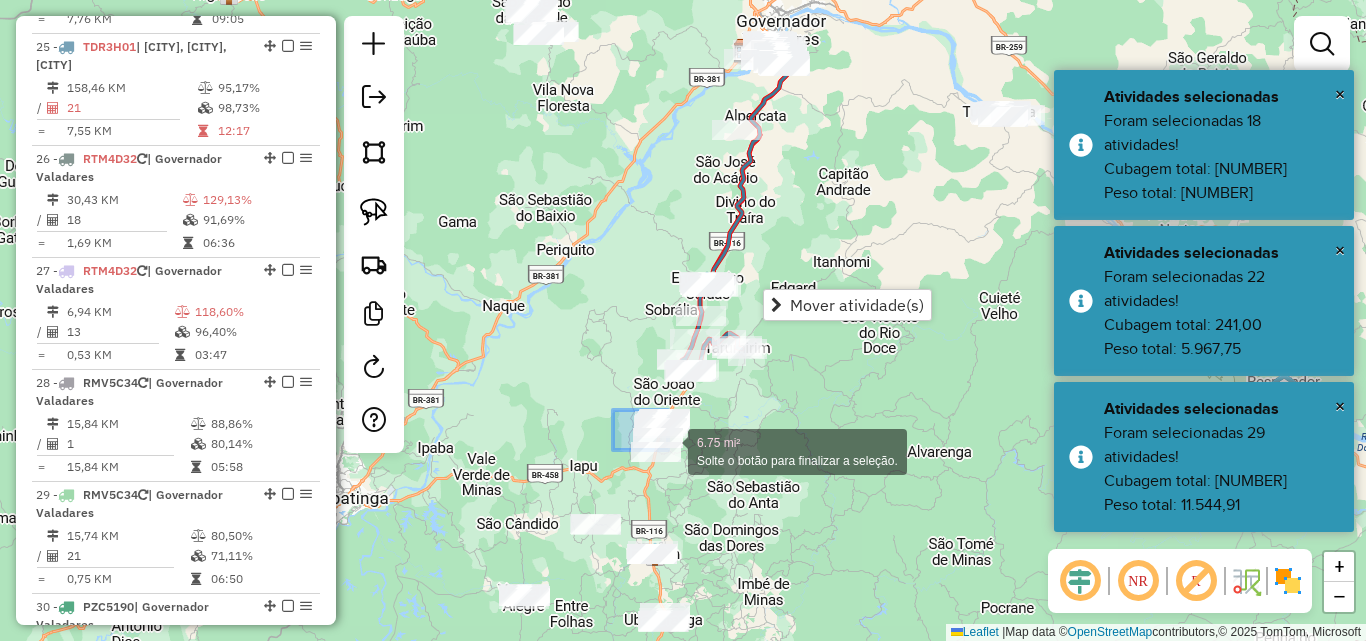 drag, startPoint x: 628, startPoint y: 422, endPoint x: 724, endPoint y: 476, distance: 110.145355 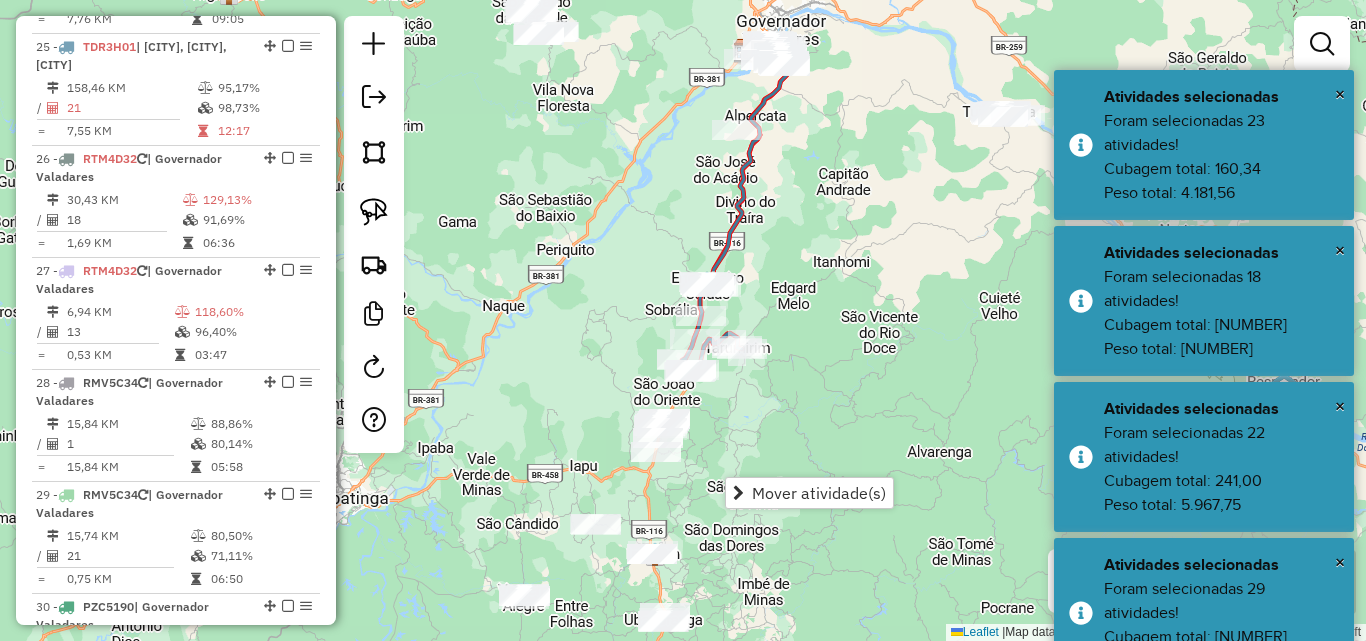 click on "Janela de atendimento Grade de atendimento Capacidade Transportadoras Veículos Cliente Pedidos  Rotas Selecione os dias de semana para filtrar as janelas de atendimento  Seg   Ter   Qua   Qui   Sex   Sáb   Dom  Informe o período da janela de atendimento: De: Até:  Filtrar exatamente a janela do cliente  Considerar janela de atendimento padrão  Selecione os dias de semana para filtrar as grades de atendimento  Seg   Ter   Qua   Qui   Sex   Sáb   Dom   Considerar clientes sem dia de atendimento cadastrado  Clientes fora do dia de atendimento selecionado Filtrar as atividades entre os valores definidos abaixo:  Peso mínimo:   Peso máximo:   Cubagem mínima:   Cubagem máxima:   De:   Até:  Filtrar as atividades entre o tempo de atendimento definido abaixo:  De:   Até:   Considerar capacidade total dos clientes não roteirizados Transportadora: Selecione um ou mais itens Tipo de veículo: Selecione um ou mais itens Veículo: Selecione um ou mais itens Motorista: Selecione um ou mais itens Nome: Rótulo:" 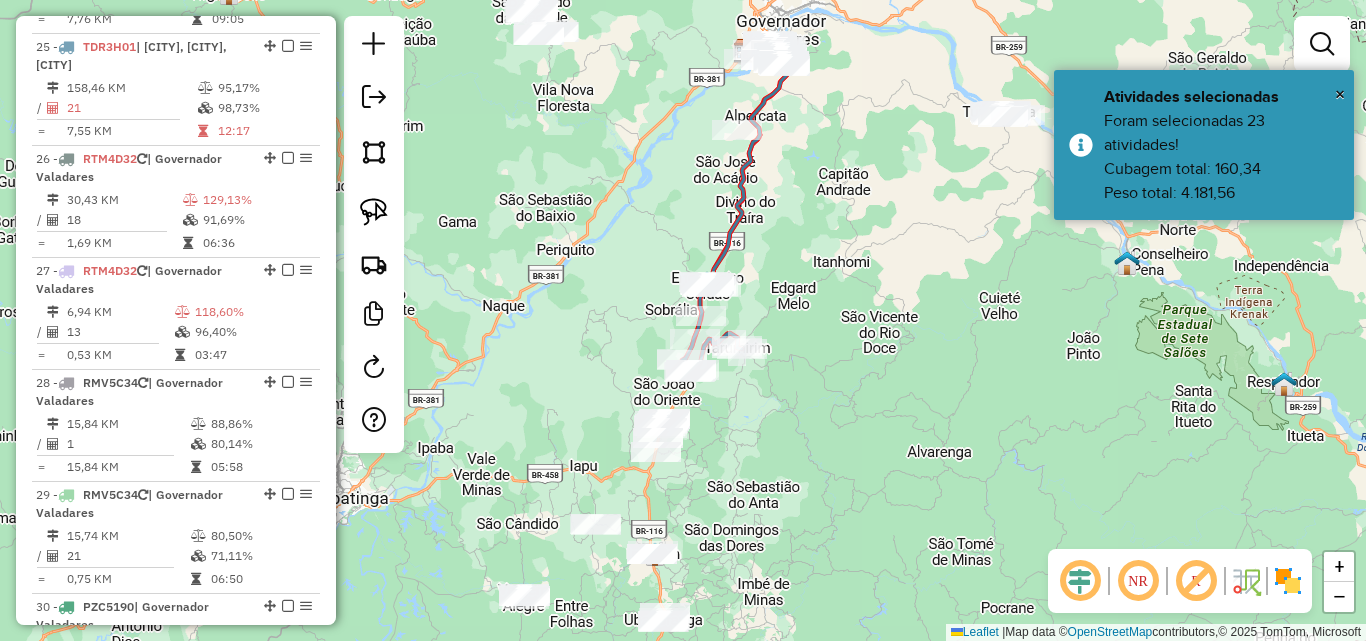drag, startPoint x: 618, startPoint y: 141, endPoint x: 645, endPoint y: 252, distance: 114.236595 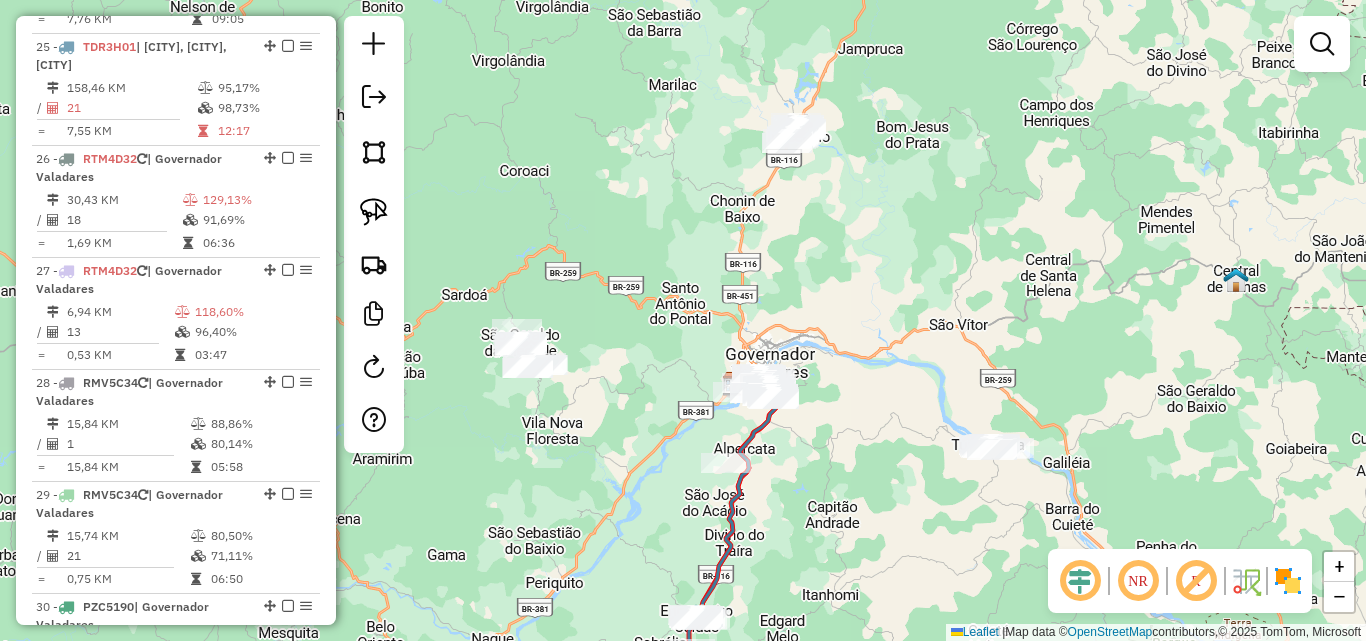 drag, startPoint x: 834, startPoint y: 305, endPoint x: 847, endPoint y: 211, distance: 94.89468 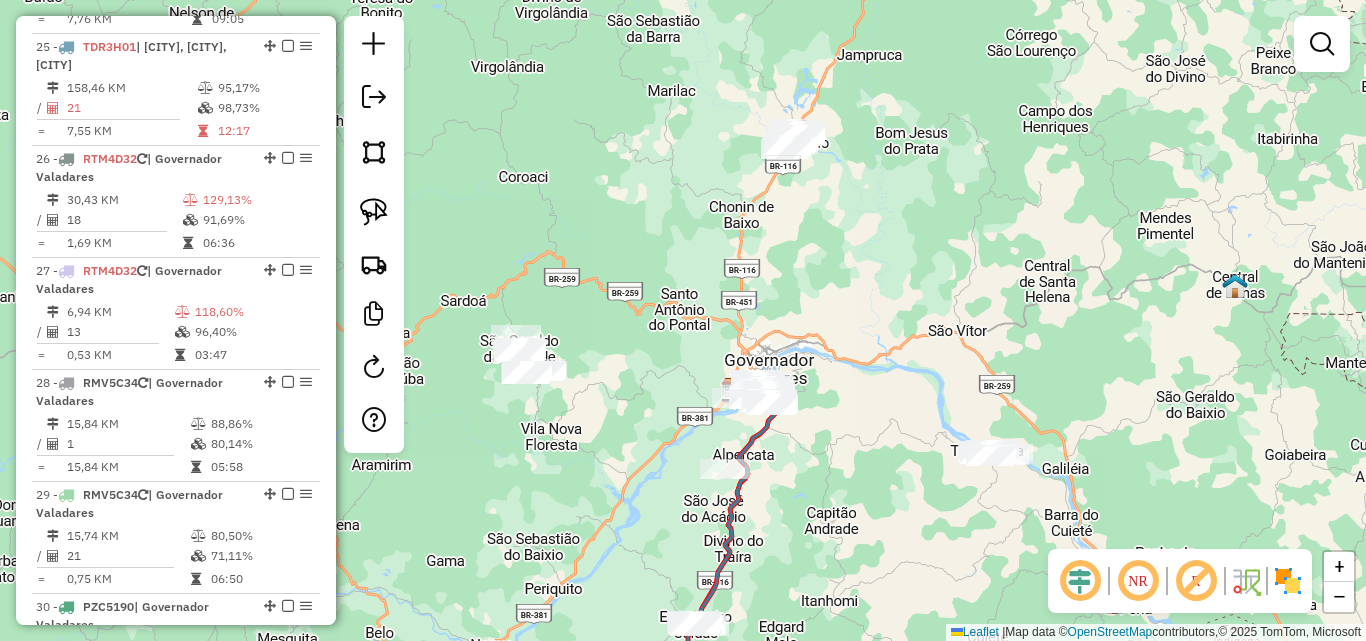 drag, startPoint x: 858, startPoint y: 191, endPoint x: 832, endPoint y: 276, distance: 88.88757 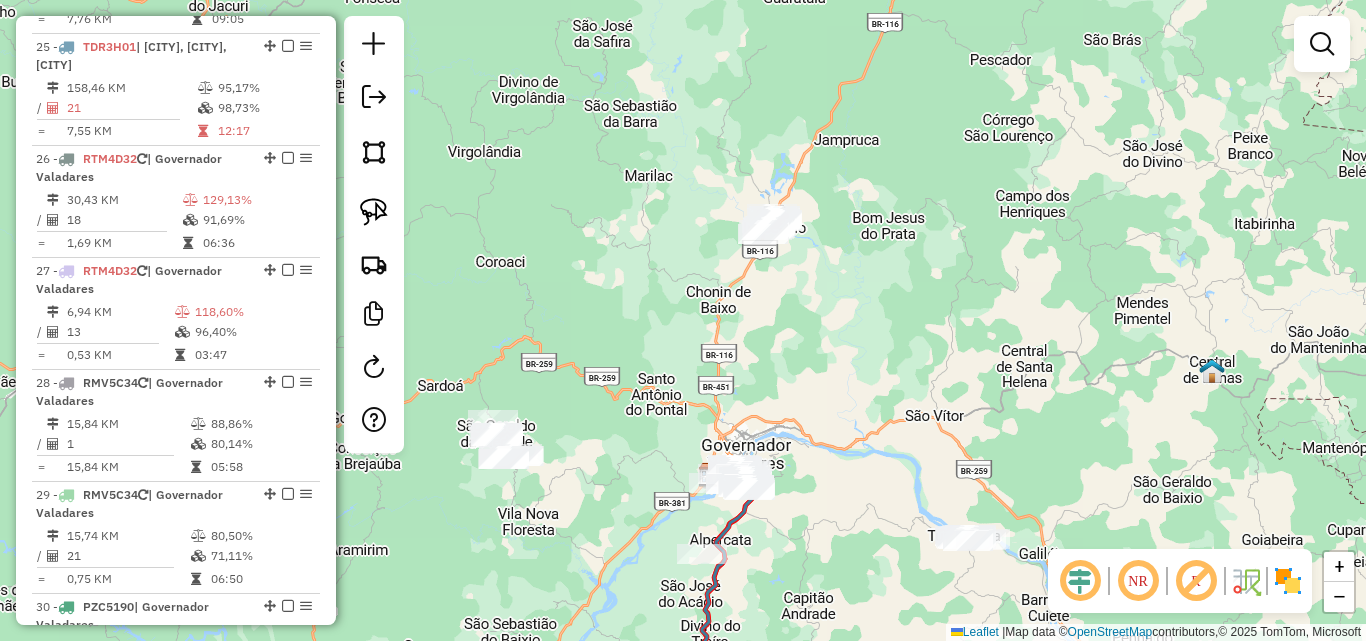 drag, startPoint x: 968, startPoint y: 103, endPoint x: 891, endPoint y: 270, distance: 183.89671 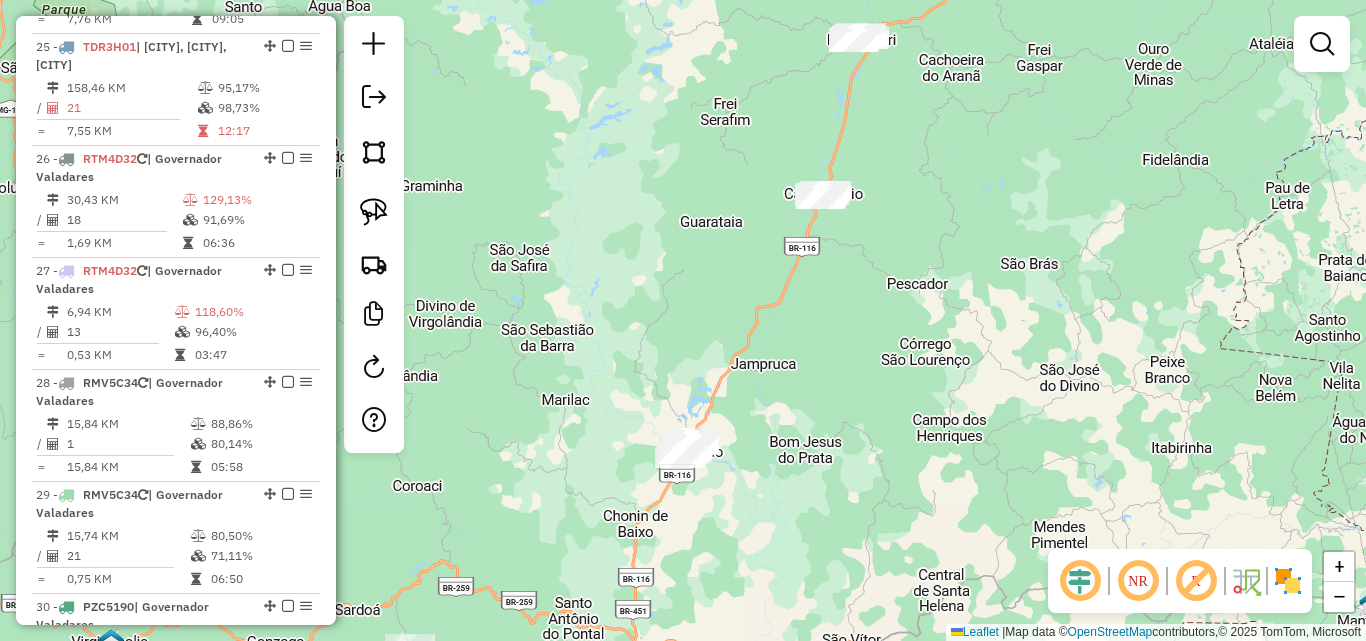 drag, startPoint x: 951, startPoint y: 73, endPoint x: 924, endPoint y: 195, distance: 124.95199 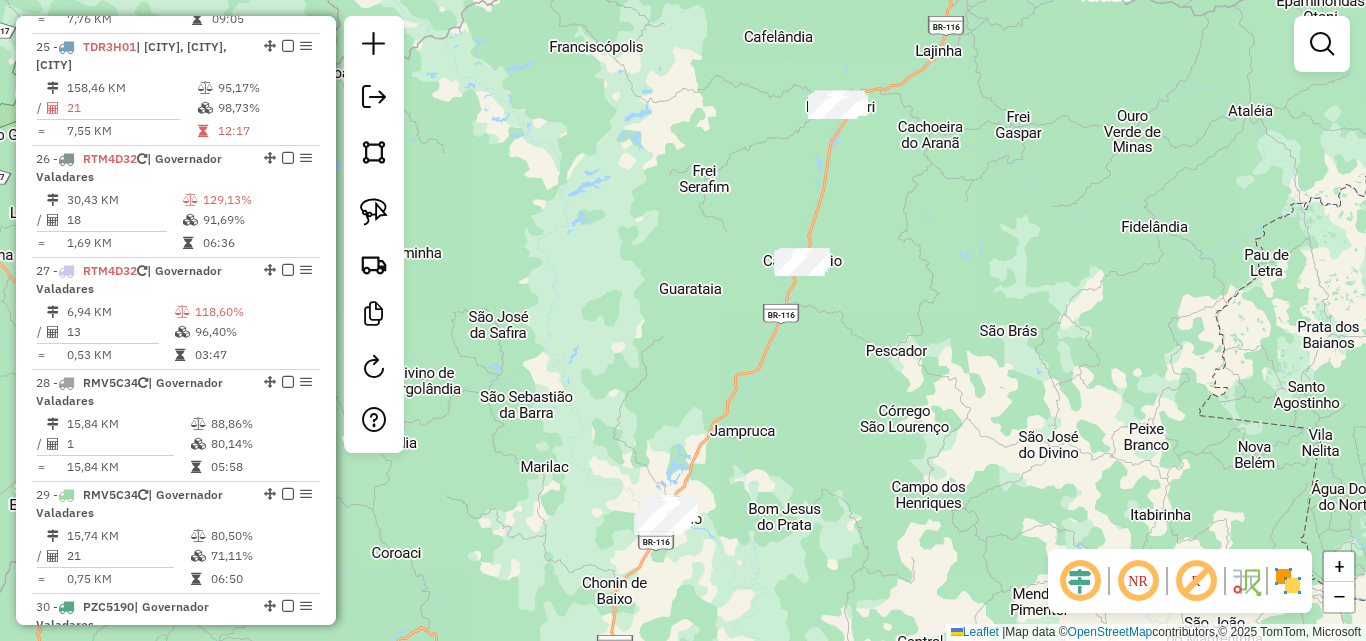 drag, startPoint x: 853, startPoint y: 364, endPoint x: 934, endPoint y: 63, distance: 311.7082 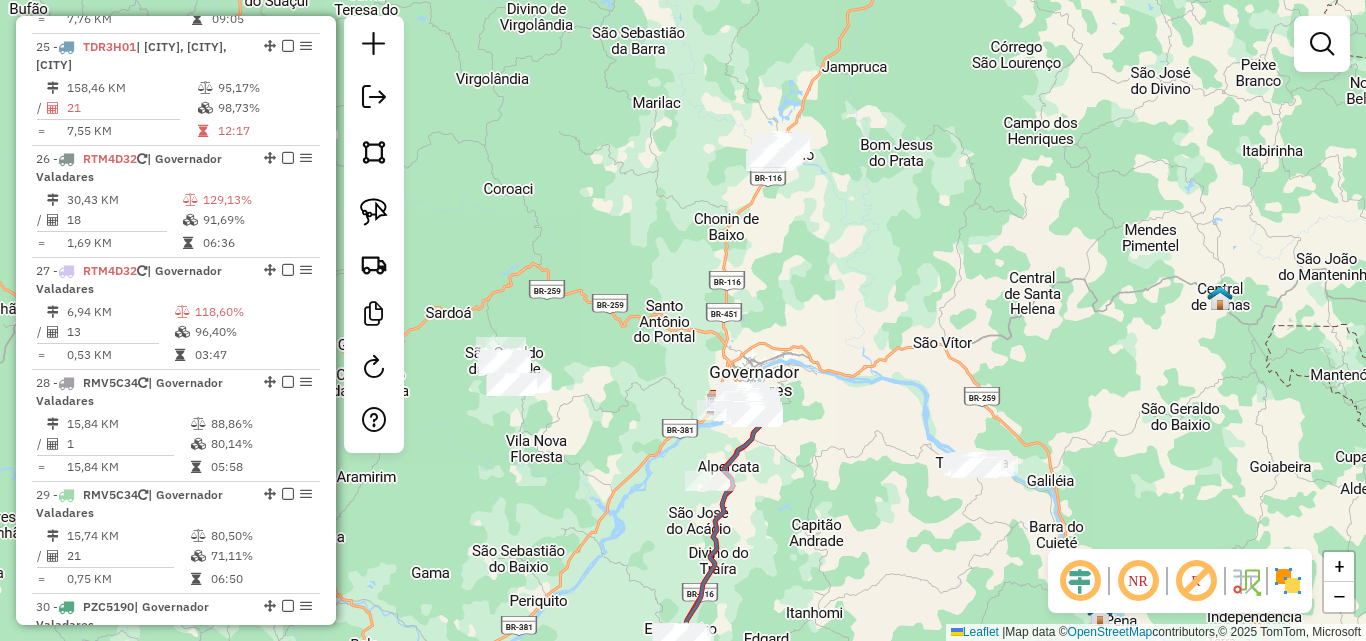 drag, startPoint x: 862, startPoint y: 263, endPoint x: 917, endPoint y: 163, distance: 114.12712 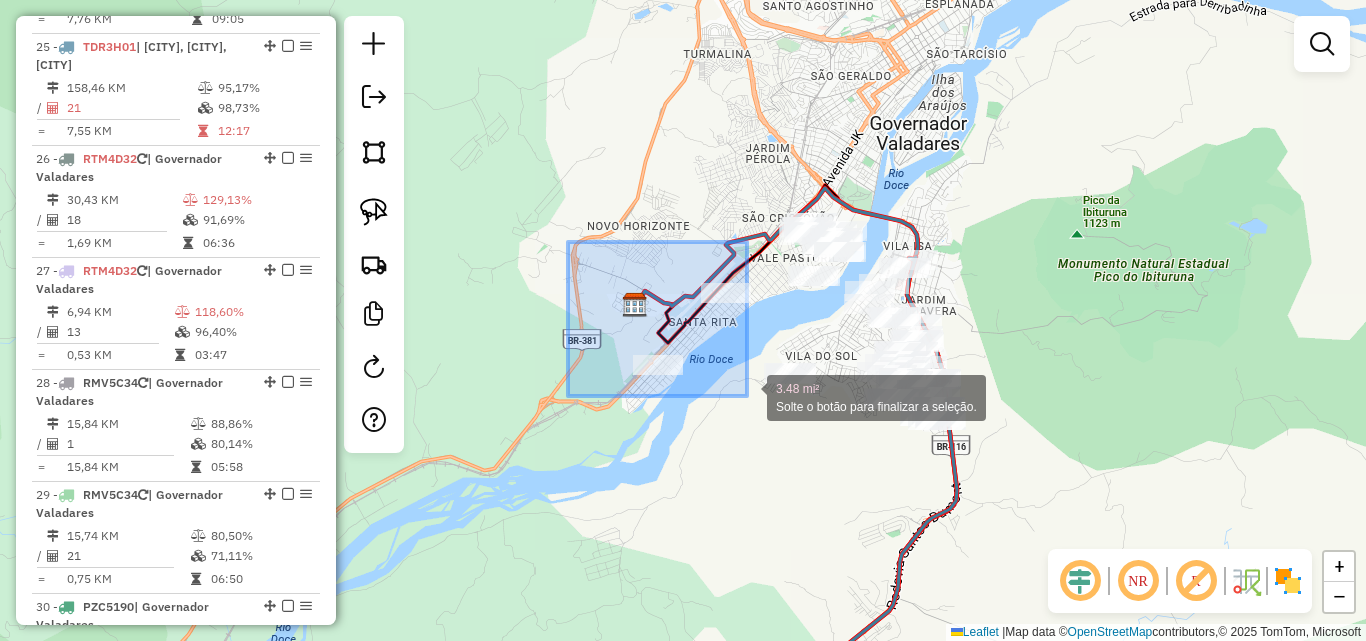 drag, startPoint x: 650, startPoint y: 291, endPoint x: 747, endPoint y: 396, distance: 142.94754 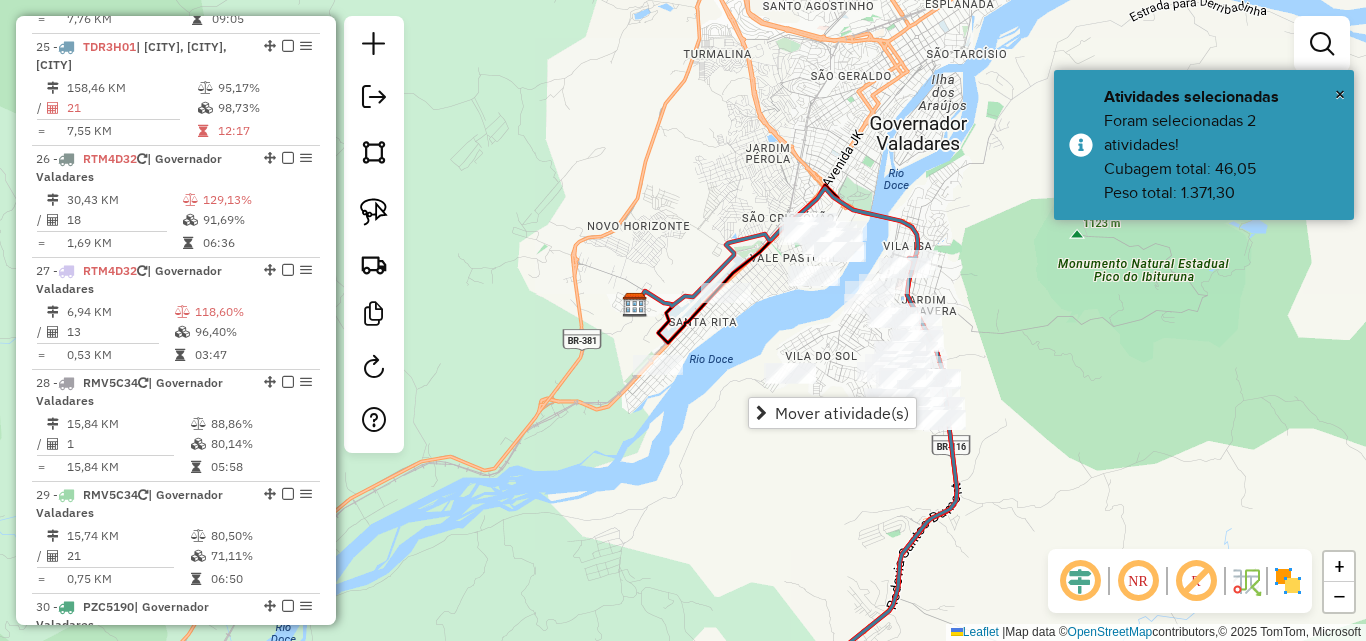 click on "Janela de atendimento Grade de atendimento Capacidade Transportadoras Veículos Cliente Pedidos  Rotas Selecione os dias de semana para filtrar as janelas de atendimento  Seg   Ter   Qua   Qui   Sex   Sáb   Dom  Informe o período da janela de atendimento: De: Até:  Filtrar exatamente a janela do cliente  Considerar janela de atendimento padrão  Selecione os dias de semana para filtrar as grades de atendimento  Seg   Ter   Qua   Qui   Sex   Sáb   Dom   Considerar clientes sem dia de atendimento cadastrado  Clientes fora do dia de atendimento selecionado Filtrar as atividades entre os valores definidos abaixo:  Peso mínimo:   Peso máximo:   Cubagem mínima:   Cubagem máxima:   De:   Até:  Filtrar as atividades entre o tempo de atendimento definido abaixo:  De:   Até:   Considerar capacidade total dos clientes não roteirizados Transportadora: Selecione um ou mais itens Tipo de veículo: Selecione um ou mais itens Veículo: Selecione um ou mais itens Motorista: Selecione um ou mais itens Nome: Rótulo:" 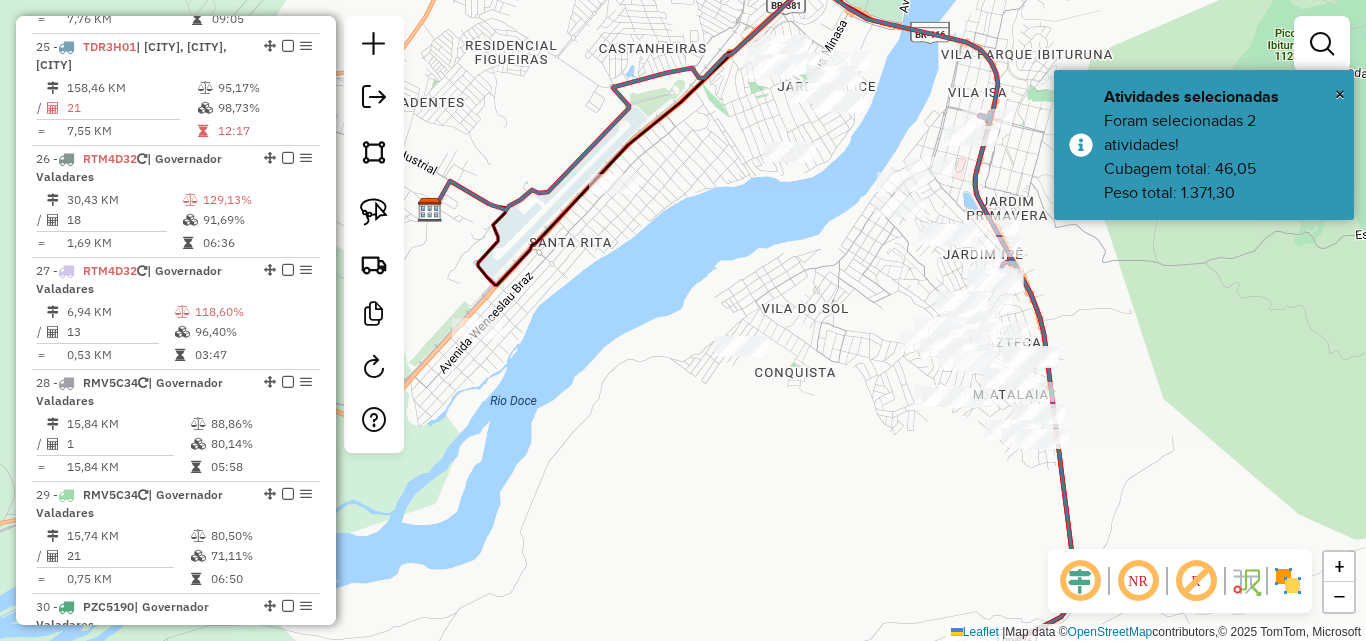 drag, startPoint x: 846, startPoint y: 430, endPoint x: 775, endPoint y: 381, distance: 86.26703 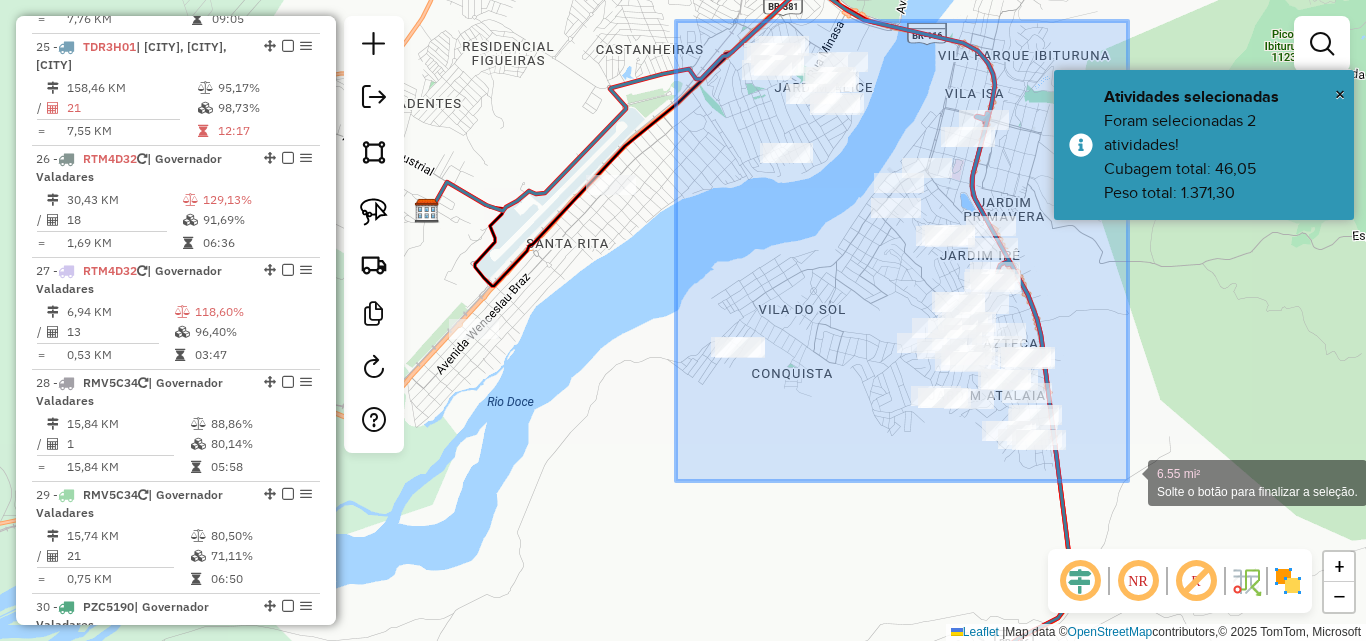 drag, startPoint x: 676, startPoint y: 21, endPoint x: 1128, endPoint y: 481, distance: 644.9062 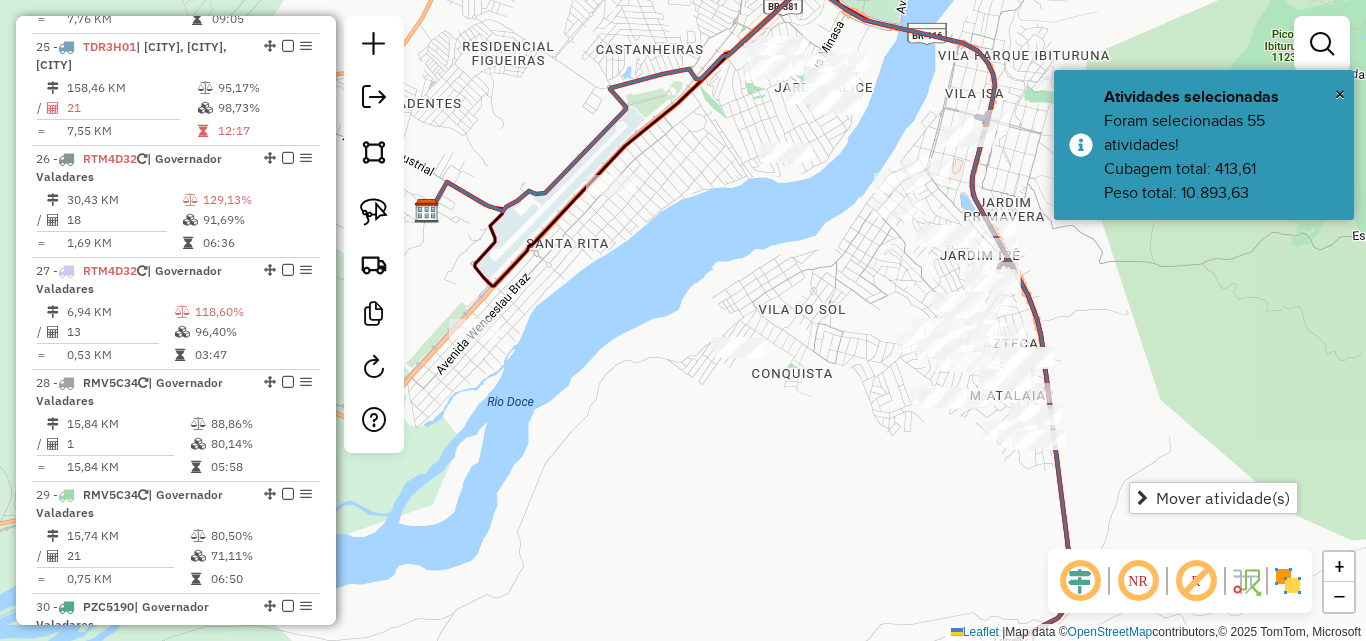 click on "Janela de atendimento Grade de atendimento Capacidade Transportadoras Veículos Cliente Pedidos  Rotas Selecione os dias de semana para filtrar as janelas de atendimento  Seg   Ter   Qua   Qui   Sex   Sáb   Dom  Informe o período da janela de atendimento: De: Até:  Filtrar exatamente a janela do cliente  Considerar janela de atendimento padrão  Selecione os dias de semana para filtrar as grades de atendimento  Seg   Ter   Qua   Qui   Sex   Sáb   Dom   Considerar clientes sem dia de atendimento cadastrado  Clientes fora do dia de atendimento selecionado Filtrar as atividades entre os valores definidos abaixo:  Peso mínimo:   Peso máximo:   Cubagem mínima:   Cubagem máxima:   De:   Até:  Filtrar as atividades entre o tempo de atendimento definido abaixo:  De:   Até:   Considerar capacidade total dos clientes não roteirizados Transportadora: Selecione um ou mais itens Tipo de veículo: Selecione um ou mais itens Veículo: Selecione um ou mais itens Motorista: Selecione um ou mais itens Nome: Rótulo:" 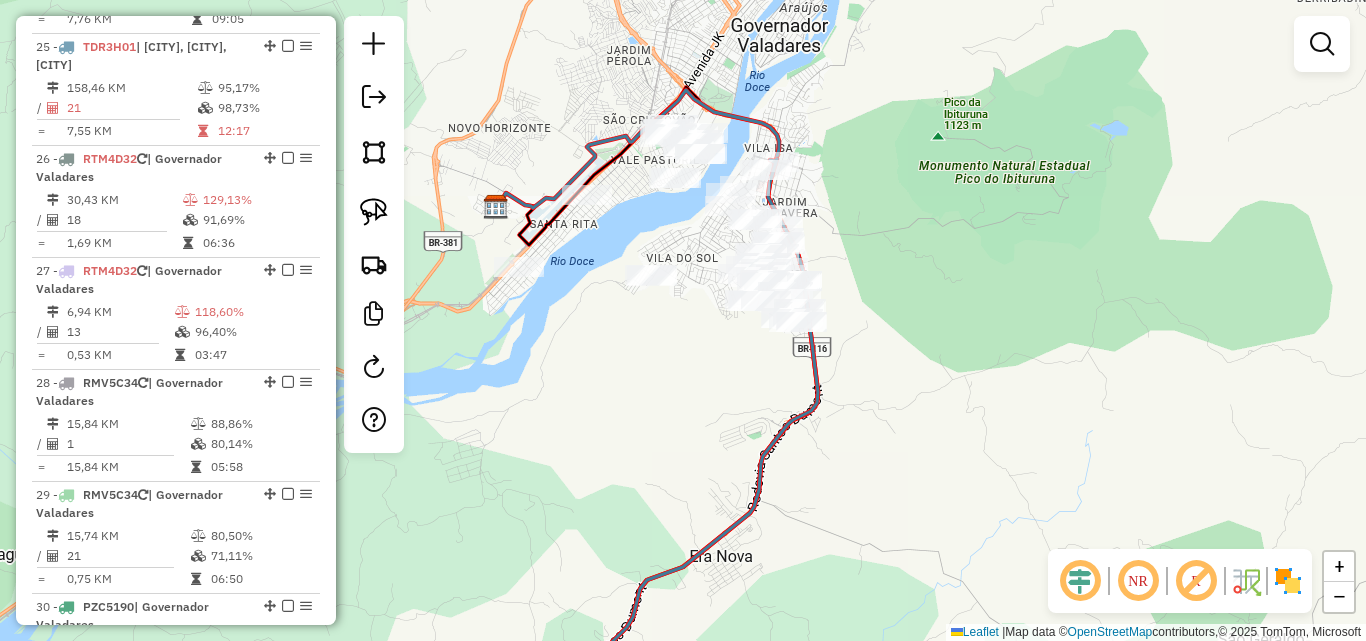 drag, startPoint x: 691, startPoint y: 112, endPoint x: 651, endPoint y: 92, distance: 44.72136 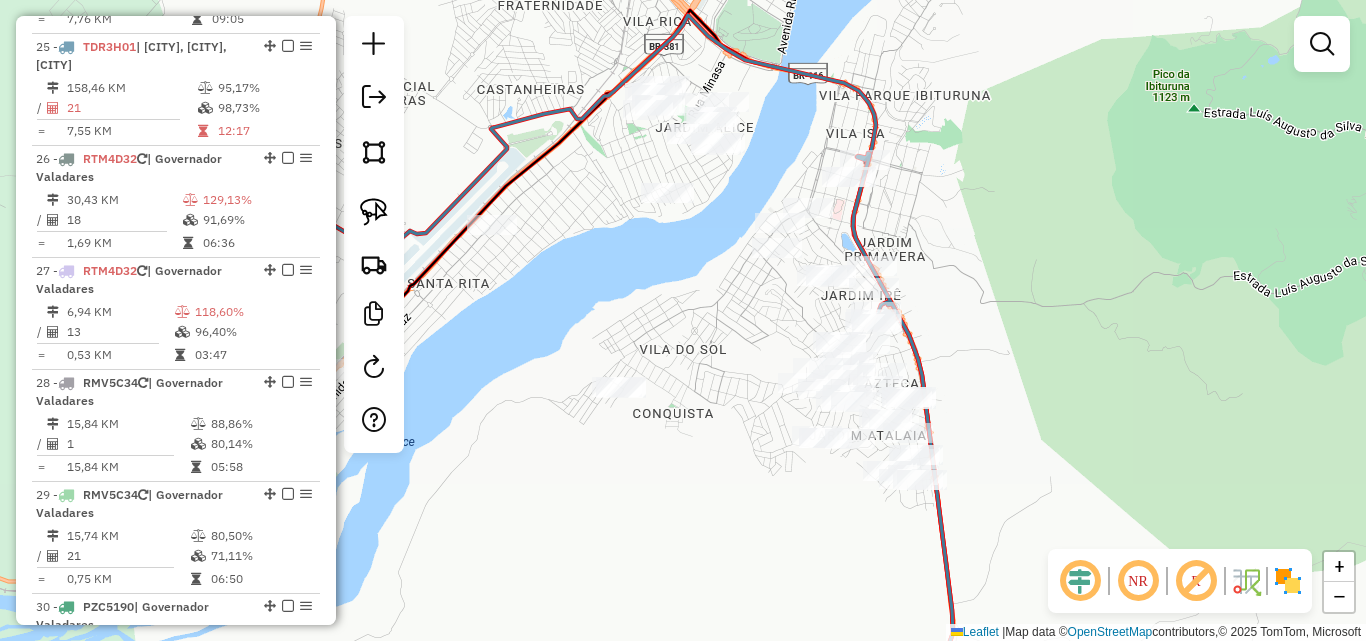 click on "Janela de atendimento Grade de atendimento Capacidade Transportadoras Veículos Cliente Pedidos  Rotas Selecione os dias de semana para filtrar as janelas de atendimento  Seg   Ter   Qua   Qui   Sex   Sáb   Dom  Informe o período da janela de atendimento: De: Até:  Filtrar exatamente a janela do cliente  Considerar janela de atendimento padrão  Selecione os dias de semana para filtrar as grades de atendimento  Seg   Ter   Qua   Qui   Sex   Sáb   Dom   Considerar clientes sem dia de atendimento cadastrado  Clientes fora do dia de atendimento selecionado Filtrar as atividades entre os valores definidos abaixo:  Peso mínimo:   Peso máximo:   Cubagem mínima:   Cubagem máxima:   De:   Até:  Filtrar as atividades entre o tempo de atendimento definido abaixo:  De:   Até:   Considerar capacidade total dos clientes não roteirizados Transportadora: Selecione um ou mais itens Tipo de veículo: Selecione um ou mais itens Veículo: Selecione um ou mais itens Motorista: Selecione um ou mais itens Nome: Rótulo:" 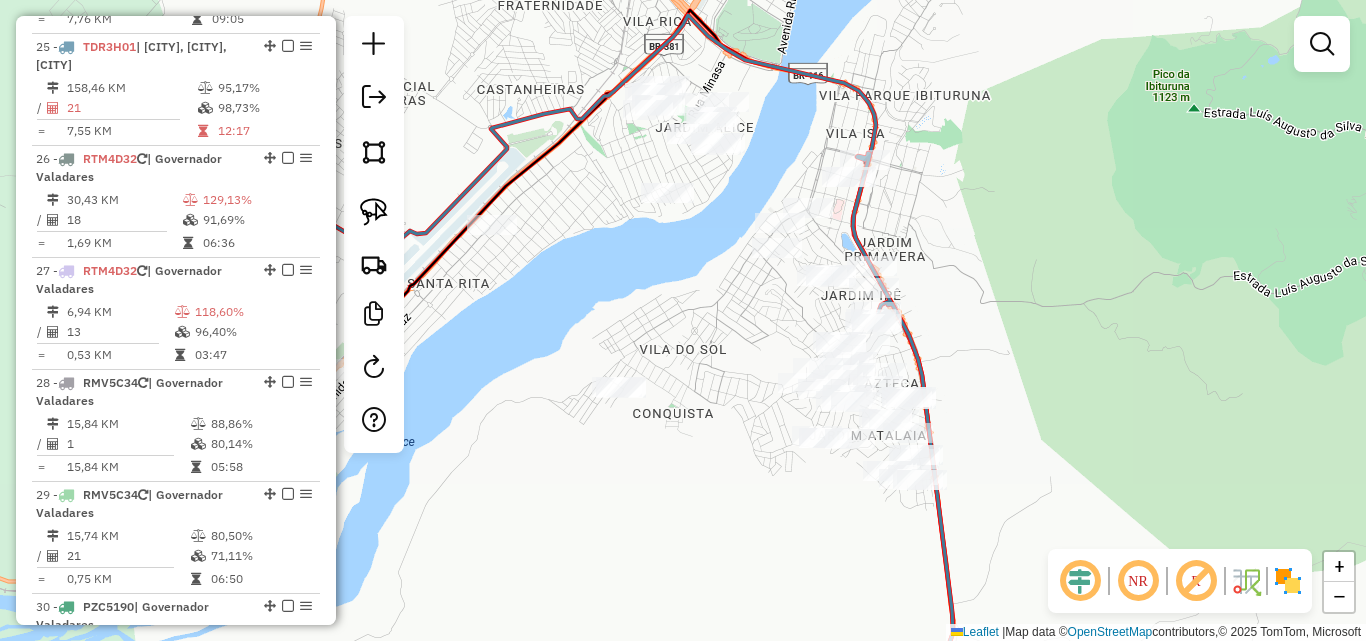 click on "Janela de atendimento Grade de atendimento Capacidade Transportadoras Veículos Cliente Pedidos  Rotas Selecione os dias de semana para filtrar as janelas de atendimento  Seg   Ter   Qua   Qui   Sex   Sáb   Dom  Informe o período da janela de atendimento: De: Até:  Filtrar exatamente a janela do cliente  Considerar janela de atendimento padrão  Selecione os dias de semana para filtrar as grades de atendimento  Seg   Ter   Qua   Qui   Sex   Sáb   Dom   Considerar clientes sem dia de atendimento cadastrado  Clientes fora do dia de atendimento selecionado Filtrar as atividades entre os valores definidos abaixo:  Peso mínimo:   Peso máximo:   Cubagem mínima:   Cubagem máxima:   De:   Até:  Filtrar as atividades entre o tempo de atendimento definido abaixo:  De:   Até:   Considerar capacidade total dos clientes não roteirizados Transportadora: Selecione um ou mais itens Tipo de veículo: Selecione um ou mais itens Veículo: Selecione um ou mais itens Motorista: Selecione um ou mais itens Nome: Rótulo:" 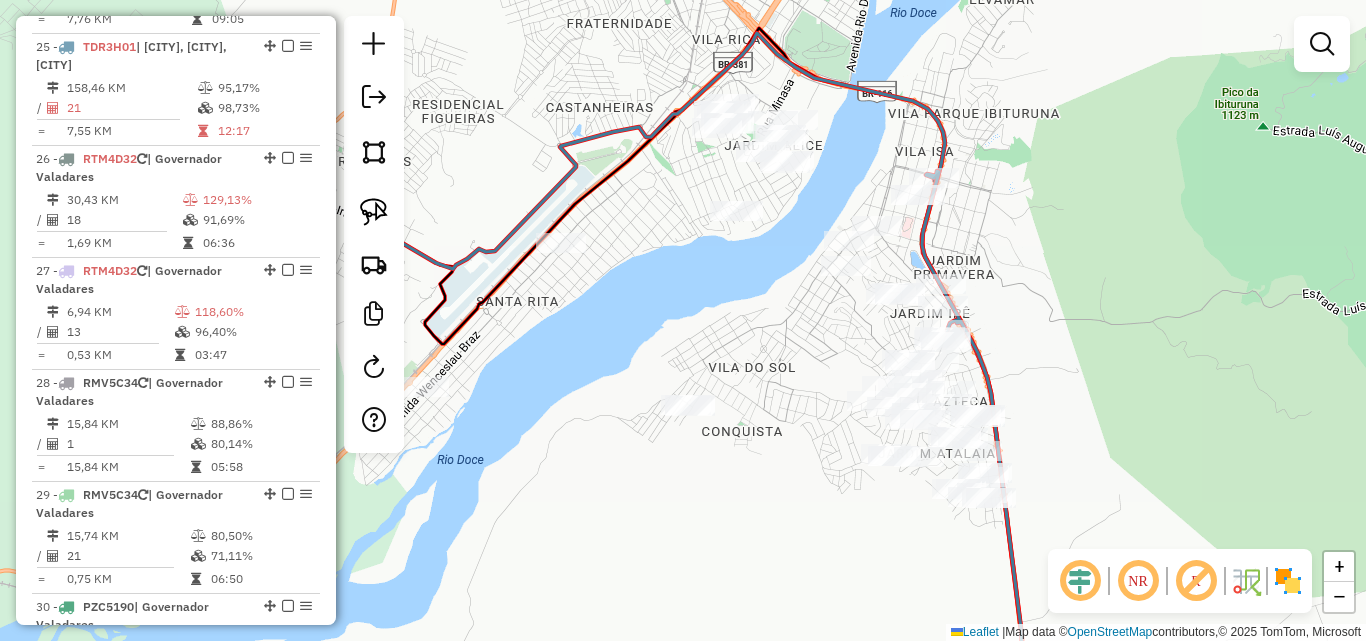 click on "Janela de atendimento Grade de atendimento Capacidade Transportadoras Veículos Cliente Pedidos  Rotas Selecione os dias de semana para filtrar as janelas de atendimento  Seg   Ter   Qua   Qui   Sex   Sáb   Dom  Informe o período da janela de atendimento: De: Até:  Filtrar exatamente a janela do cliente  Considerar janela de atendimento padrão  Selecione os dias de semana para filtrar as grades de atendimento  Seg   Ter   Qua   Qui   Sex   Sáb   Dom   Considerar clientes sem dia de atendimento cadastrado  Clientes fora do dia de atendimento selecionado Filtrar as atividades entre os valores definidos abaixo:  Peso mínimo:   Peso máximo:   Cubagem mínima:   Cubagem máxima:   De:   Até:  Filtrar as atividades entre o tempo de atendimento definido abaixo:  De:   Até:   Considerar capacidade total dos clientes não roteirizados Transportadora: Selecione um ou mais itens Tipo de veículo: Selecione um ou mais itens Veículo: Selecione um ou mais itens Motorista: Selecione um ou mais itens Nome: Rótulo:" 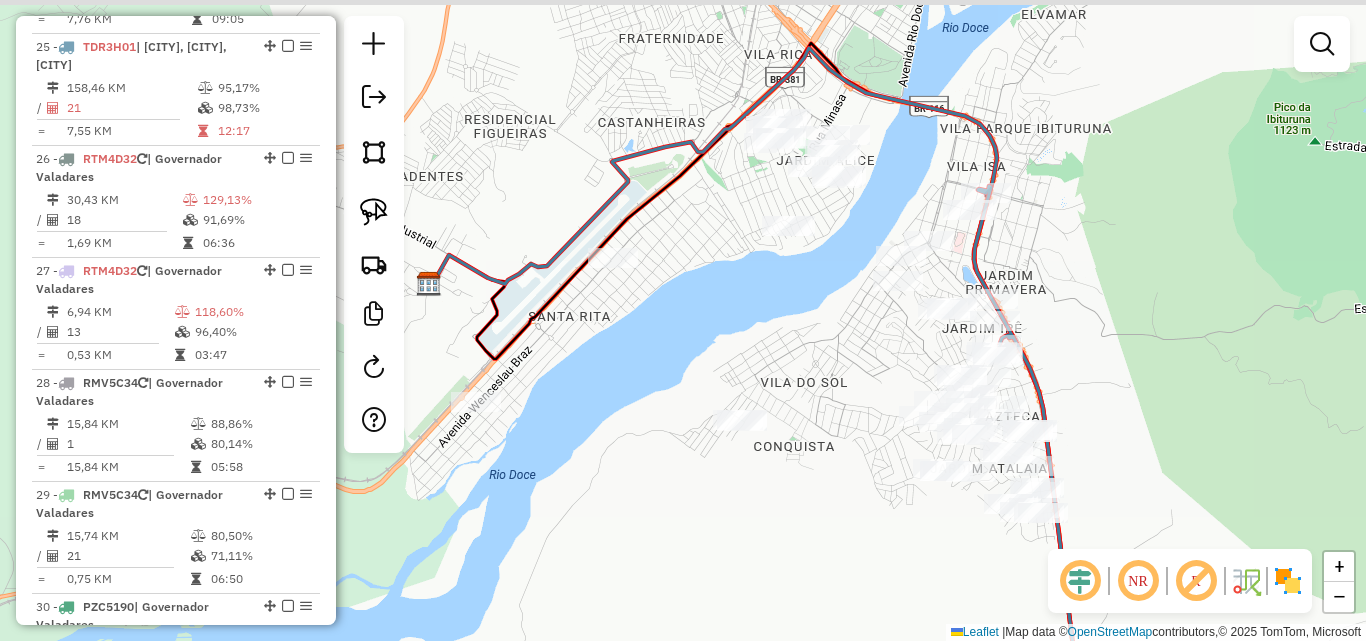 drag, startPoint x: 675, startPoint y: 300, endPoint x: 694, endPoint y: 302, distance: 19.104973 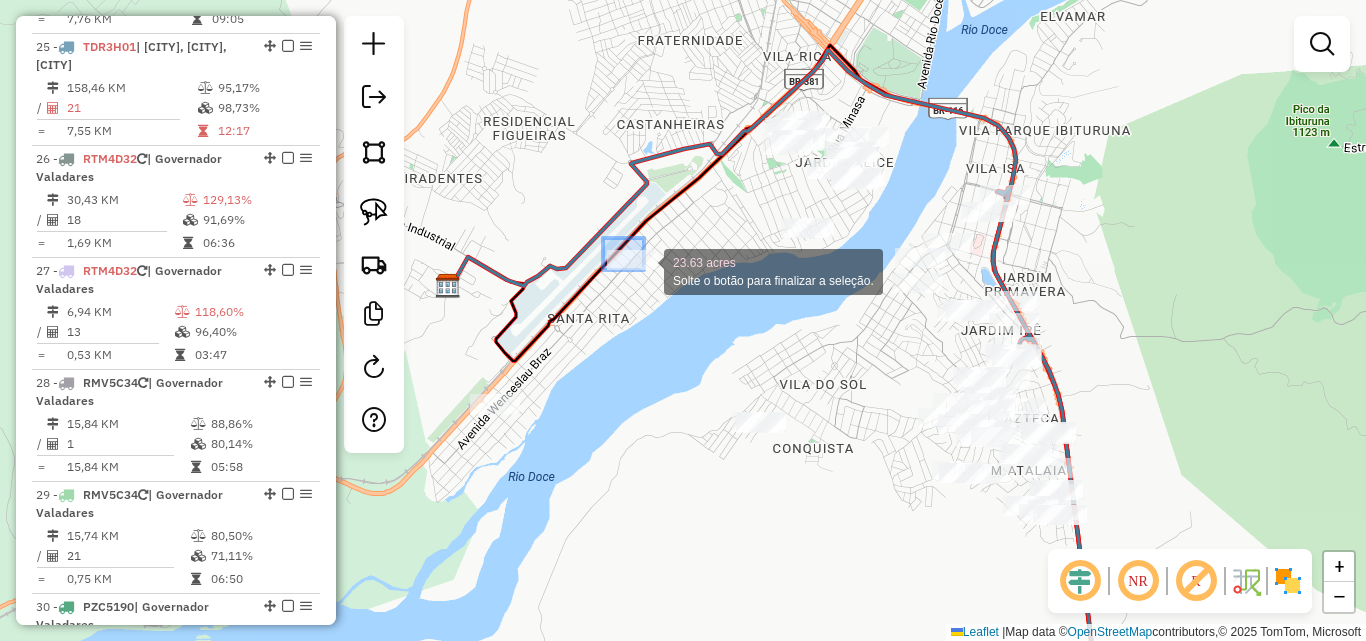 drag, startPoint x: 603, startPoint y: 238, endPoint x: 644, endPoint y: 270, distance: 52.009613 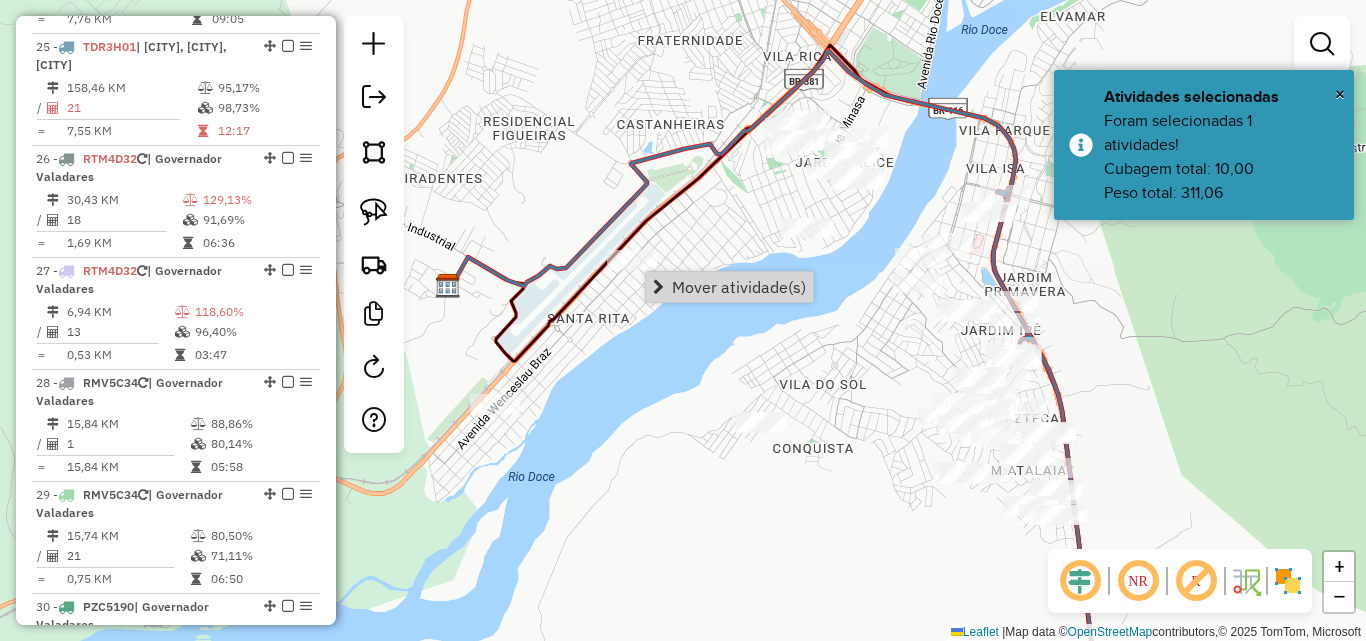 click on "Janela de atendimento Grade de atendimento Capacidade Transportadoras Veículos Cliente Pedidos  Rotas Selecione os dias de semana para filtrar as janelas de atendimento  Seg   Ter   Qua   Qui   Sex   Sáb   Dom  Informe o período da janela de atendimento: De: Até:  Filtrar exatamente a janela do cliente  Considerar janela de atendimento padrão  Selecione os dias de semana para filtrar as grades de atendimento  Seg   Ter   Qua   Qui   Sex   Sáb   Dom   Considerar clientes sem dia de atendimento cadastrado  Clientes fora do dia de atendimento selecionado Filtrar as atividades entre os valores definidos abaixo:  Peso mínimo:   Peso máximo:   Cubagem mínima:   Cubagem máxima:   De:   Até:  Filtrar as atividades entre o tempo de atendimento definido abaixo:  De:   Até:   Considerar capacidade total dos clientes não roteirizados Transportadora: Selecione um ou mais itens Tipo de veículo: Selecione um ou mais itens Veículo: Selecione um ou mais itens Motorista: Selecione um ou mais itens Nome: Rótulo:" 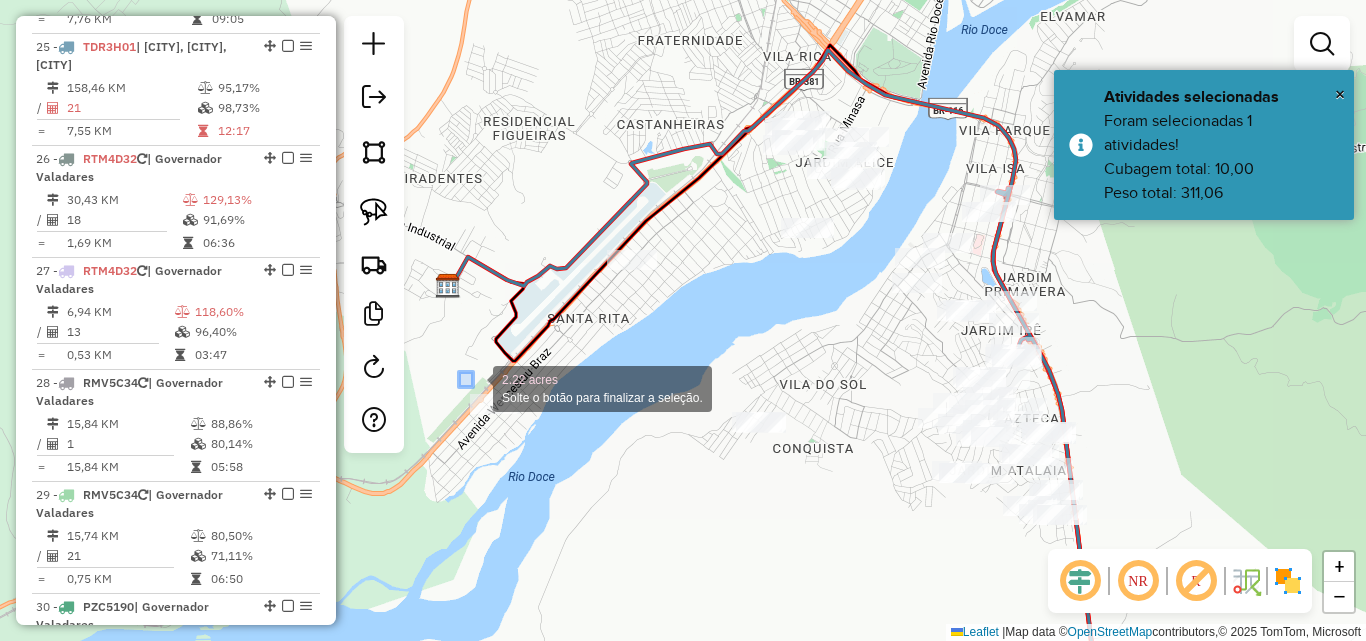 drag, startPoint x: 459, startPoint y: 372, endPoint x: 518, endPoint y: 416, distance: 73.60027 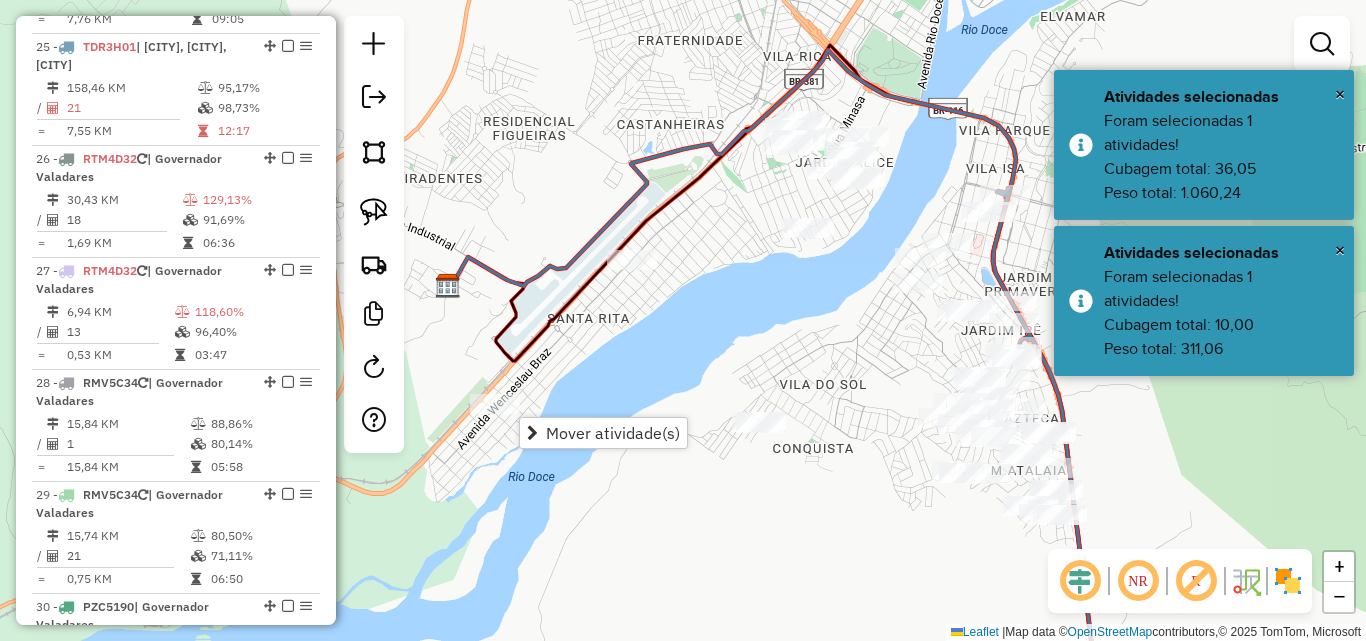 click on "Janela de atendimento Grade de atendimento Capacidade Transportadoras Veículos Cliente Pedidos  Rotas Selecione os dias de semana para filtrar as janelas de atendimento  Seg   Ter   Qua   Qui   Sex   Sáb   Dom  Informe o período da janela de atendimento: De: Até:  Filtrar exatamente a janela do cliente  Considerar janela de atendimento padrão  Selecione os dias de semana para filtrar as grades de atendimento  Seg   Ter   Qua   Qui   Sex   Sáb   Dom   Considerar clientes sem dia de atendimento cadastrado  Clientes fora do dia de atendimento selecionado Filtrar as atividades entre os valores definidos abaixo:  Peso mínimo:   Peso máximo:   Cubagem mínima:   Cubagem máxima:   De:   Até:  Filtrar as atividades entre o tempo de atendimento definido abaixo:  De:   Até:   Considerar capacidade total dos clientes não roteirizados Transportadora: Selecione um ou mais itens Tipo de veículo: Selecione um ou mais itens Veículo: Selecione um ou mais itens Motorista: Selecione um ou mais itens Nome: Rótulo:" 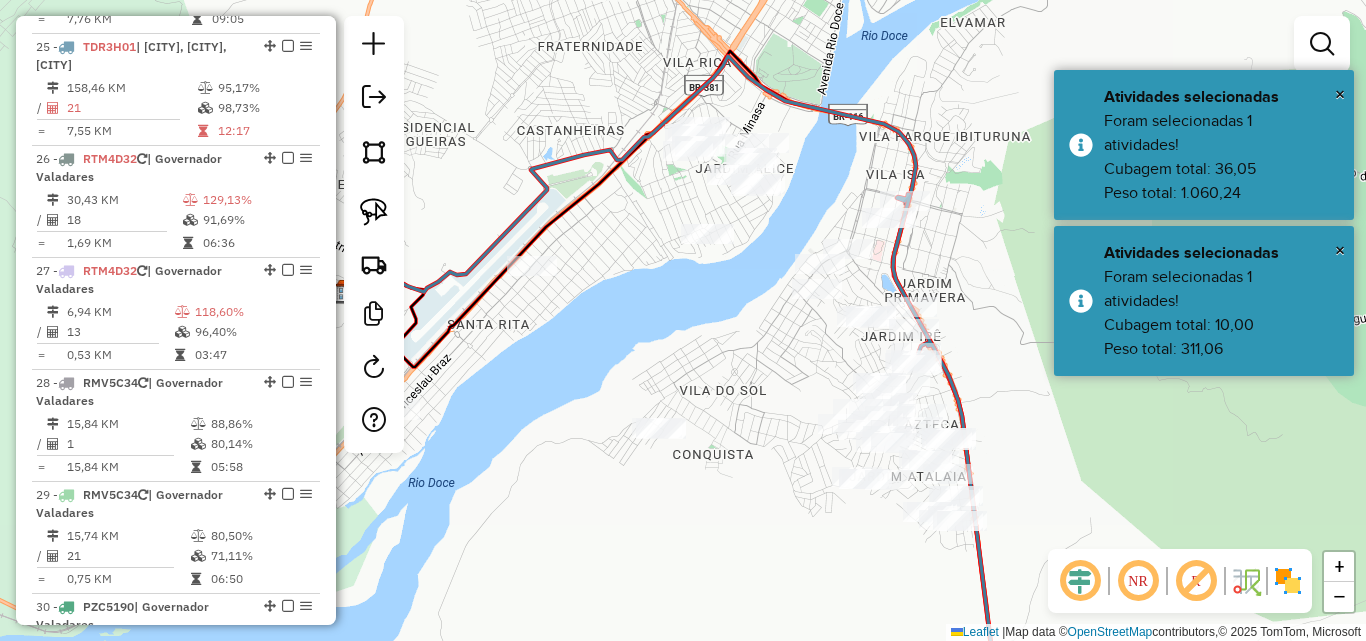 drag, startPoint x: 699, startPoint y: 327, endPoint x: 647, endPoint y: 327, distance: 52 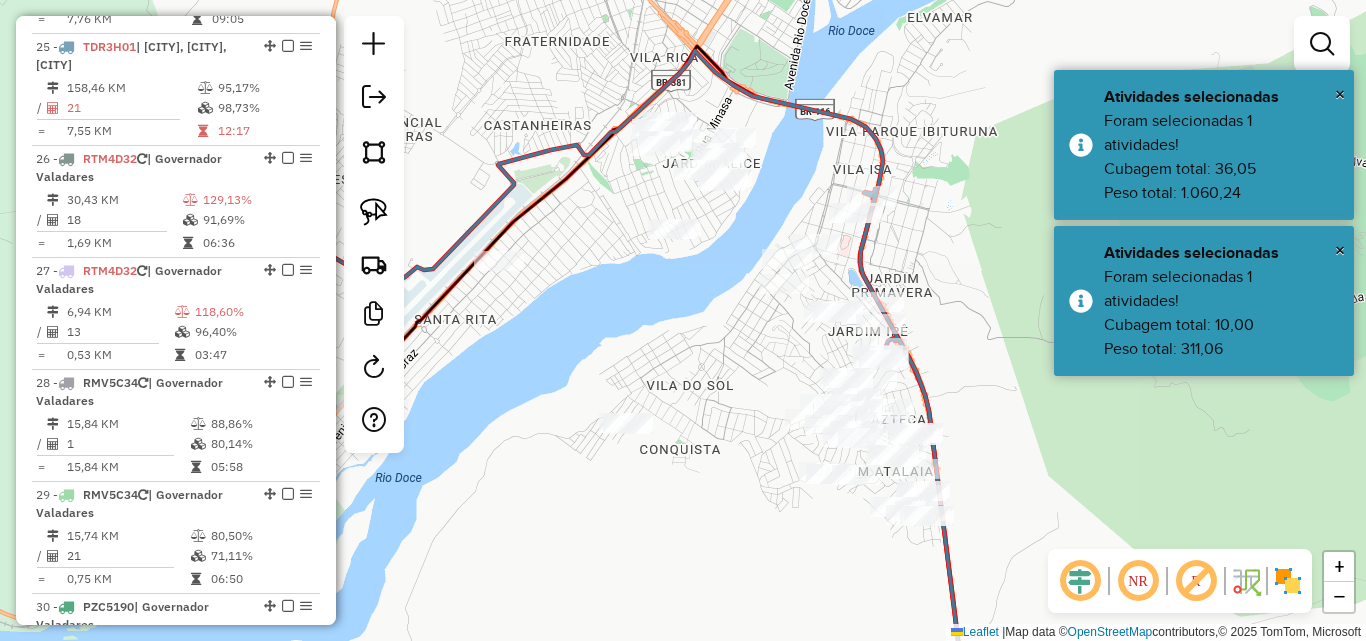 drag, startPoint x: 721, startPoint y: 328, endPoint x: 703, endPoint y: 323, distance: 18.681541 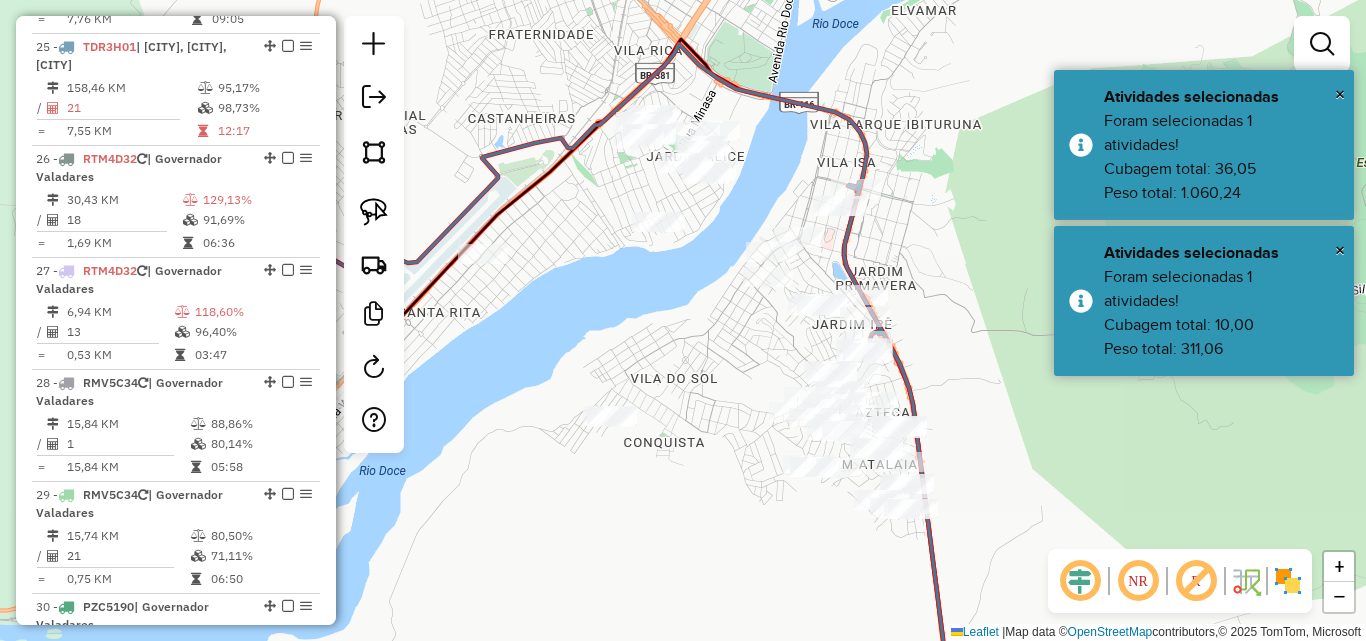 drag, startPoint x: 696, startPoint y: 307, endPoint x: 680, endPoint y: 298, distance: 18.35756 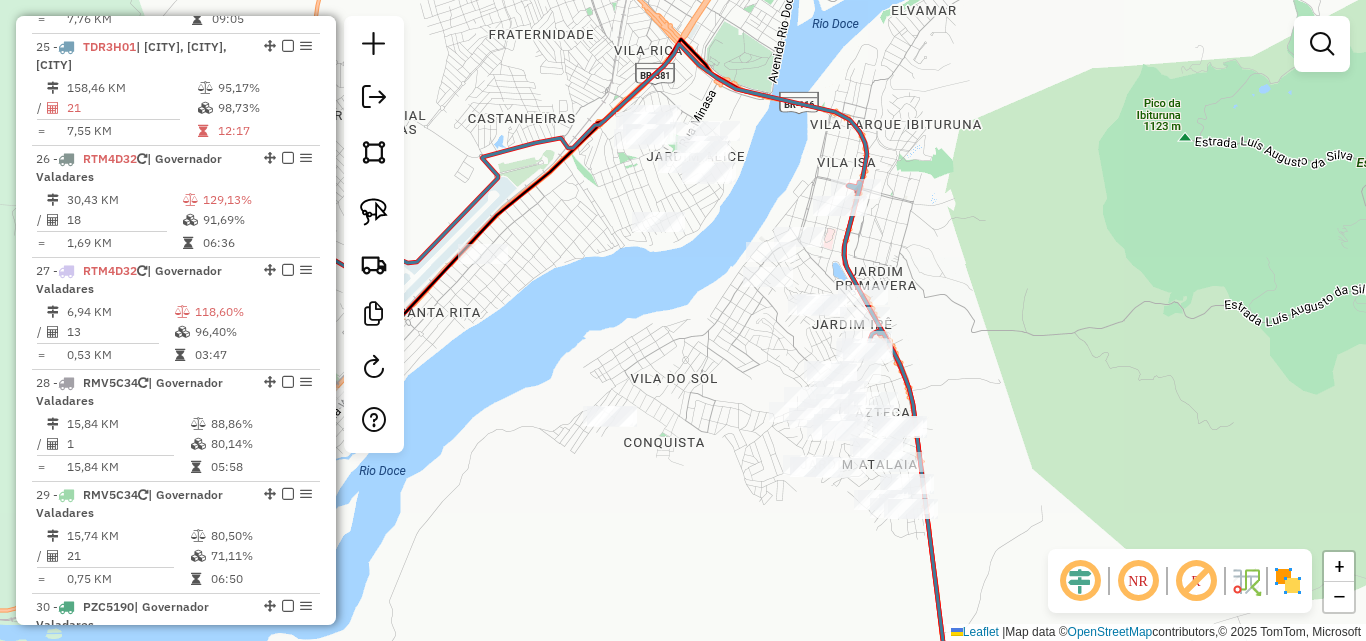 drag, startPoint x: 810, startPoint y: 160, endPoint x: 801, endPoint y: 185, distance: 26.57066 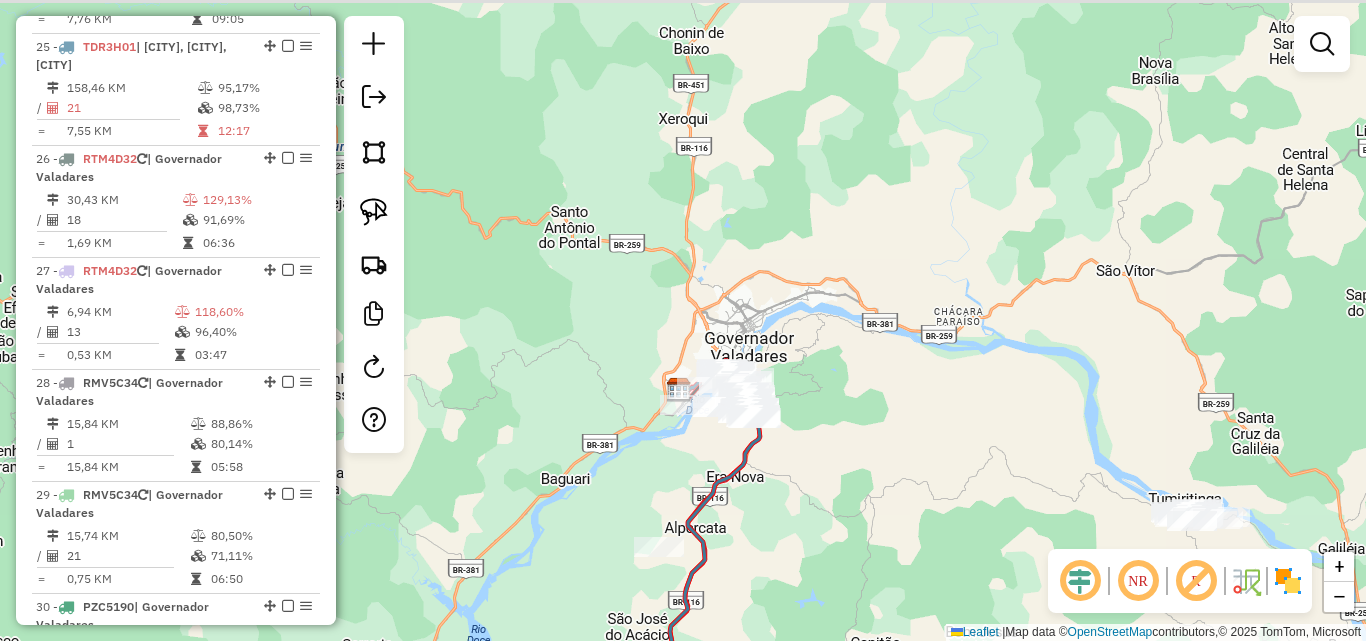 drag, startPoint x: 956, startPoint y: 125, endPoint x: 802, endPoint y: 347, distance: 270.18512 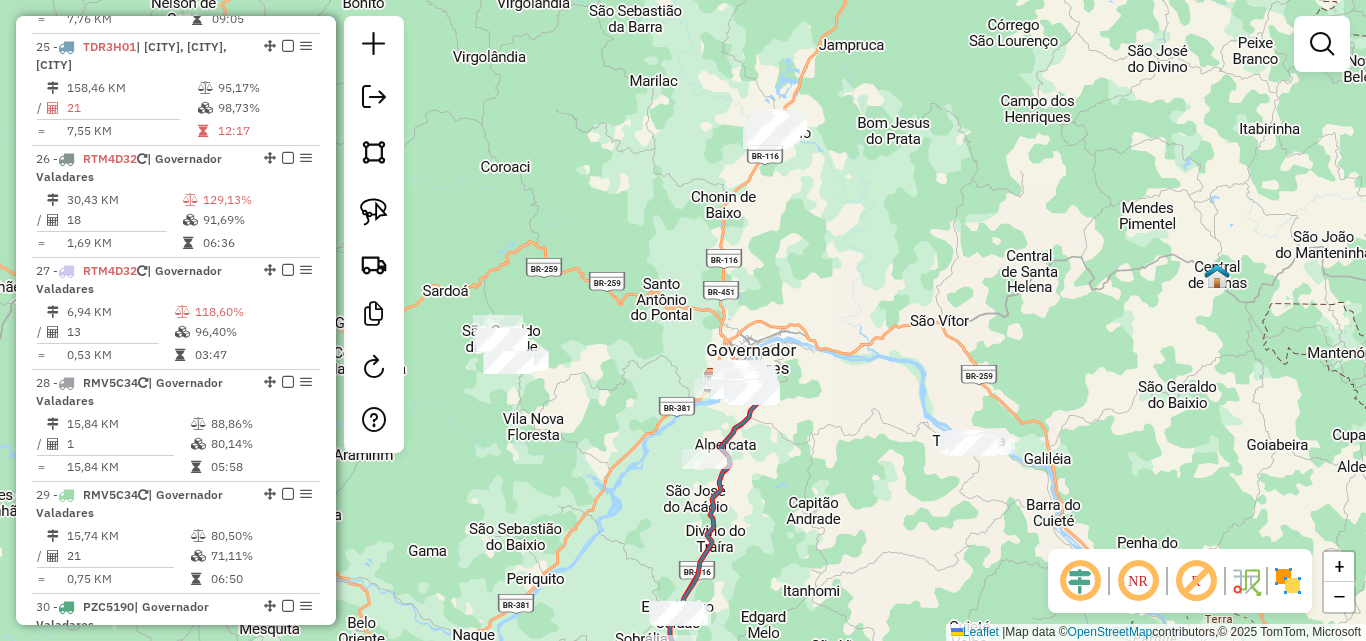 drag, startPoint x: 862, startPoint y: 377, endPoint x: 918, endPoint y: 186, distance: 199.04019 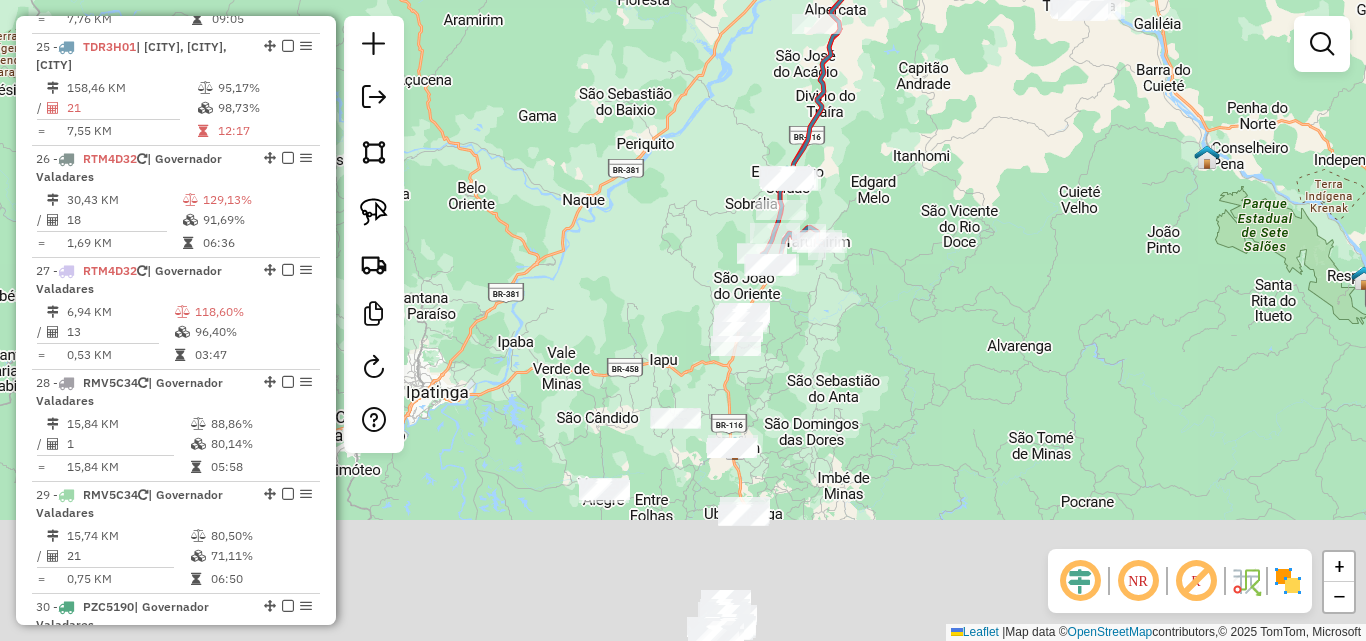drag, startPoint x: 882, startPoint y: 248, endPoint x: 920, endPoint y: 92, distance: 160.56151 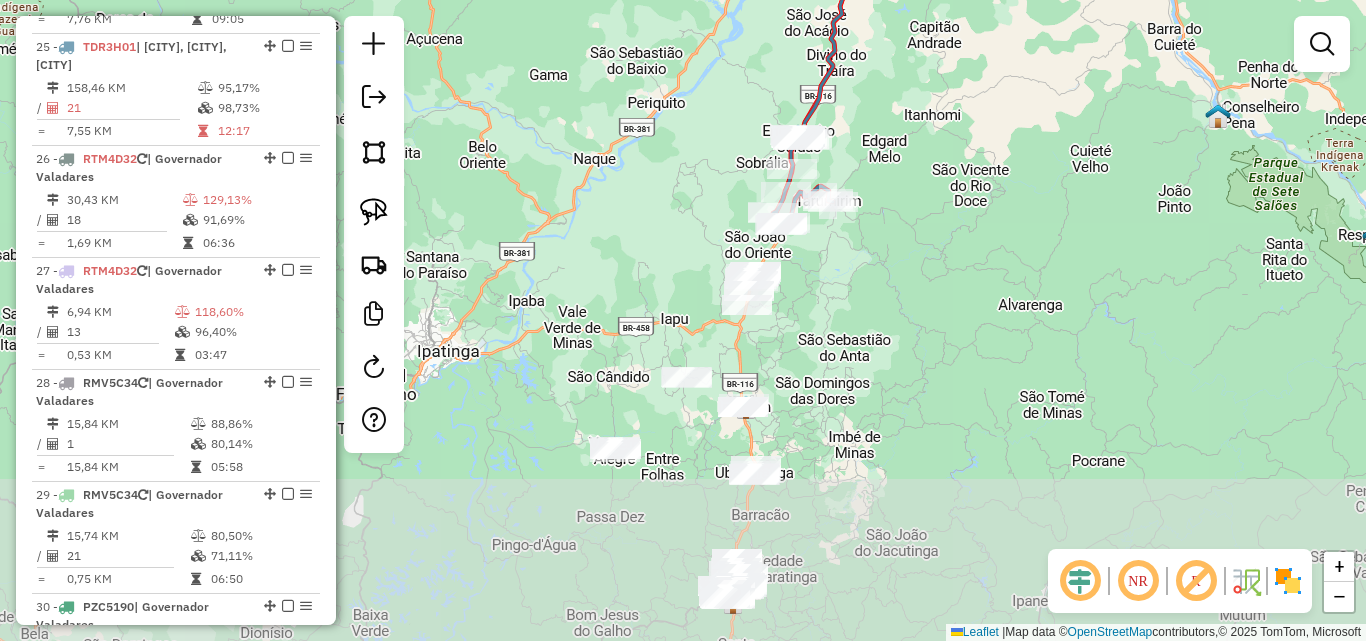drag 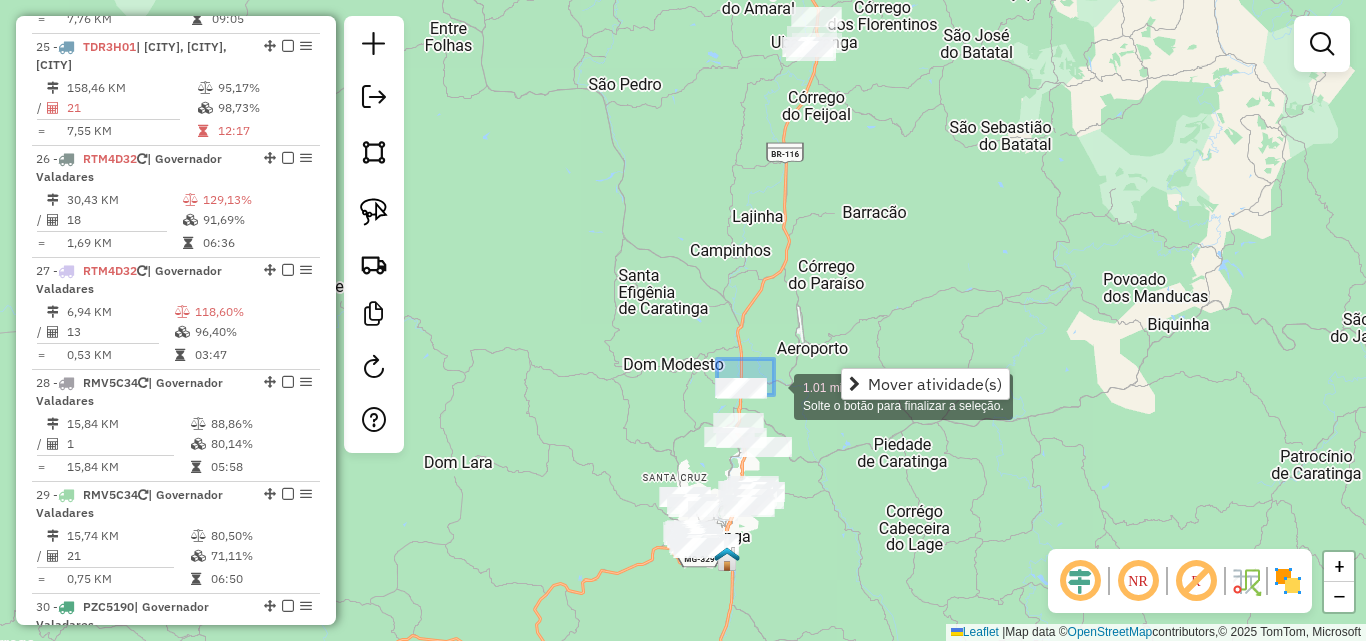 drag, startPoint x: 717, startPoint y: 359, endPoint x: 773, endPoint y: 395, distance: 66.573265 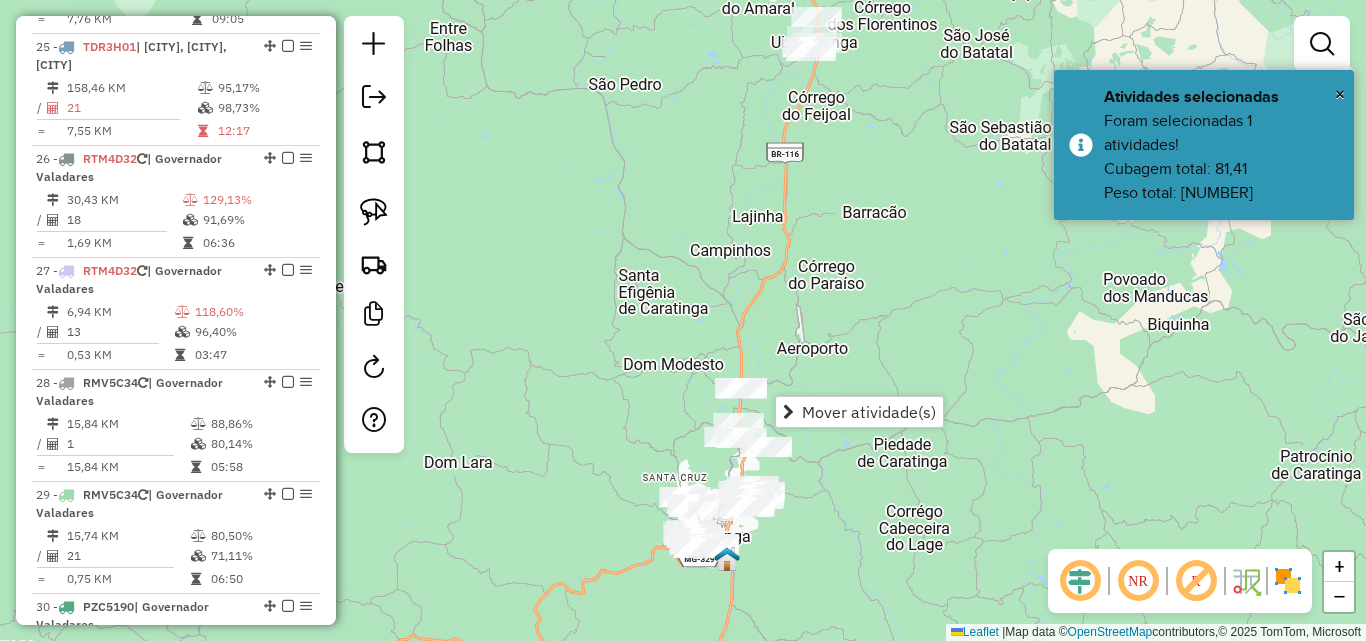 click on "Janela de atendimento Grade de atendimento Capacidade Transportadoras Veículos Cliente Pedidos  Rotas Selecione os dias de semana para filtrar as janelas de atendimento  Seg   Ter   Qua   Qui   Sex   Sáb   Dom  Informe o período da janela de atendimento: De: Até:  Filtrar exatamente a janela do cliente  Considerar janela de atendimento padrão  Selecione os dias de semana para filtrar as grades de atendimento  Seg   Ter   Qua   Qui   Sex   Sáb   Dom   Considerar clientes sem dia de atendimento cadastrado  Clientes fora do dia de atendimento selecionado Filtrar as atividades entre os valores definidos abaixo:  Peso mínimo:   Peso máximo:   Cubagem mínima:   Cubagem máxima:   De:   Até:  Filtrar as atividades entre o tempo de atendimento definido abaixo:  De:   Até:   Considerar capacidade total dos clientes não roteirizados Transportadora: Selecione um ou mais itens Tipo de veículo: Selecione um ou mais itens Veículo: Selecione um ou mais itens Motorista: Selecione um ou mais itens Nome: Rótulo:" 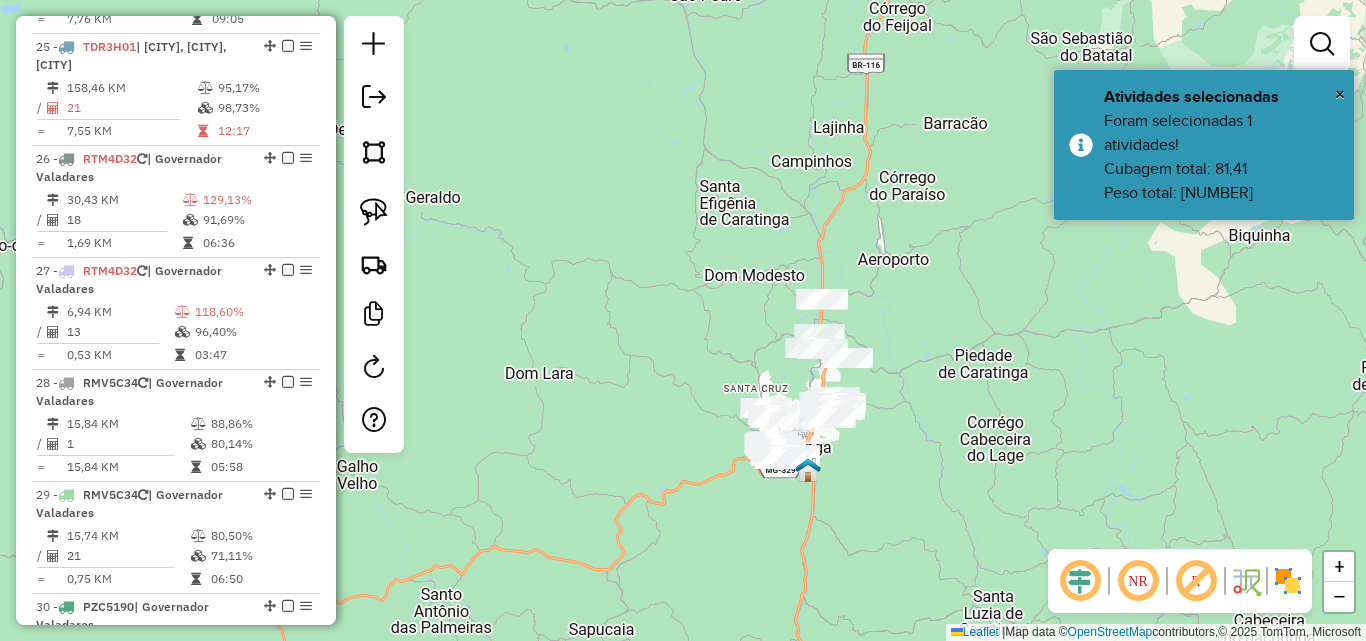 click on "Janela de atendimento Grade de atendimento Capacidade Transportadoras Veículos Cliente Pedidos  Rotas Selecione os dias de semana para filtrar as janelas de atendimento  Seg   Ter   Qua   Qui   Sex   Sáb   Dom  Informe o período da janela de atendimento: De: Até:  Filtrar exatamente a janela do cliente  Considerar janela de atendimento padrão  Selecione os dias de semana para filtrar as grades de atendimento  Seg   Ter   Qua   Qui   Sex   Sáb   Dom   Considerar clientes sem dia de atendimento cadastrado  Clientes fora do dia de atendimento selecionado Filtrar as atividades entre os valores definidos abaixo:  Peso mínimo:   Peso máximo:   Cubagem mínima:   Cubagem máxima:   De:   Até:  Filtrar as atividades entre o tempo de atendimento definido abaixo:  De:   Até:   Considerar capacidade total dos clientes não roteirizados Transportadora: Selecione um ou mais itens Tipo de veículo: Selecione um ou mais itens Veículo: Selecione um ou mais itens Motorista: Selecione um ou mais itens Nome: Rótulo:" 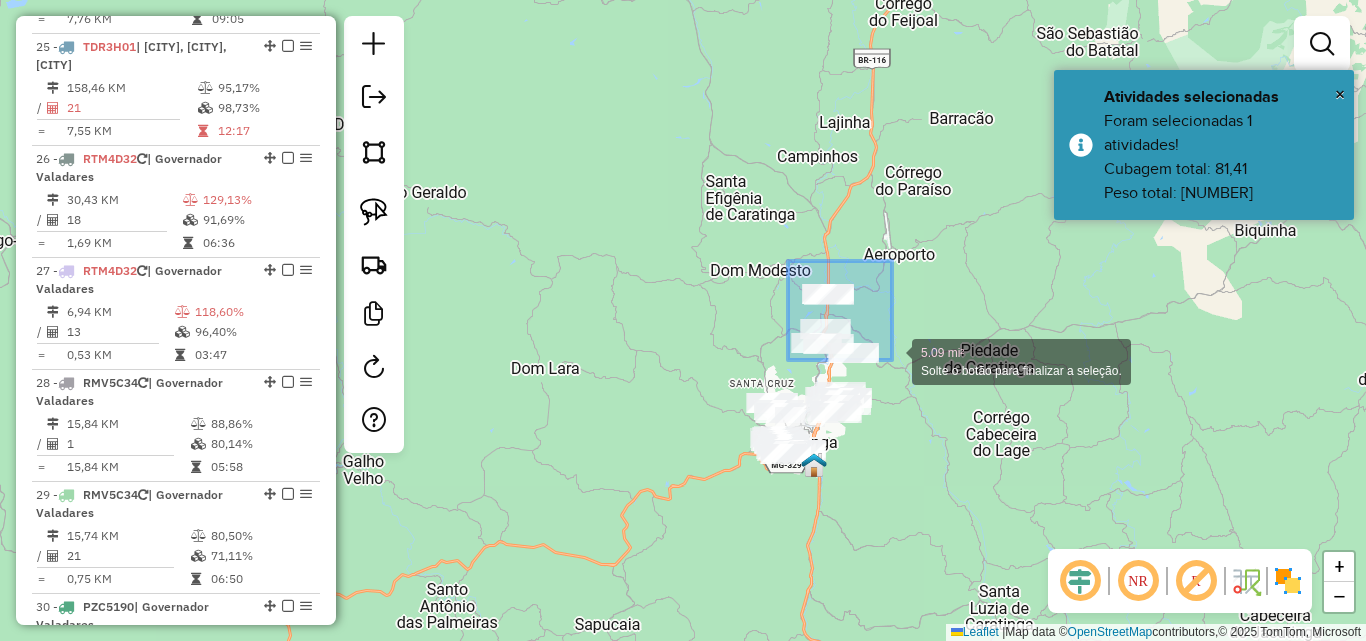 drag, startPoint x: 788, startPoint y: 261, endPoint x: 892, endPoint y: 360, distance: 143.58621 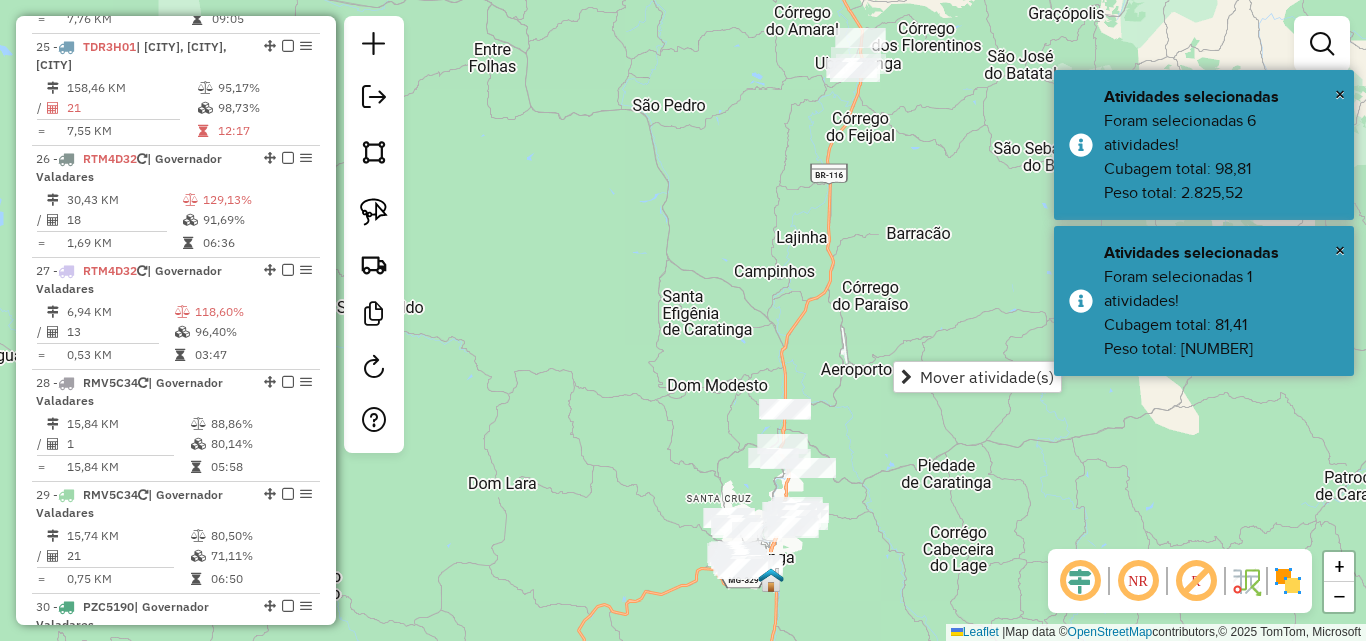 drag, startPoint x: 898, startPoint y: 247, endPoint x: 852, endPoint y: 367, distance: 128.51459 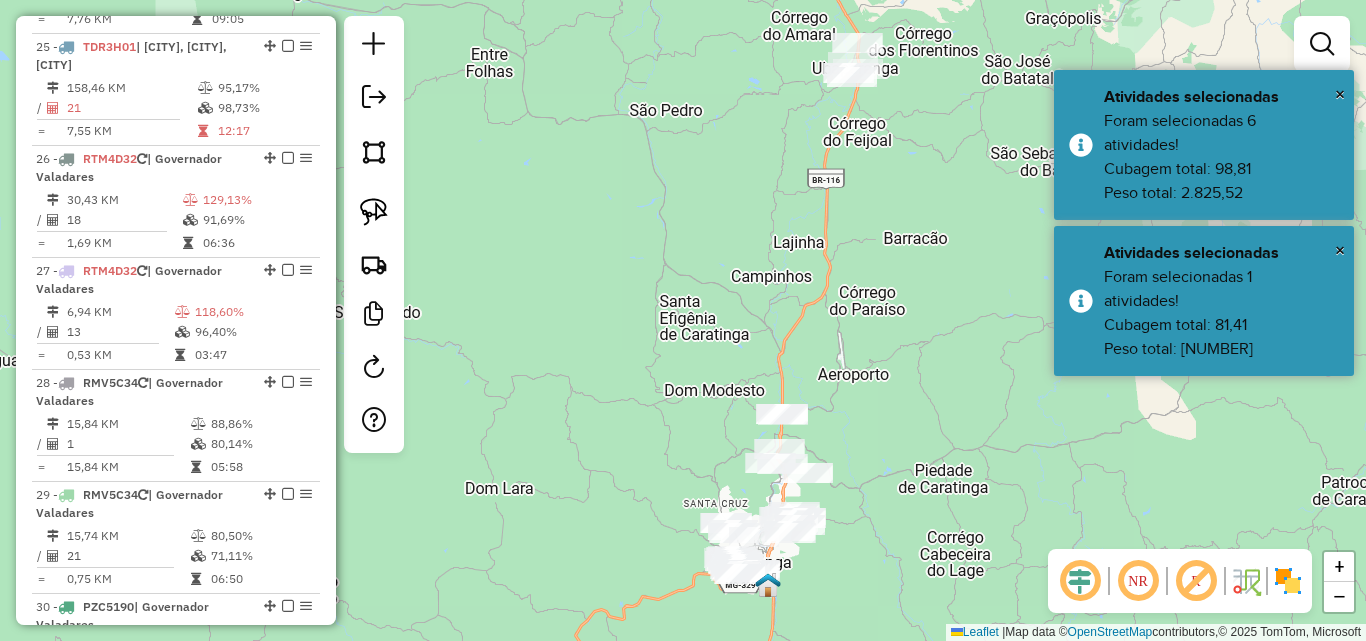 click 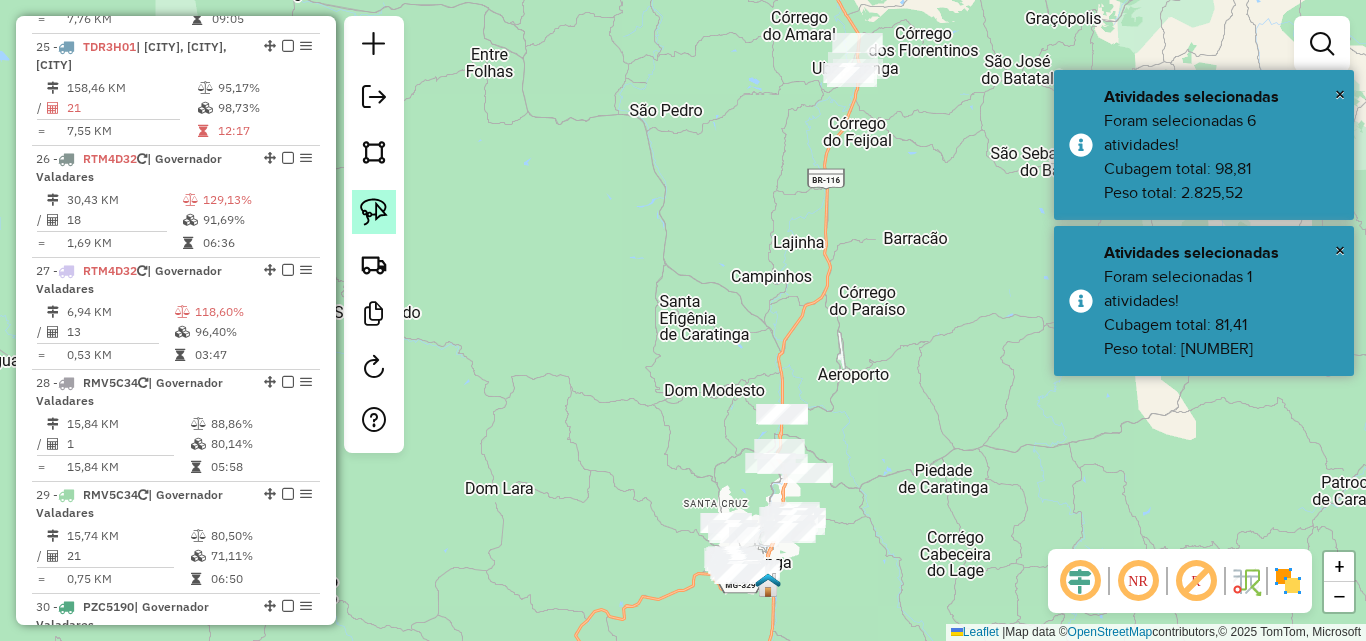 click 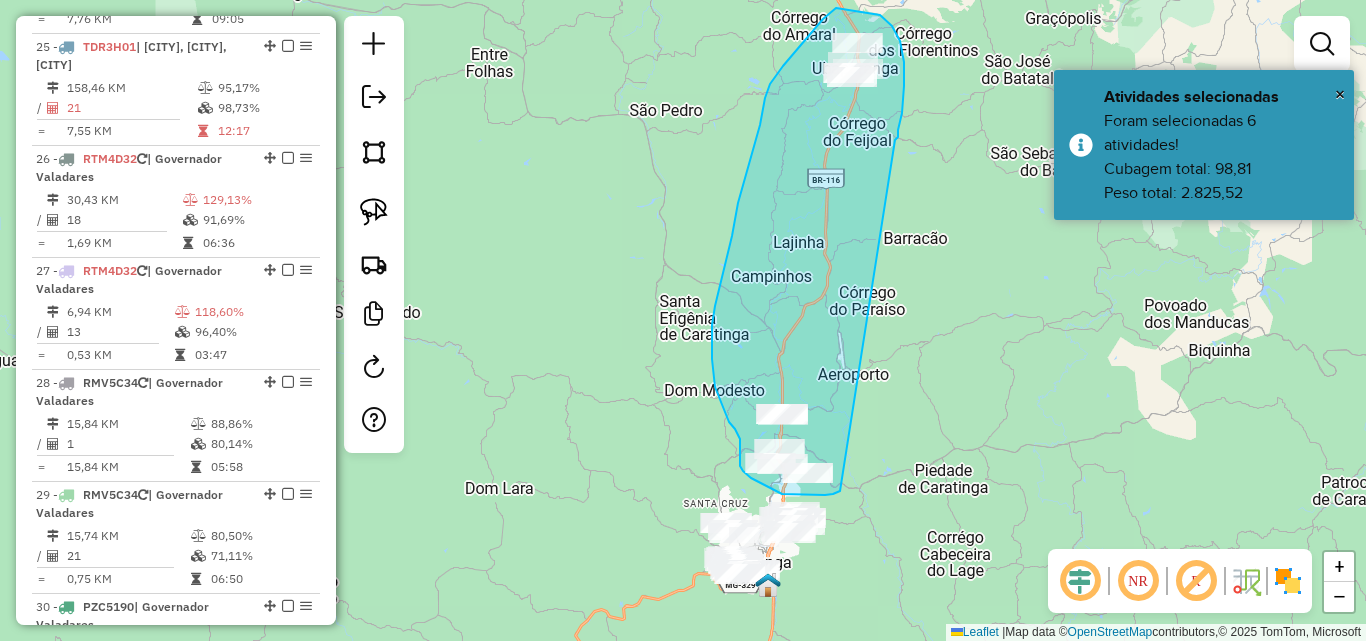 drag, startPoint x: 902, startPoint y: 113, endPoint x: 856, endPoint y: 482, distance: 371.85614 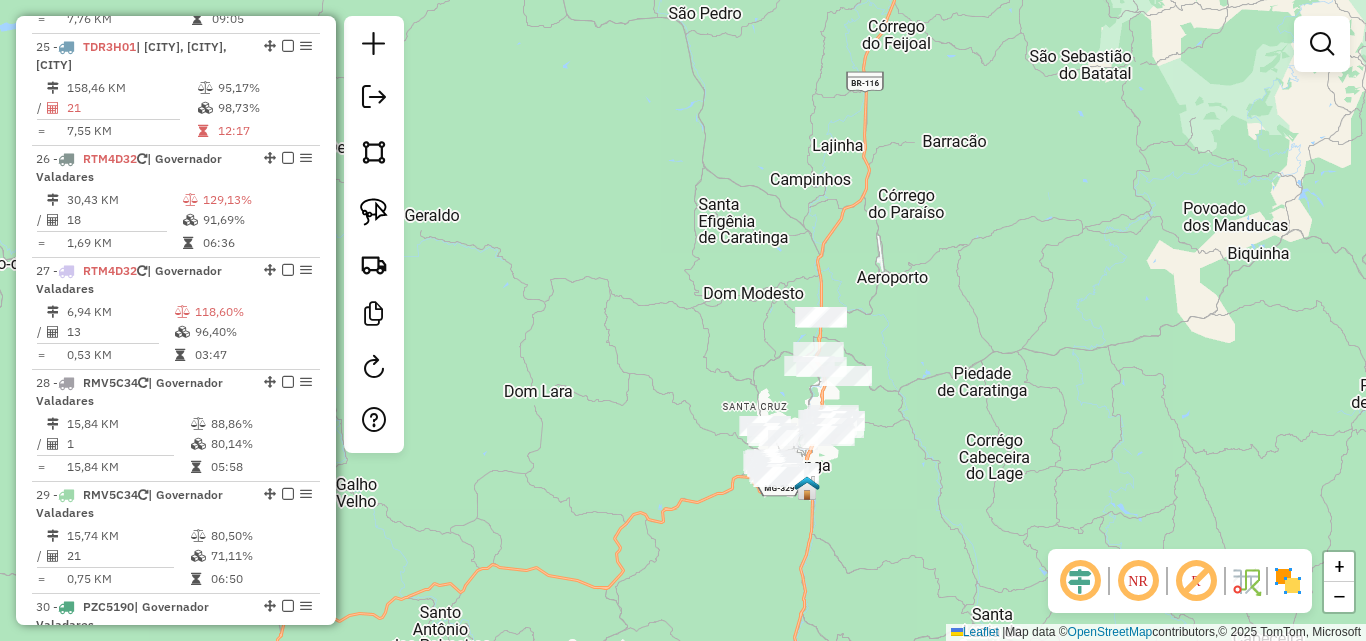 drag, startPoint x: 874, startPoint y: 488, endPoint x: 911, endPoint y: 390, distance: 104.75209 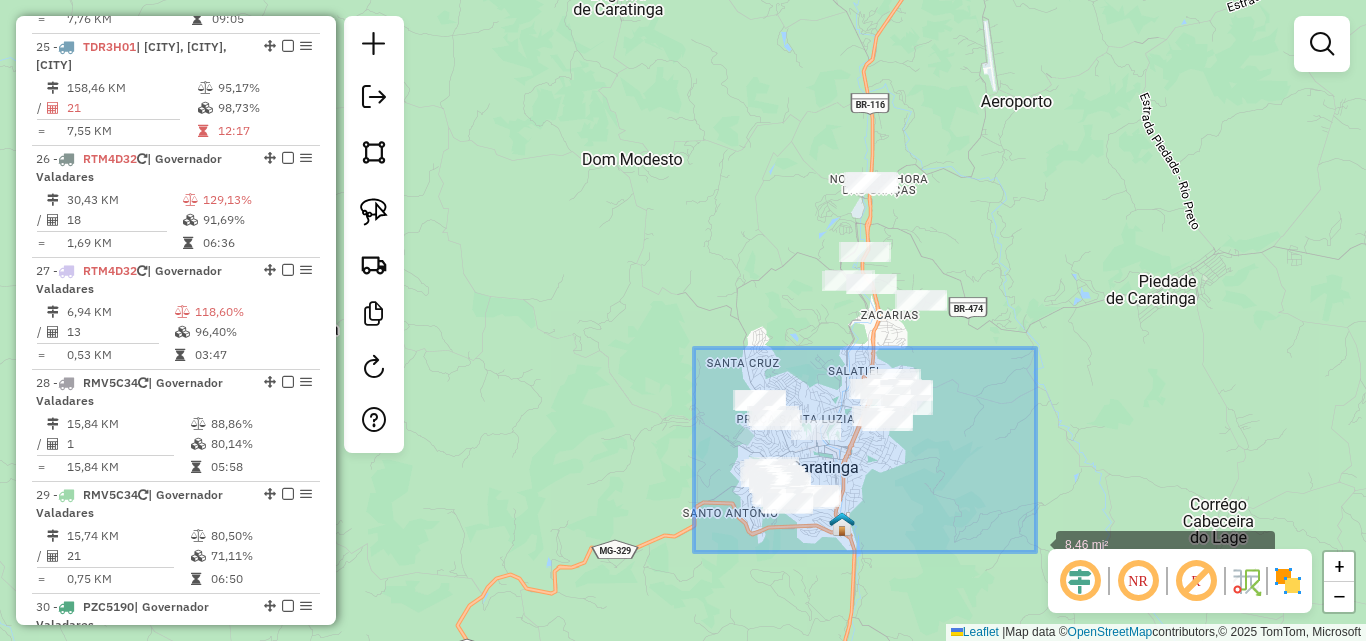 drag, startPoint x: 694, startPoint y: 348, endPoint x: 1036, endPoint y: 552, distance: 398.22104 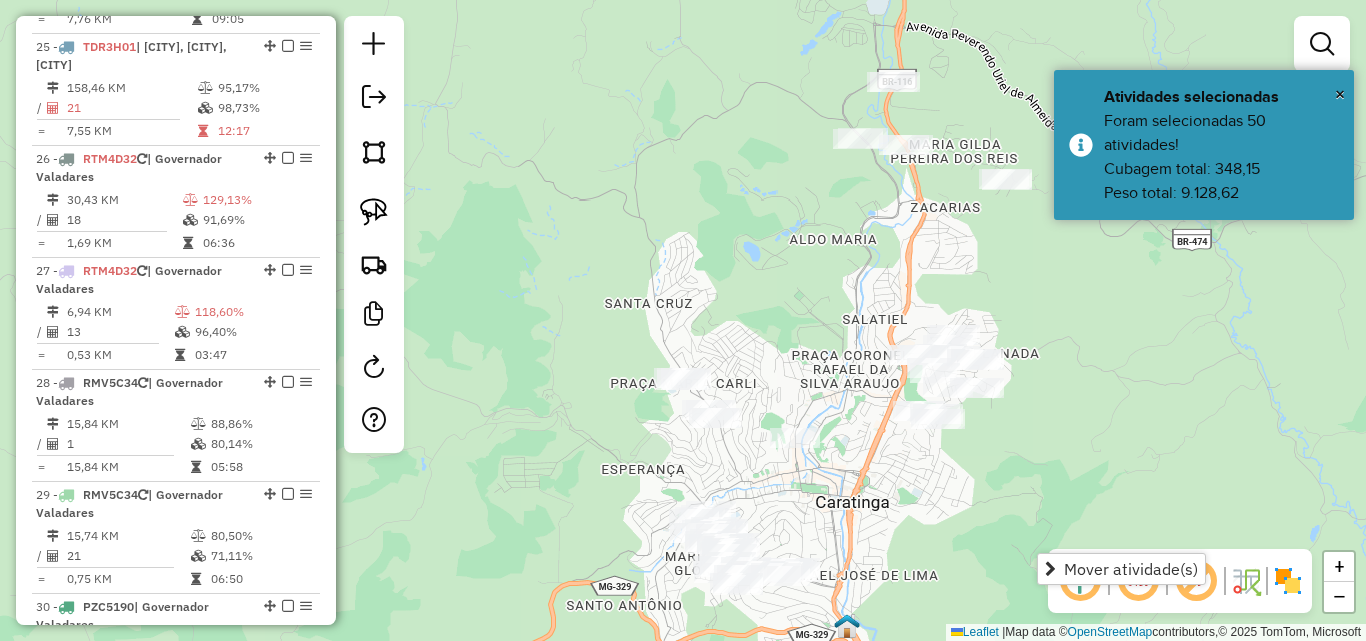 drag, startPoint x: 869, startPoint y: 447, endPoint x: 829, endPoint y: 391, distance: 68.8186 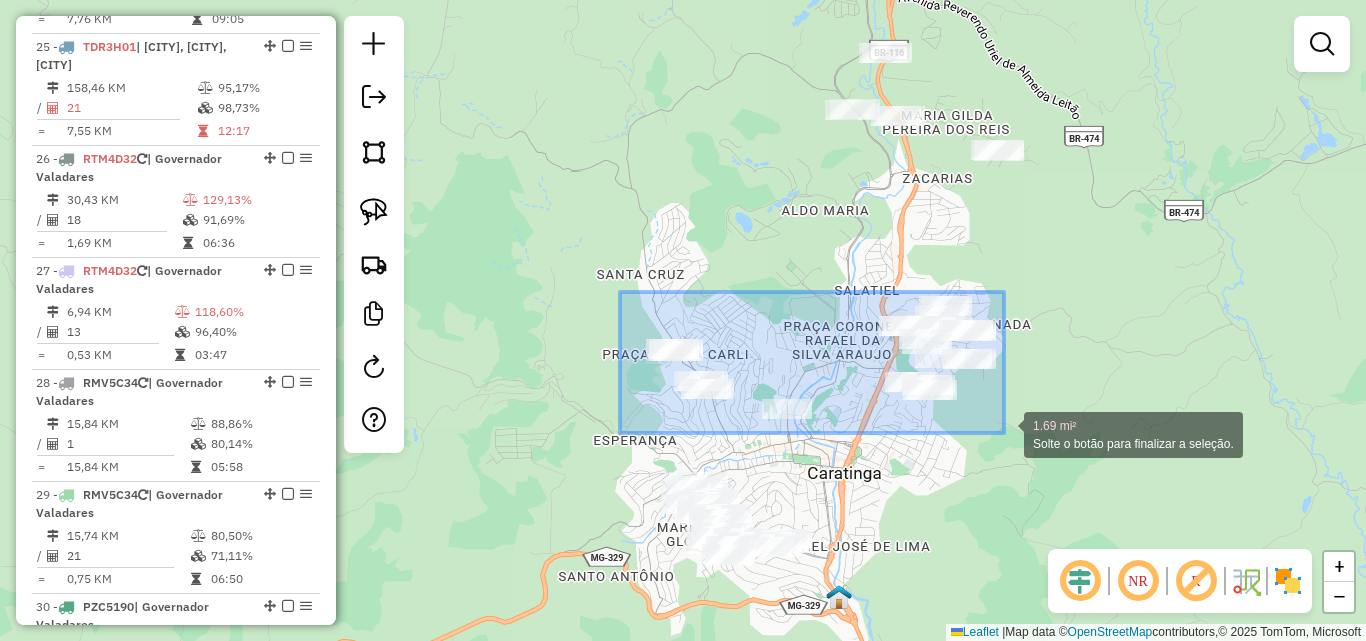 drag, startPoint x: 620, startPoint y: 292, endPoint x: 1007, endPoint y: 433, distance: 411.8859 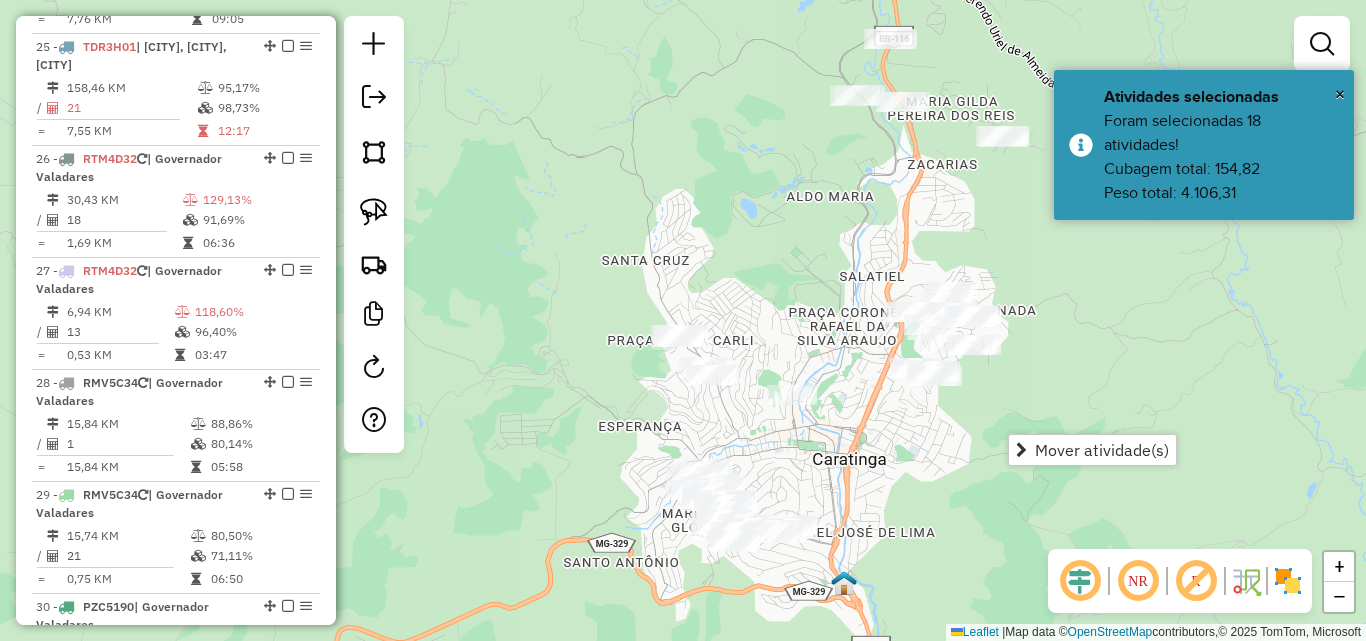 drag, startPoint x: 864, startPoint y: 467, endPoint x: 843, endPoint y: 446, distance: 29.698484 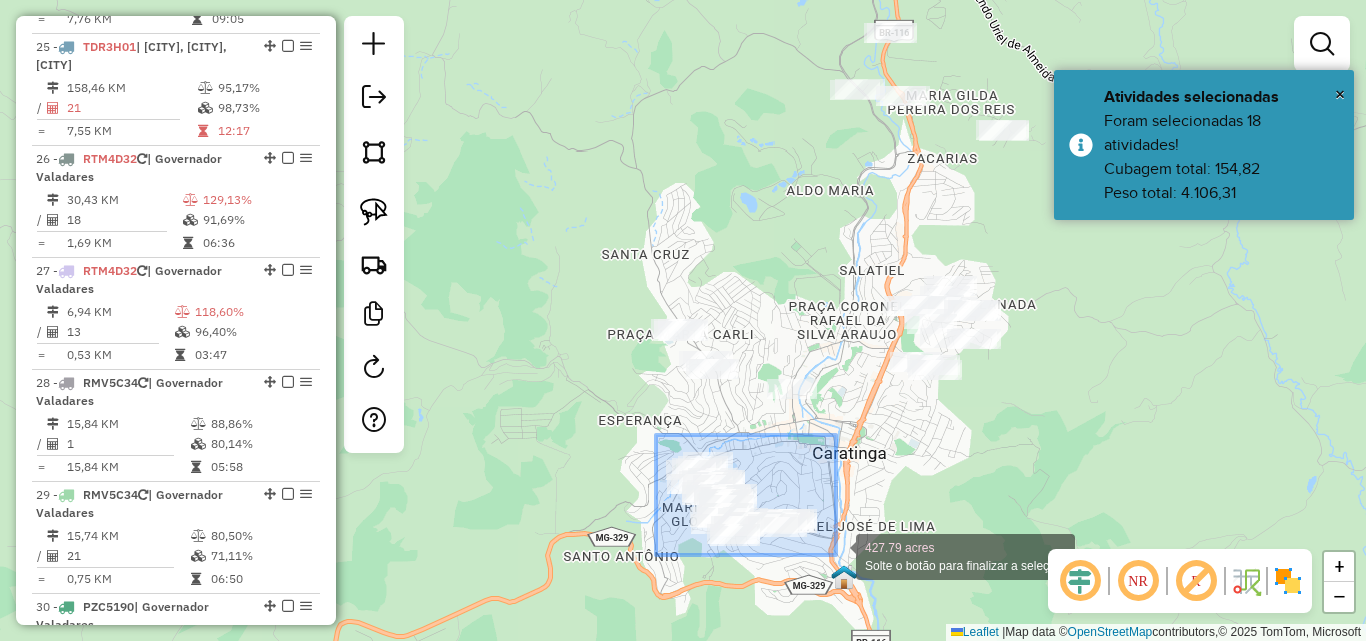 drag, startPoint x: 656, startPoint y: 435, endPoint x: 836, endPoint y: 555, distance: 216.33308 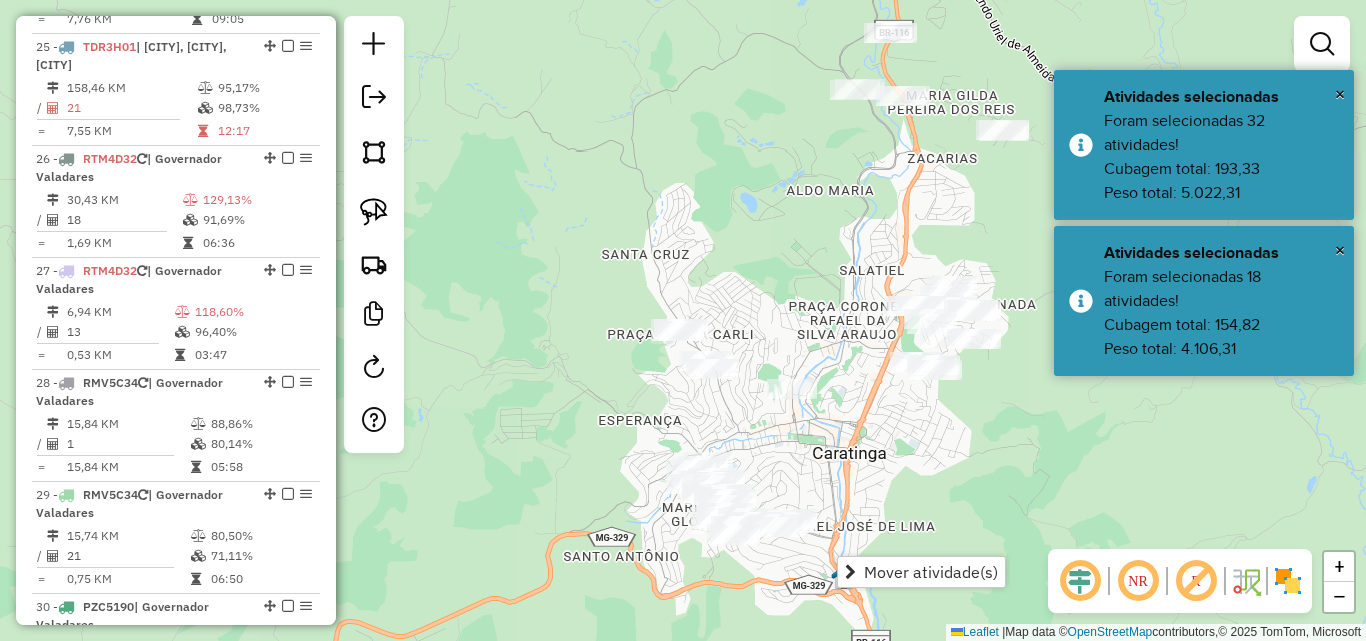 click on "Janela de atendimento Grade de atendimento Capacidade Transportadoras Veículos Cliente Pedidos  Rotas Selecione os dias de semana para filtrar as janelas de atendimento  Seg   Ter   Qua   Qui   Sex   Sáb   Dom  Informe o período da janela de atendimento: De: Até:  Filtrar exatamente a janela do cliente  Considerar janela de atendimento padrão  Selecione os dias de semana para filtrar as grades de atendimento  Seg   Ter   Qua   Qui   Sex   Sáb   Dom   Considerar clientes sem dia de atendimento cadastrado  Clientes fora do dia de atendimento selecionado Filtrar as atividades entre os valores definidos abaixo:  Peso mínimo:   Peso máximo:   Cubagem mínima:   Cubagem máxima:   De:   Até:  Filtrar as atividades entre o tempo de atendimento definido abaixo:  De:   Até:   Considerar capacidade total dos clientes não roteirizados Transportadora: Selecione um ou mais itens Tipo de veículo: Selecione um ou mais itens Veículo: Selecione um ou mais itens Motorista: Selecione um ou mais itens Nome: Rótulo:" 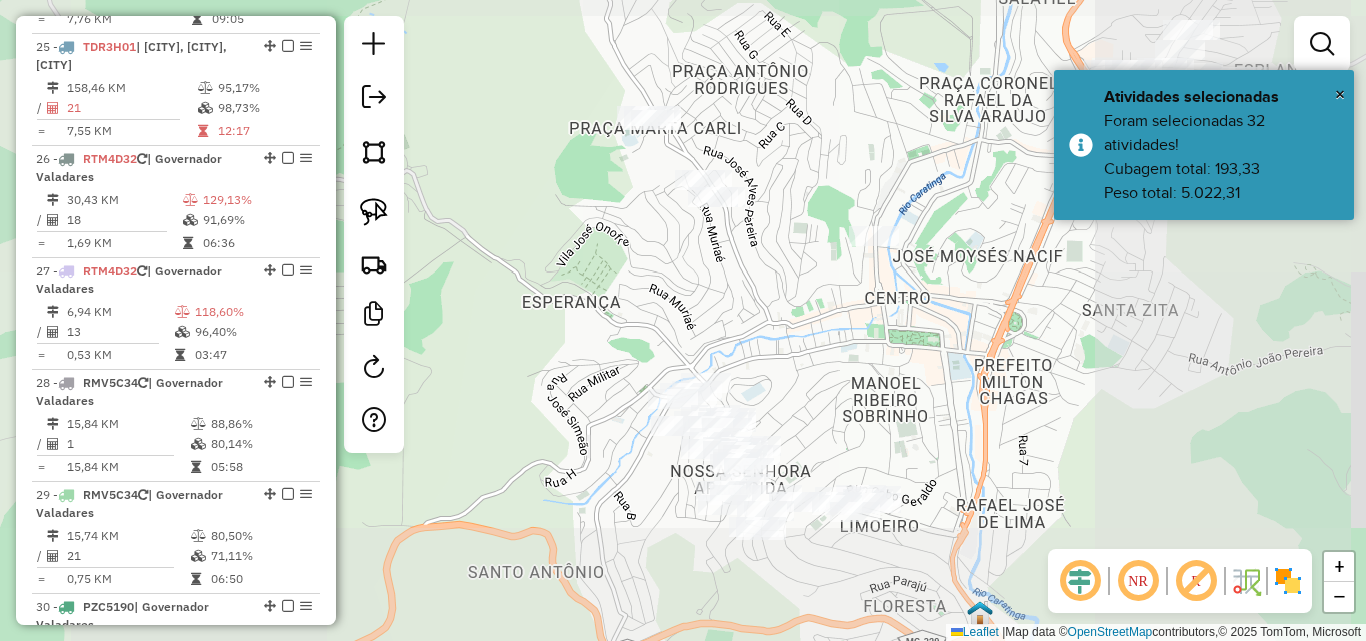 click on "Janela de atendimento Grade de atendimento Capacidade Transportadoras Veículos Cliente Pedidos  Rotas Selecione os dias de semana para filtrar as janelas de atendimento  Seg   Ter   Qua   Qui   Sex   Sáb   Dom  Informe o período da janela de atendimento: De: Até:  Filtrar exatamente a janela do cliente  Considerar janela de atendimento padrão  Selecione os dias de semana para filtrar as grades de atendimento  Seg   Ter   Qua   Qui   Sex   Sáb   Dom   Considerar clientes sem dia de atendimento cadastrado  Clientes fora do dia de atendimento selecionado Filtrar as atividades entre os valores definidos abaixo:  Peso mínimo:   Peso máximo:   Cubagem mínima:   Cubagem máxima:   De:   Até:  Filtrar as atividades entre o tempo de atendimento definido abaixo:  De:   Até:   Considerar capacidade total dos clientes não roteirizados Transportadora: Selecione um ou mais itens Tipo de veículo: Selecione um ou mais itens Veículo: Selecione um ou mais itens Motorista: Selecione um ou mais itens Nome: Rótulo:" 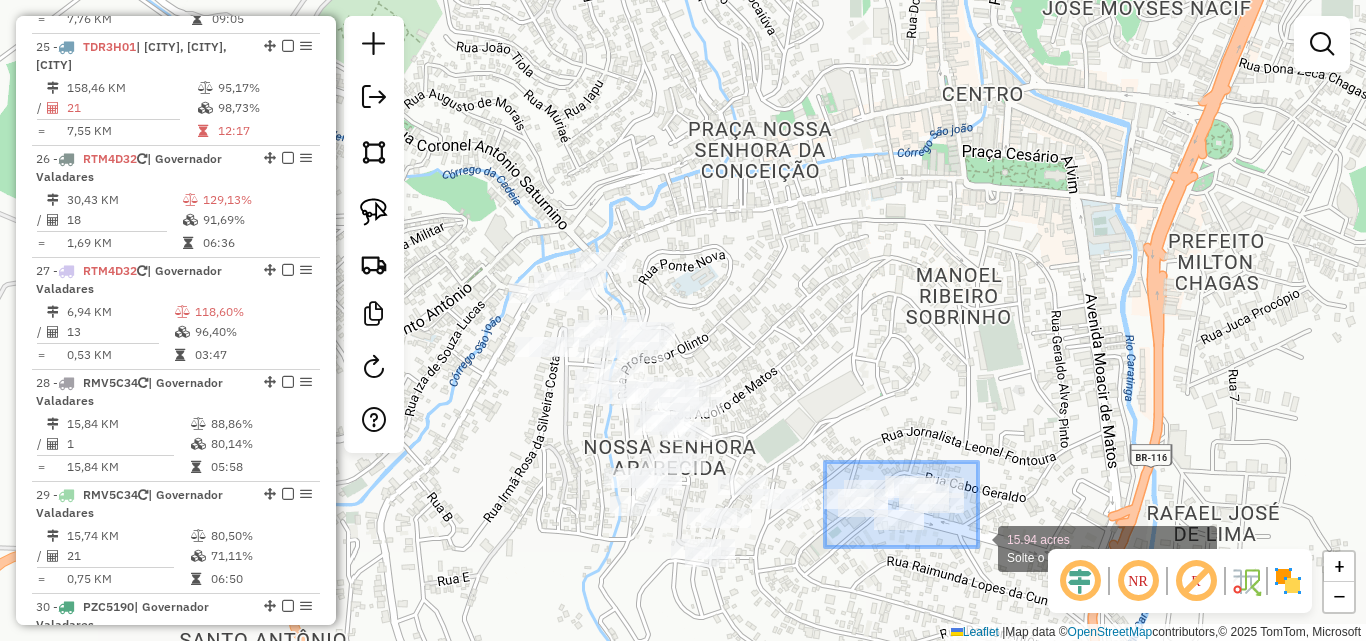 drag, startPoint x: 954, startPoint y: 532, endPoint x: 979, endPoint y: 547, distance: 29.15476 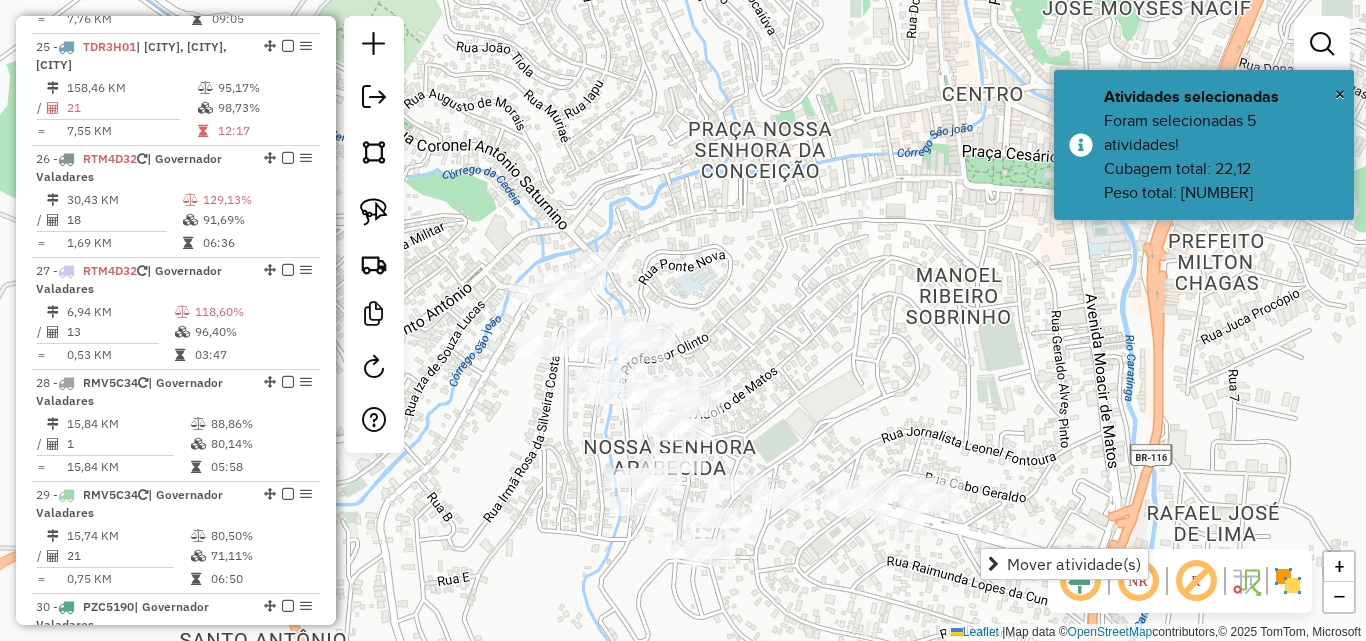 click on "Janela de atendimento Grade de atendimento Capacidade Transportadoras Veículos Cliente Pedidos  Rotas Selecione os dias de semana para filtrar as janelas de atendimento  Seg   Ter   Qua   Qui   Sex   Sáb   Dom  Informe o período da janela de atendimento: De: Até:  Filtrar exatamente a janela do cliente  Considerar janela de atendimento padrão  Selecione os dias de semana para filtrar as grades de atendimento  Seg   Ter   Qua   Qui   Sex   Sáb   Dom   Considerar clientes sem dia de atendimento cadastrado  Clientes fora do dia de atendimento selecionado Filtrar as atividades entre os valores definidos abaixo:  Peso mínimo:   Peso máximo:   Cubagem mínima:   Cubagem máxima:   De:   Até:  Filtrar as atividades entre o tempo de atendimento definido abaixo:  De:   Até:   Considerar capacidade total dos clientes não roteirizados Transportadora: Selecione um ou mais itens Tipo de veículo: Selecione um ou mais itens Veículo: Selecione um ou mais itens Motorista: Selecione um ou mais itens Nome: Rótulo:" 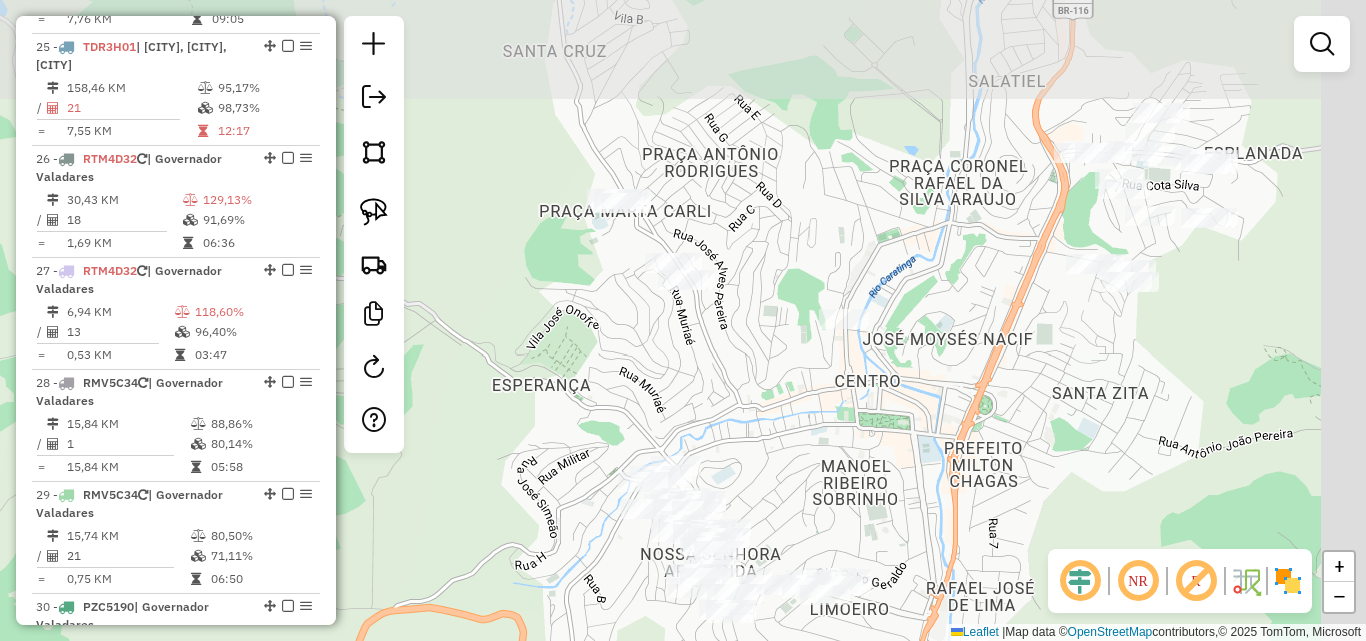 drag, startPoint x: 854, startPoint y: 327, endPoint x: 765, endPoint y: 436, distance: 140.71957 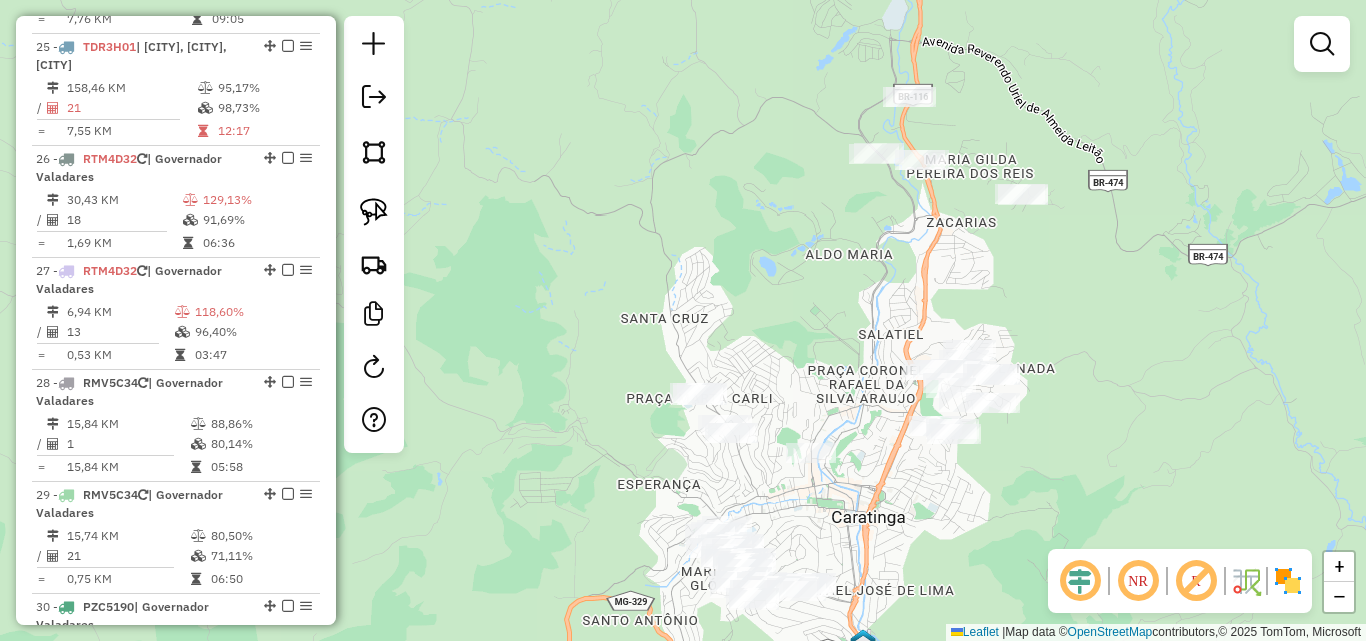 drag, startPoint x: 882, startPoint y: 357, endPoint x: 844, endPoint y: 454, distance: 104.177734 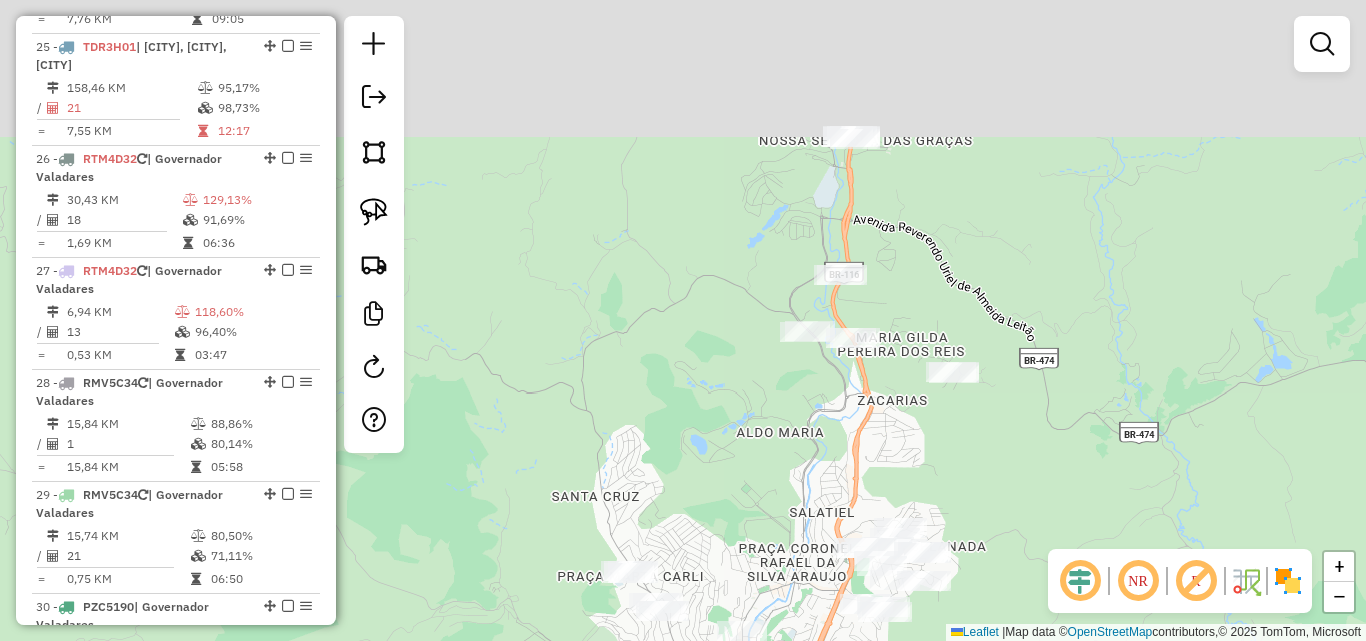 drag, startPoint x: 867, startPoint y: 330, endPoint x: 808, endPoint y: 487, distance: 167.72 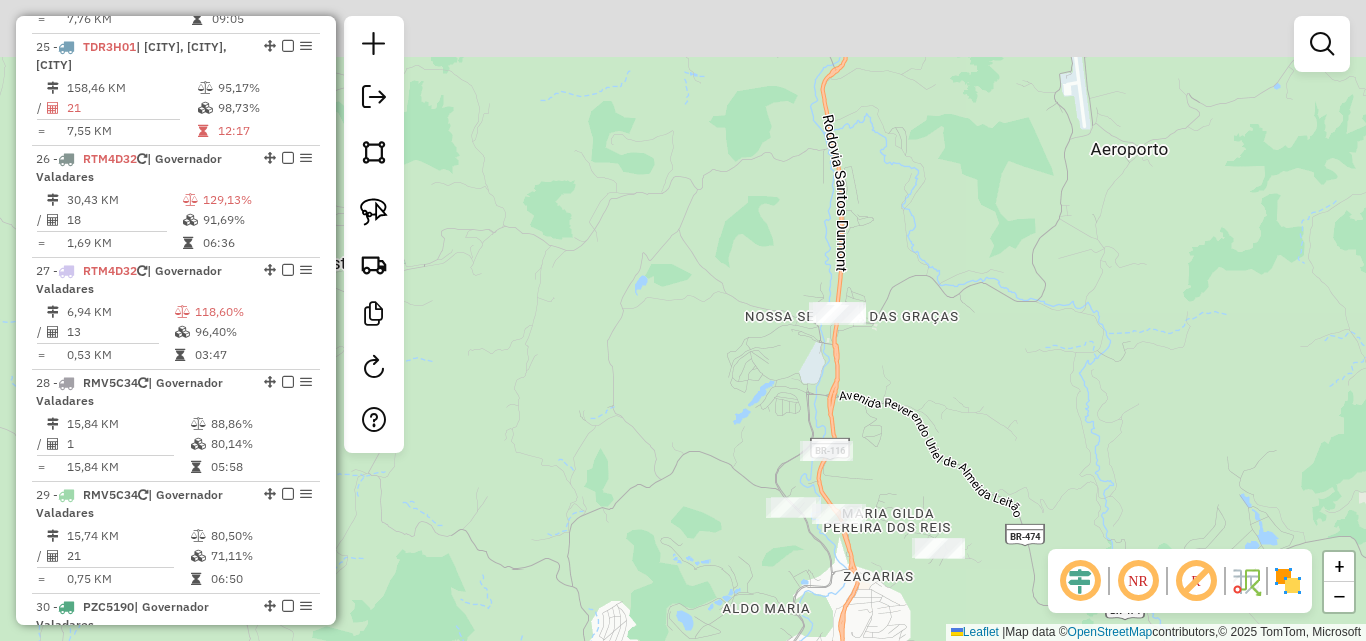 drag, startPoint x: 980, startPoint y: 234, endPoint x: 968, endPoint y: 405, distance: 171.42053 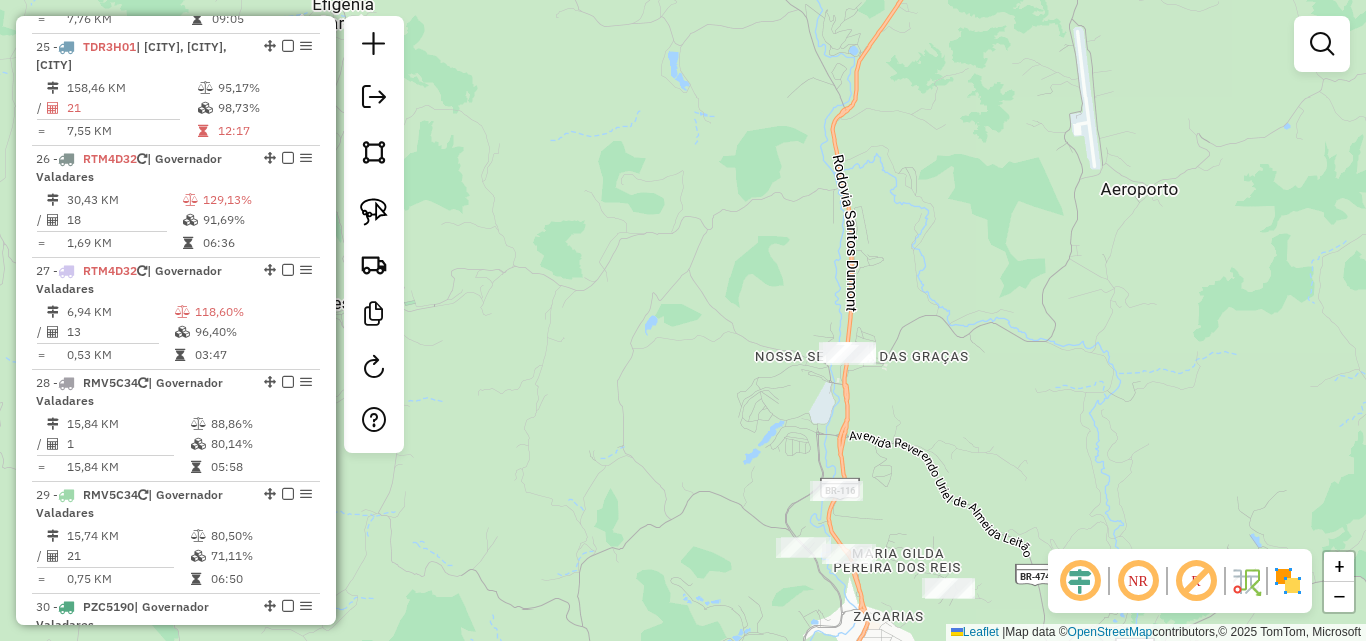 drag, startPoint x: 933, startPoint y: 405, endPoint x: 1009, endPoint y: 172, distance: 245.08162 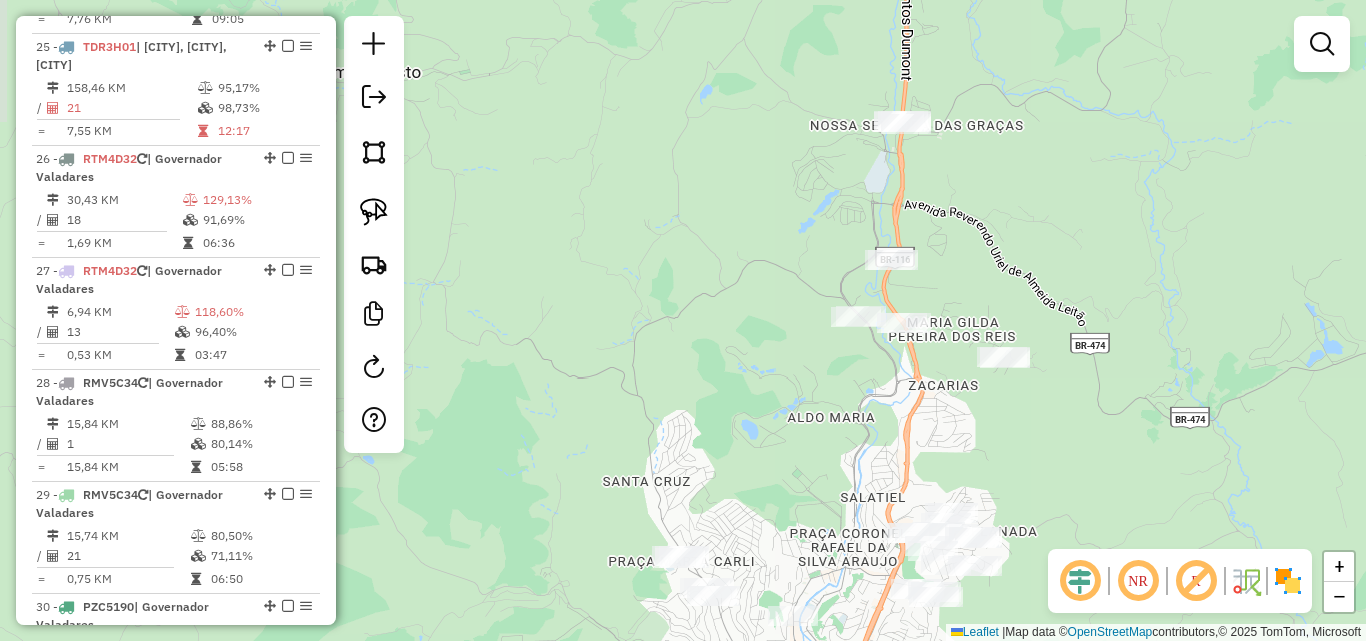 drag, startPoint x: 847, startPoint y: 516, endPoint x: 907, endPoint y: 293, distance: 230.93073 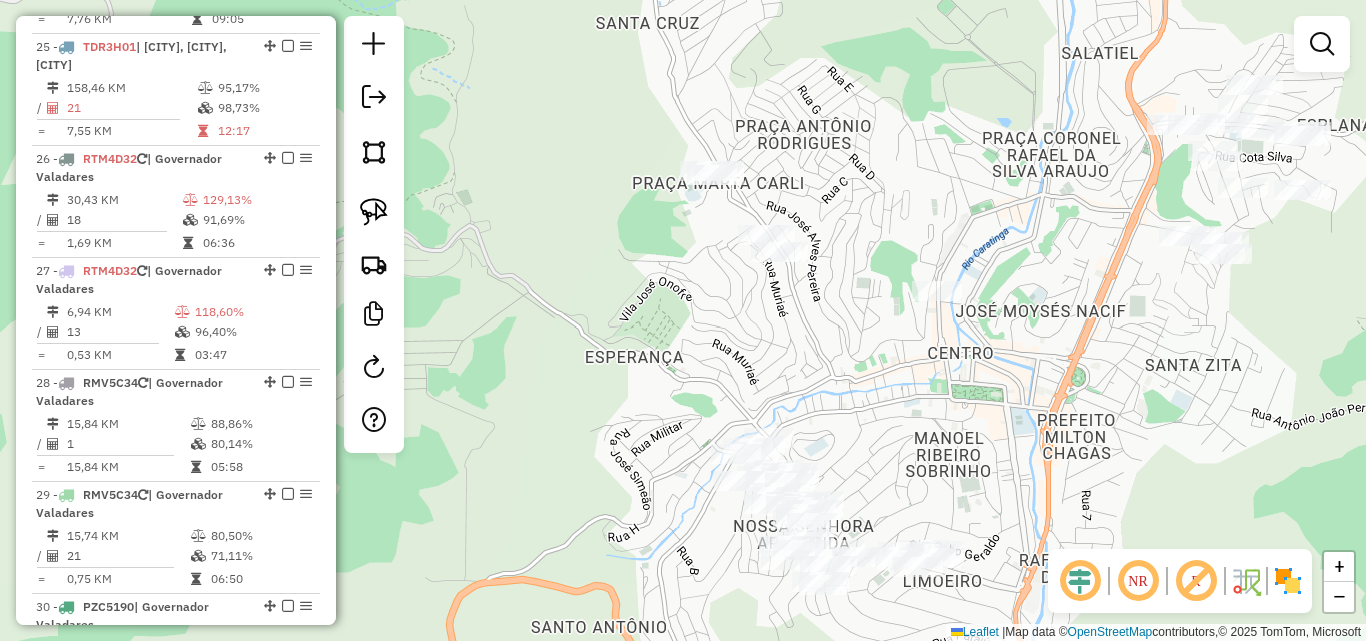 drag, startPoint x: 944, startPoint y: 470, endPoint x: 940, endPoint y: 397, distance: 73.109505 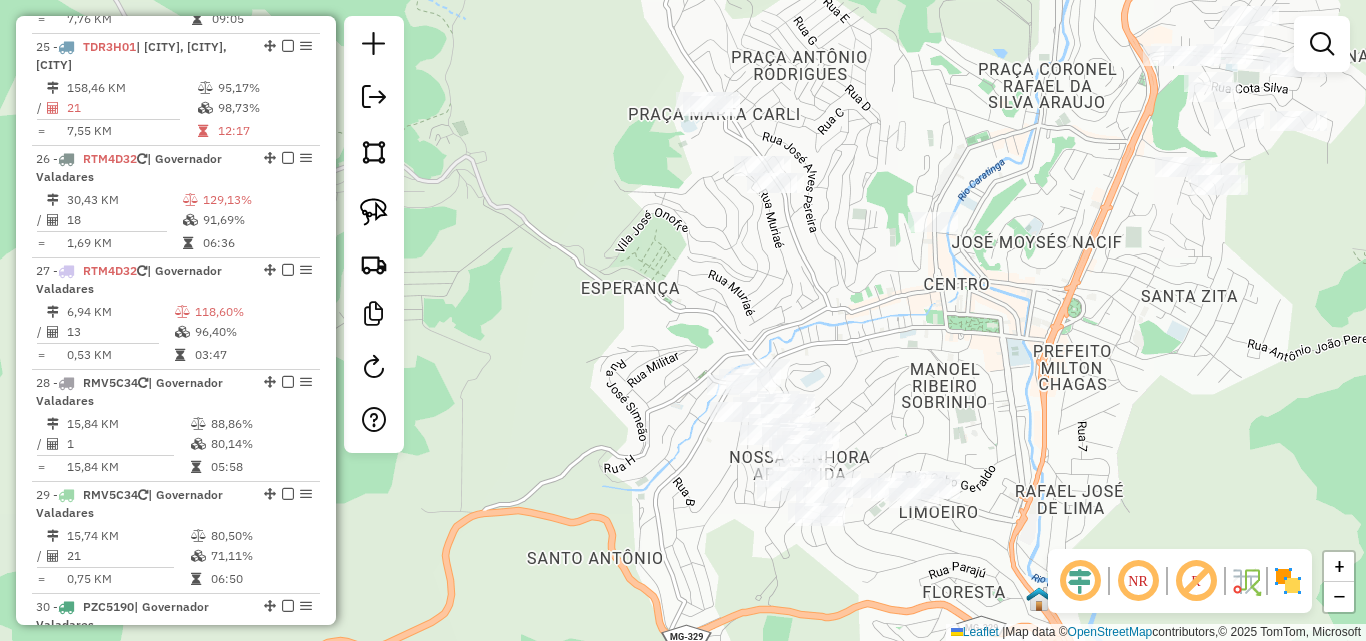 click on "Janela de atendimento Grade de atendimento Capacidade Transportadoras Veículos Cliente Pedidos  Rotas Selecione os dias de semana para filtrar as janelas de atendimento  Seg   Ter   Qua   Qui   Sex   Sáb   Dom  Informe o período da janela de atendimento: De: Até:  Filtrar exatamente a janela do cliente  Considerar janela de atendimento padrão  Selecione os dias de semana para filtrar as grades de atendimento  Seg   Ter   Qua   Qui   Sex   Sáb   Dom   Considerar clientes sem dia de atendimento cadastrado  Clientes fora do dia de atendimento selecionado Filtrar as atividades entre os valores definidos abaixo:  Peso mínimo:   Peso máximo:   Cubagem mínima:   Cubagem máxima:   De:   Até:  Filtrar as atividades entre o tempo de atendimento definido abaixo:  De:   Até:   Considerar capacidade total dos clientes não roteirizados Transportadora: Selecione um ou mais itens Tipo de veículo: Selecione um ou mais itens Veículo: Selecione um ou mais itens Motorista: Selecione um ou mais itens Nome: Rótulo:" 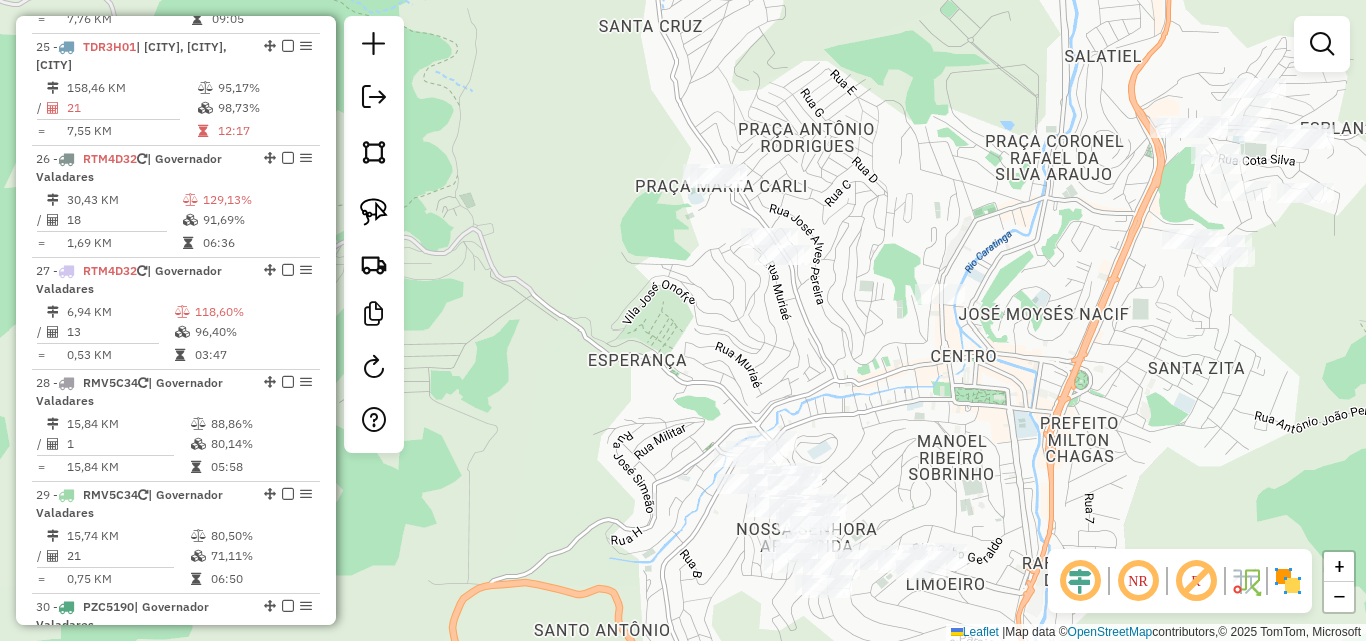 drag, startPoint x: 892, startPoint y: 286, endPoint x: 899, endPoint y: 360, distance: 74.330345 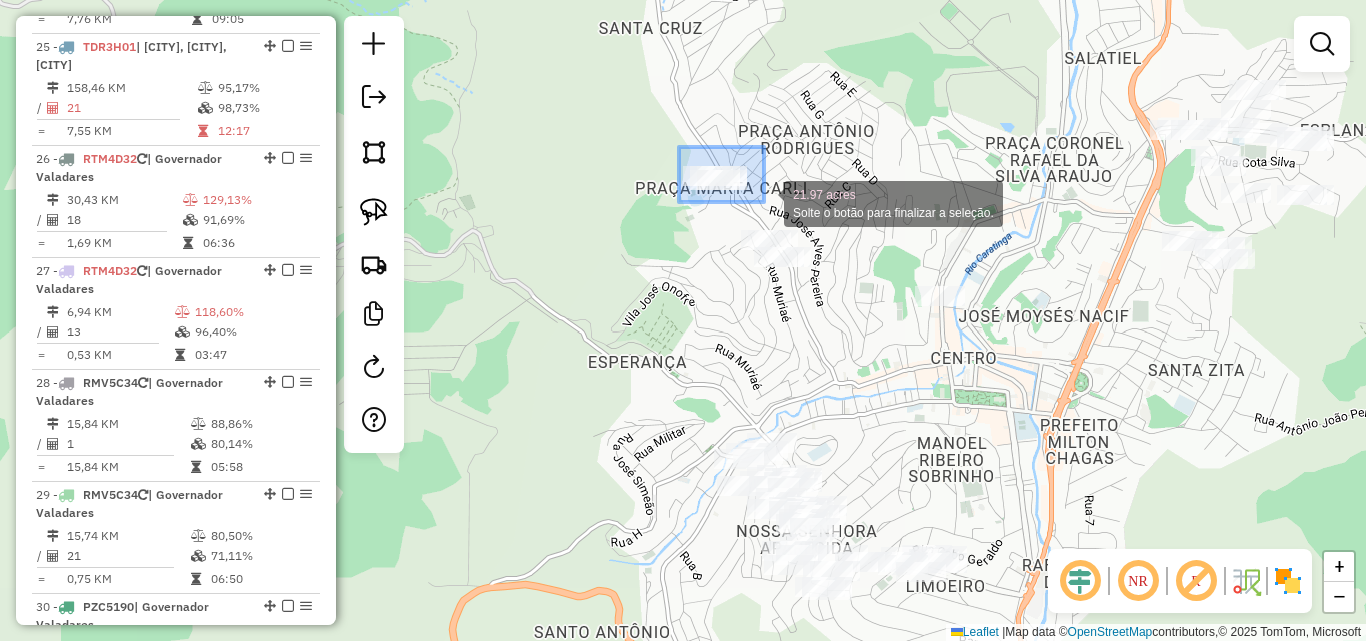 drag, startPoint x: 751, startPoint y: 193, endPoint x: 764, endPoint y: 202, distance: 15.811388 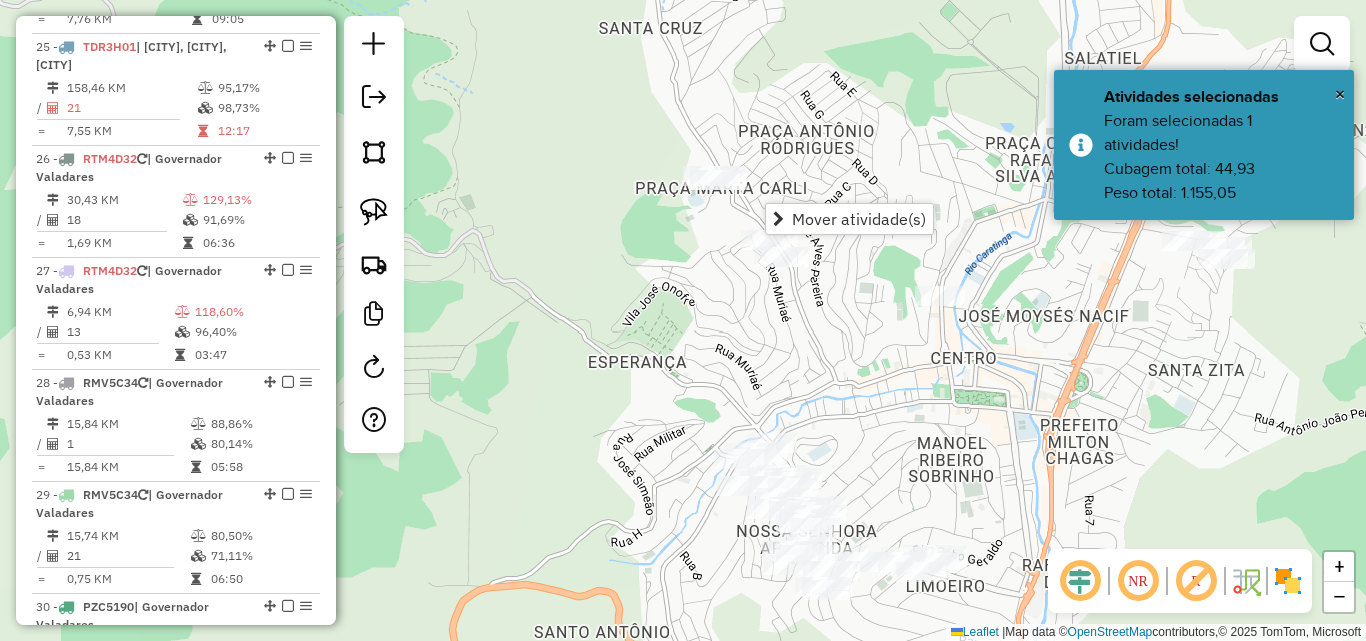 click on "Janela de atendimento Grade de atendimento Capacidade Transportadoras Veículos Cliente Pedidos  Rotas Selecione os dias de semana para filtrar as janelas de atendimento  Seg   Ter   Qua   Qui   Sex   Sáb   Dom  Informe o período da janela de atendimento: De: Até:  Filtrar exatamente a janela do cliente  Considerar janela de atendimento padrão  Selecione os dias de semana para filtrar as grades de atendimento  Seg   Ter   Qua   Qui   Sex   Sáb   Dom   Considerar clientes sem dia de atendimento cadastrado  Clientes fora do dia de atendimento selecionado Filtrar as atividades entre os valores definidos abaixo:  Peso mínimo:   Peso máximo:   Cubagem mínima:   Cubagem máxima:   De:   Até:  Filtrar as atividades entre o tempo de atendimento definido abaixo:  De:   Até:   Considerar capacidade total dos clientes não roteirizados Transportadora: Selecione um ou mais itens Tipo de veículo: Selecione um ou mais itens Veículo: Selecione um ou mais itens Motorista: Selecione um ou mais itens Nome: Rótulo:" 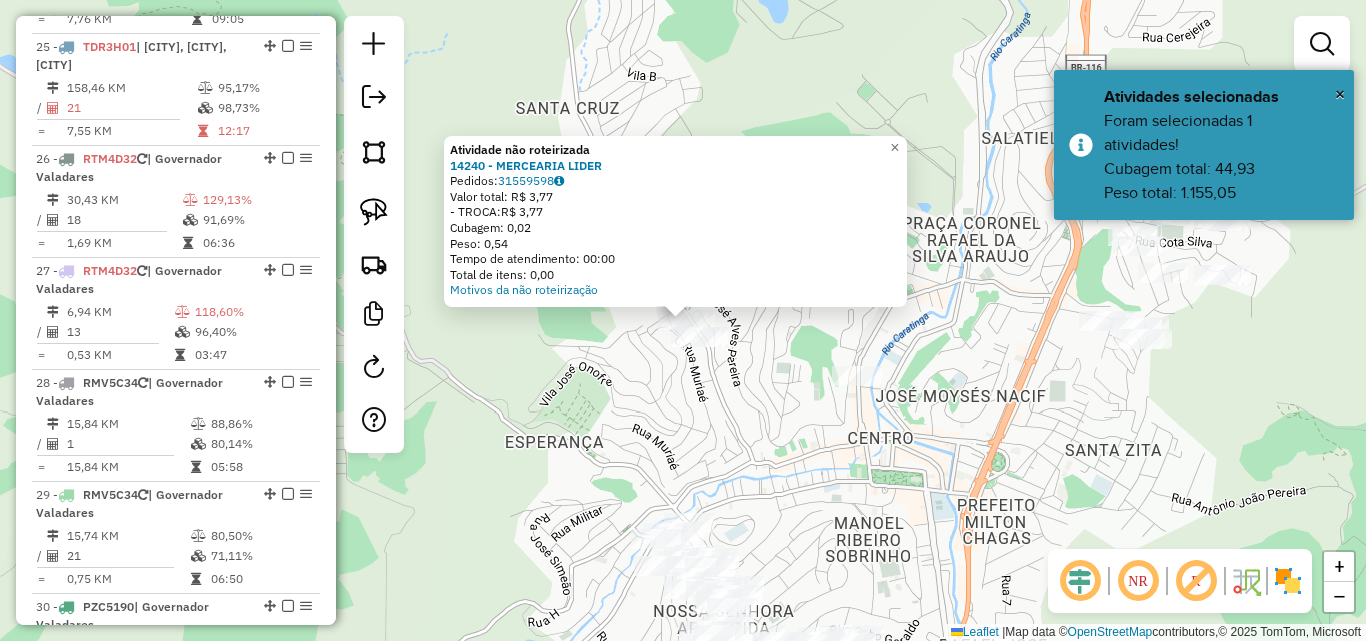 click on "Atividade não roteirizada [NUMBER] - [BRAND]  Pedidos:  [PHONE]   Valor total: [CURRENCY]   - TROCA:  [CURRENCY]   Cubagem: [NUMBER]   Peso: [NUMBER]   Tempo de atendimento: [TIME]   Total de itens: [NUMBER]  Motivos da não roteirização × Janela de atendimento Grade de atendimento Capacidade Transportadoras Veículos Cliente Pedidos  Rotas Selecione os dias de semana para filtrar as janelas de atendimento  Seg   Ter   Qua   Qui   Sex   Sáb   Dom  Informe o período da janela de atendimento: De: [DATE] Até: [DATE]  Filtrar exatamente a janela do cliente  Considerar janela de atendimento padrão  Selecione os dias de semana para filtrar as grades de atendimento  Seg   Ter   Qua   Qui   Sex   Sáb   Dom   Considerar clientes sem dia de atendimento cadastrado  Clientes fora do dia de atendimento selecionado Filtrar as atividades entre os valores definidos abaixo:  Peso mínimo:   Peso máximo:   Cubagem mínima:   Cubagem máxima:   De: [NUMBER]   Até: [NUMBER]  Filtrar as atividades entre o tempo de atendimento definido abaixo:  De: [TIME]   Até: [TIME]  Nome:" 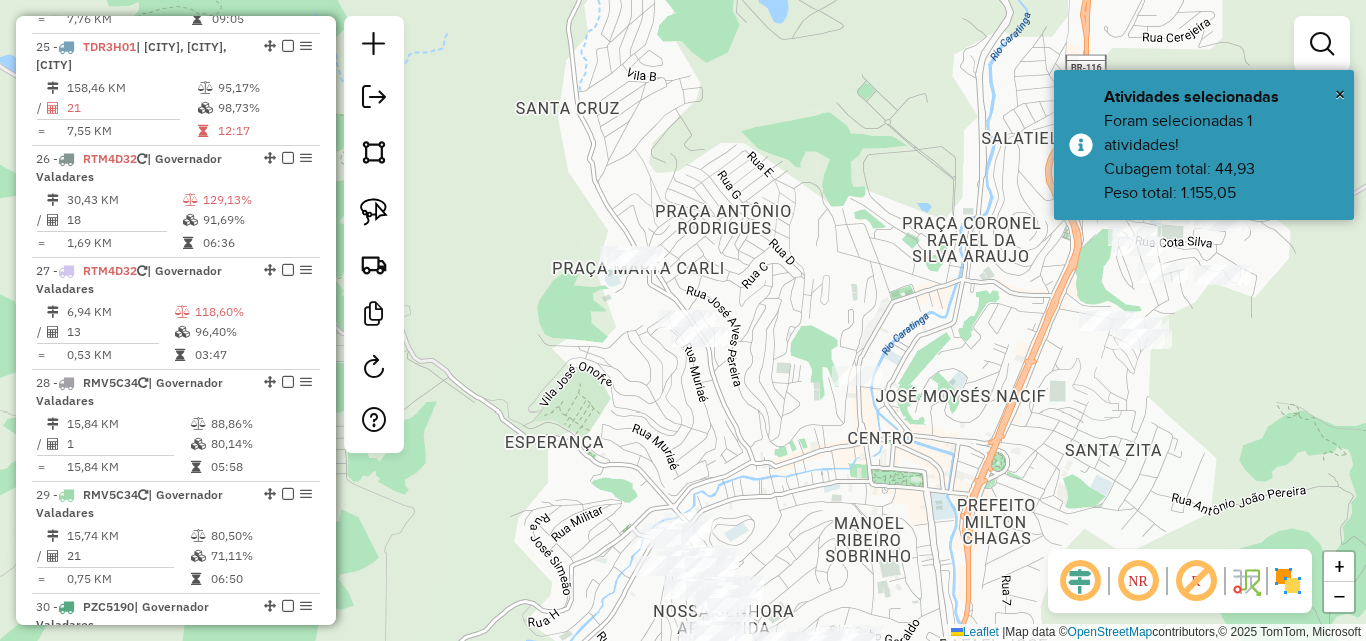 click 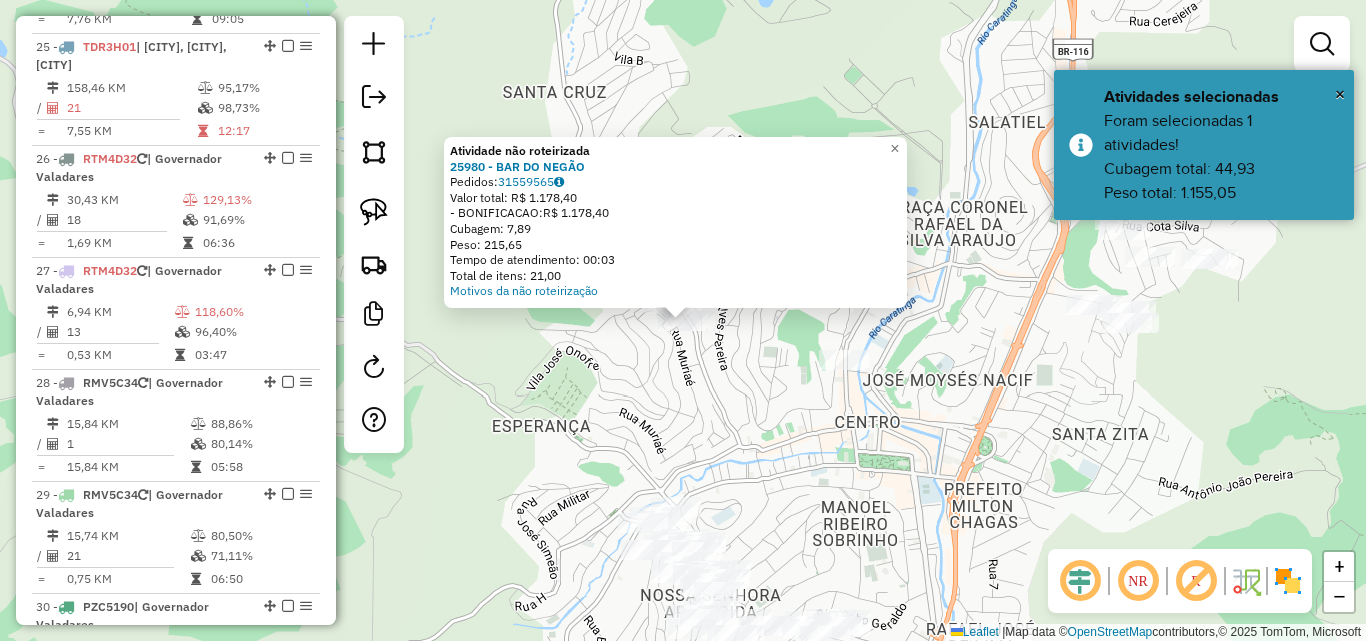 click on "Atividade não roteirizada [NUMBER] - [BRAND]  Pedidos:  [PHONE]   Valor total: [CURRENCY]   -BONIFICACAO:  [CURRENCY]   Cubagem: [NUMBER]   Peso: [NUMBER]   Tempo de atendimento: [TIME]   Total de itens: [NUMBER]  Motivos da não roteirização × Janela de atendimento Grade de atendimento Capacidade Transportadoras Veículos Cliente Pedidos  Rotas Selecione os dias de semana para filtrar as janelas de atendimento  Seg   Ter   Qua   Qui   Sex   Sáb   Dom  Informe o período da janela de atendimento: De: [DATE] Até: [DATE]  Filtrar exatamente a janela do cliente  Considerar janela de atendimento padrão  Selecione os dias de semana para filtrar as grades de atendimento  Seg   Ter   Qua   Qui   Sex   Sáb   Dom   Considerar clientes sem dia de atendimento cadastrado  Clientes fora do dia de atendimento selecionado Filtrar as atividades entre os valores definidos abaixo:  Peso mínimo:   Peso máximo:   Cubagem mínima:   Cubagem máxima:   De: [NUMBER]   Até: [NUMBER]  Filtrar as atividades entre o tempo de atendimento definido abaixo:  De: [TIME]" 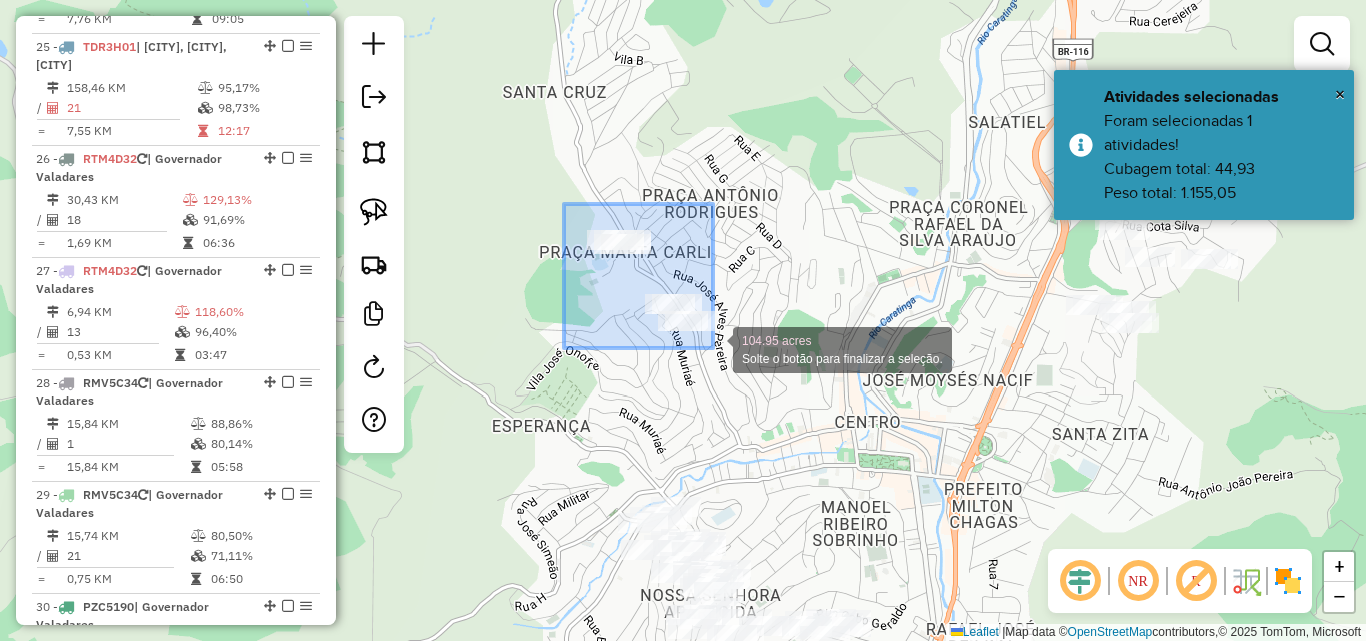 drag, startPoint x: 564, startPoint y: 204, endPoint x: 713, endPoint y: 348, distance: 207.21245 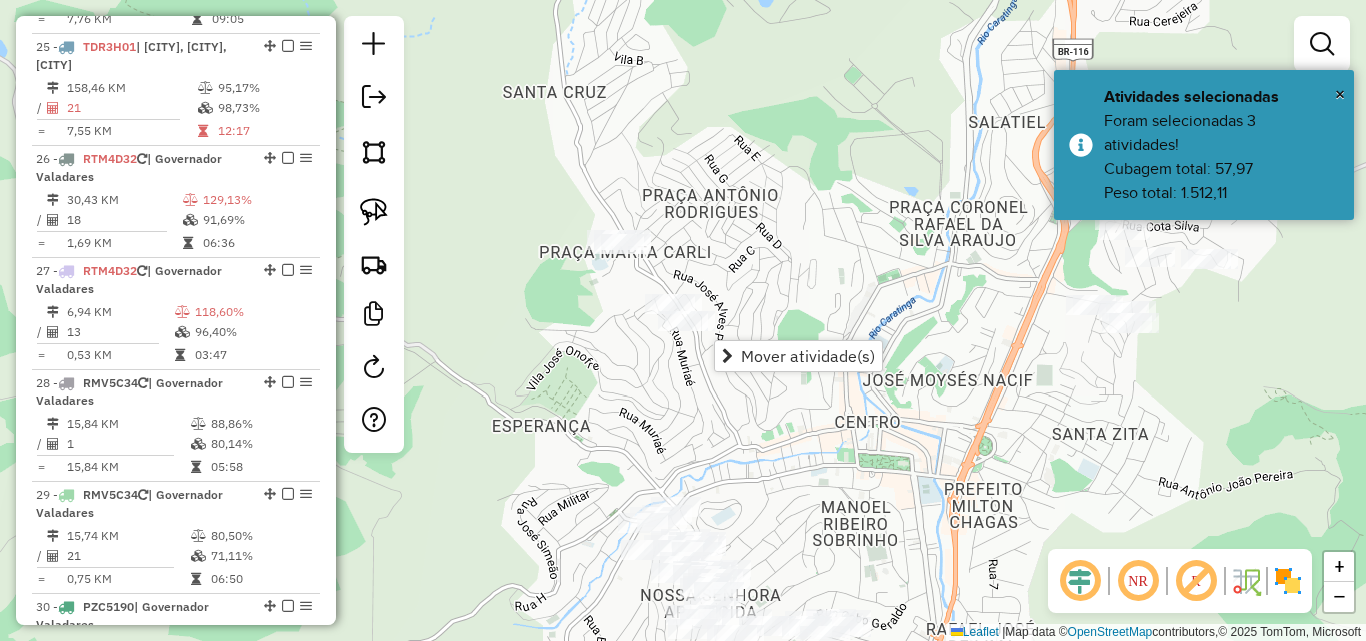 click on "Janela de atendimento Grade de atendimento Capacidade Transportadoras Veículos Cliente Pedidos  Rotas Selecione os dias de semana para filtrar as janelas de atendimento  Seg   Ter   Qua   Qui   Sex   Sáb   Dom  Informe o período da janela de atendimento: De: Até:  Filtrar exatamente a janela do cliente  Considerar janela de atendimento padrão  Selecione os dias de semana para filtrar as grades de atendimento  Seg   Ter   Qua   Qui   Sex   Sáb   Dom   Considerar clientes sem dia de atendimento cadastrado  Clientes fora do dia de atendimento selecionado Filtrar as atividades entre os valores definidos abaixo:  Peso mínimo:   Peso máximo:   Cubagem mínima:   Cubagem máxima:   De:   Até:  Filtrar as atividades entre o tempo de atendimento definido abaixo:  De:   Até:   Considerar capacidade total dos clientes não roteirizados Transportadora: Selecione um ou mais itens Tipo de veículo: Selecione um ou mais itens Veículo: Selecione um ou mais itens Motorista: Selecione um ou mais itens Nome: Rótulo:" 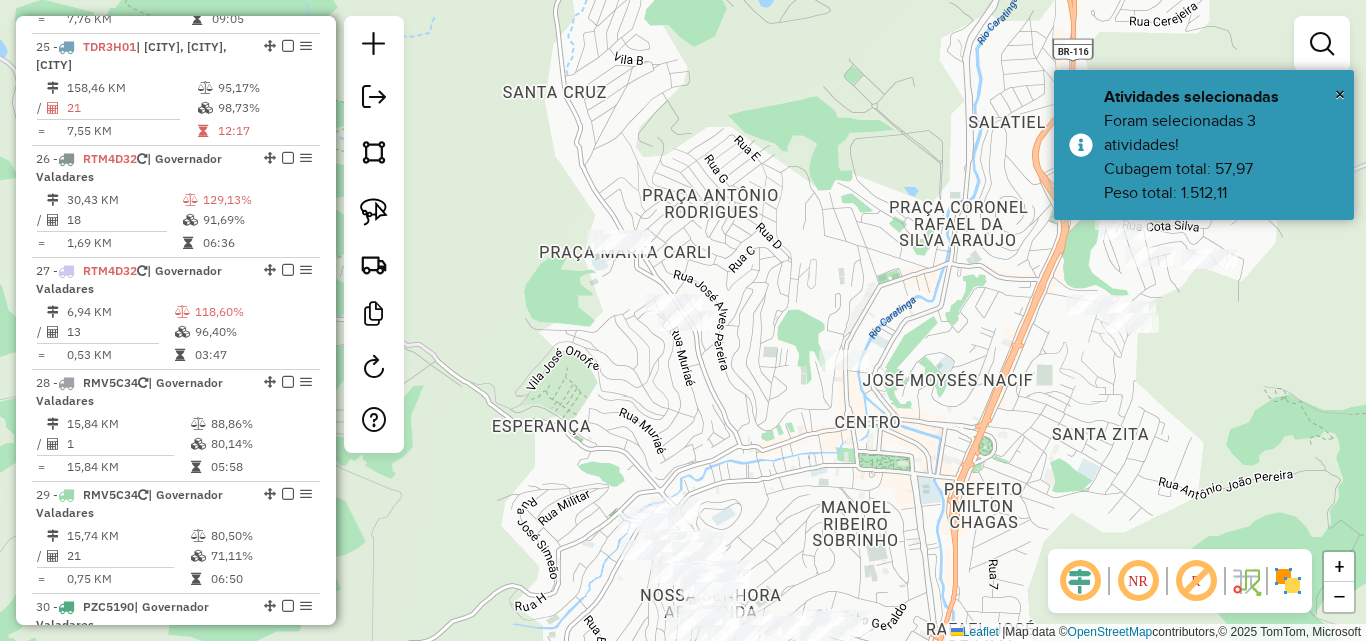 click on "Janela de atendimento Grade de atendimento Capacidade Transportadoras Veículos Cliente Pedidos  Rotas Selecione os dias de semana para filtrar as janelas de atendimento  Seg   Ter   Qua   Qui   Sex   Sáb   Dom  Informe o período da janela de atendimento: De: Até:  Filtrar exatamente a janela do cliente  Considerar janela de atendimento padrão  Selecione os dias de semana para filtrar as grades de atendimento  Seg   Ter   Qua   Qui   Sex   Sáb   Dom   Considerar clientes sem dia de atendimento cadastrado  Clientes fora do dia de atendimento selecionado Filtrar as atividades entre os valores definidos abaixo:  Peso mínimo:   Peso máximo:   Cubagem mínima:   Cubagem máxima:   De:   Até:  Filtrar as atividades entre o tempo de atendimento definido abaixo:  De:   Até:   Considerar capacidade total dos clientes não roteirizados Transportadora: Selecione um ou mais itens Tipo de veículo: Selecione um ou mais itens Veículo: Selecione um ou mais itens Motorista: Selecione um ou mais itens Nome: Rótulo:" 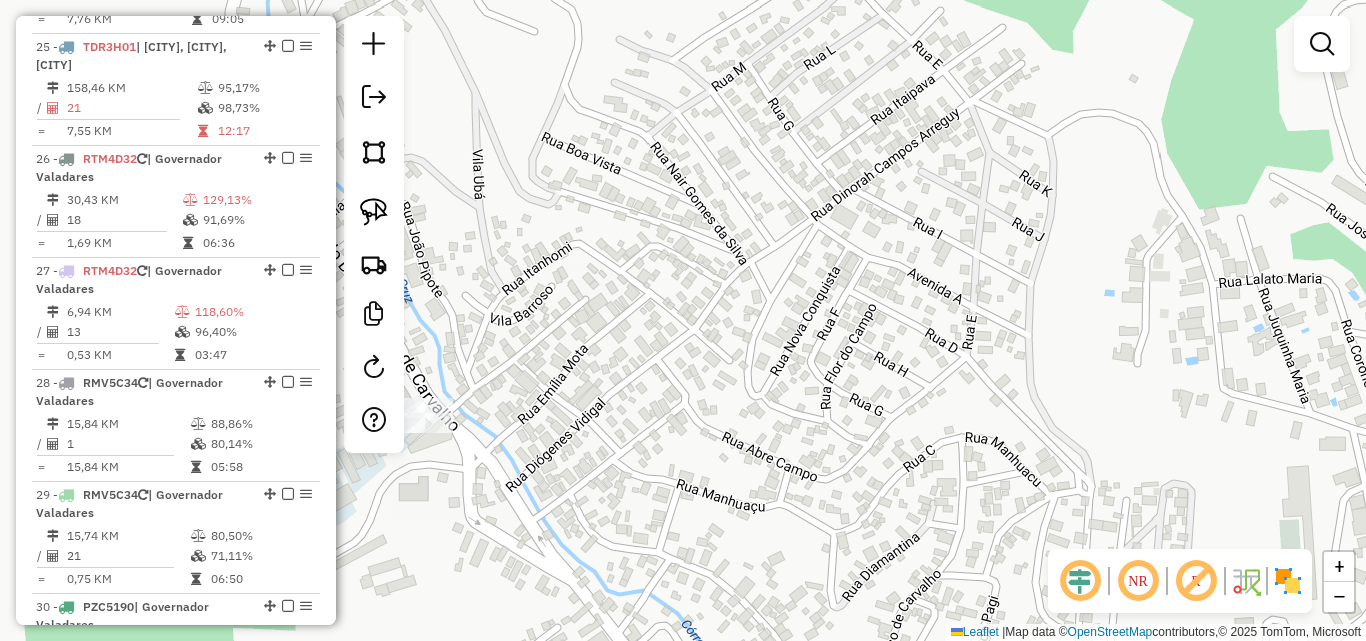 click on "Janela de atendimento Grade de atendimento Capacidade Transportadoras Veículos Cliente Pedidos  Rotas Selecione os dias de semana para filtrar as janelas de atendimento  Seg   Ter   Qua   Qui   Sex   Sáb   Dom  Informe o período da janela de atendimento: De: Até:  Filtrar exatamente a janela do cliente  Considerar janela de atendimento padrão  Selecione os dias de semana para filtrar as grades de atendimento  Seg   Ter   Qua   Qui   Sex   Sáb   Dom   Considerar clientes sem dia de atendimento cadastrado  Clientes fora do dia de atendimento selecionado Filtrar as atividades entre os valores definidos abaixo:  Peso mínimo:   Peso máximo:   Cubagem mínima:   Cubagem máxima:   De:   Até:  Filtrar as atividades entre o tempo de atendimento definido abaixo:  De:   Até:   Considerar capacidade total dos clientes não roteirizados Transportadora: Selecione um ou mais itens Tipo de veículo: Selecione um ou mais itens Veículo: Selecione um ou mais itens Motorista: Selecione um ou mais itens Nome: Rótulo:" 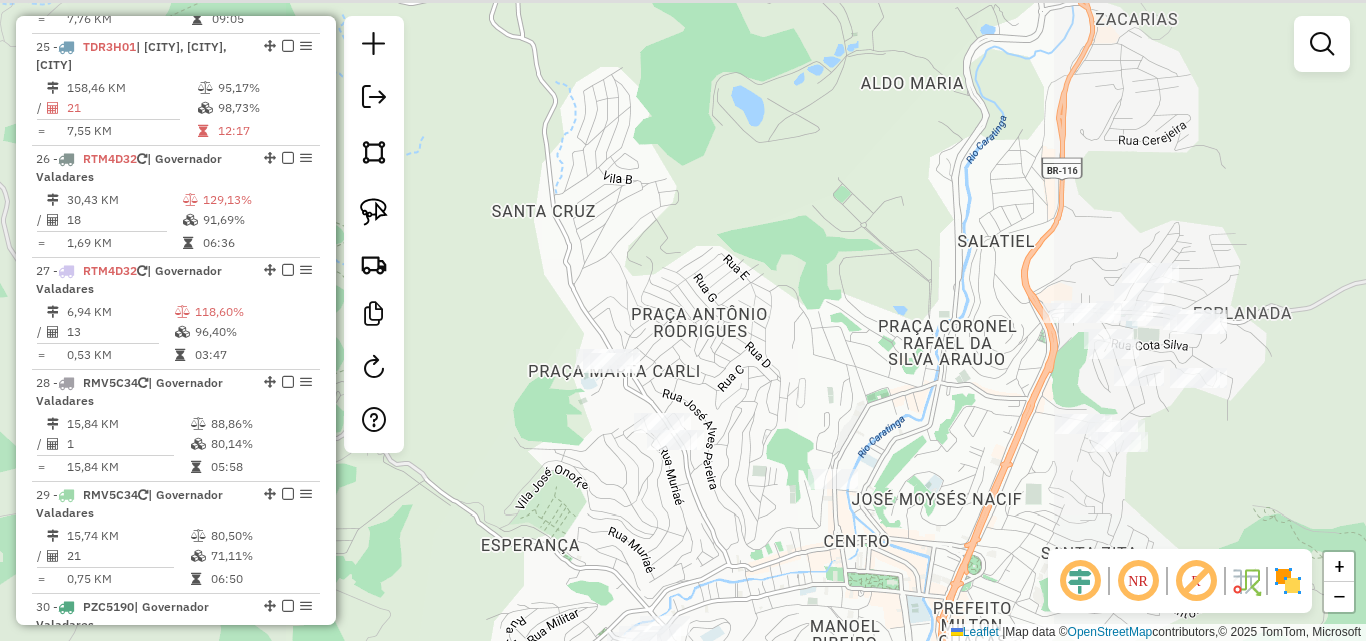 drag, startPoint x: 648, startPoint y: 246, endPoint x: 659, endPoint y: 320, distance: 74.8131 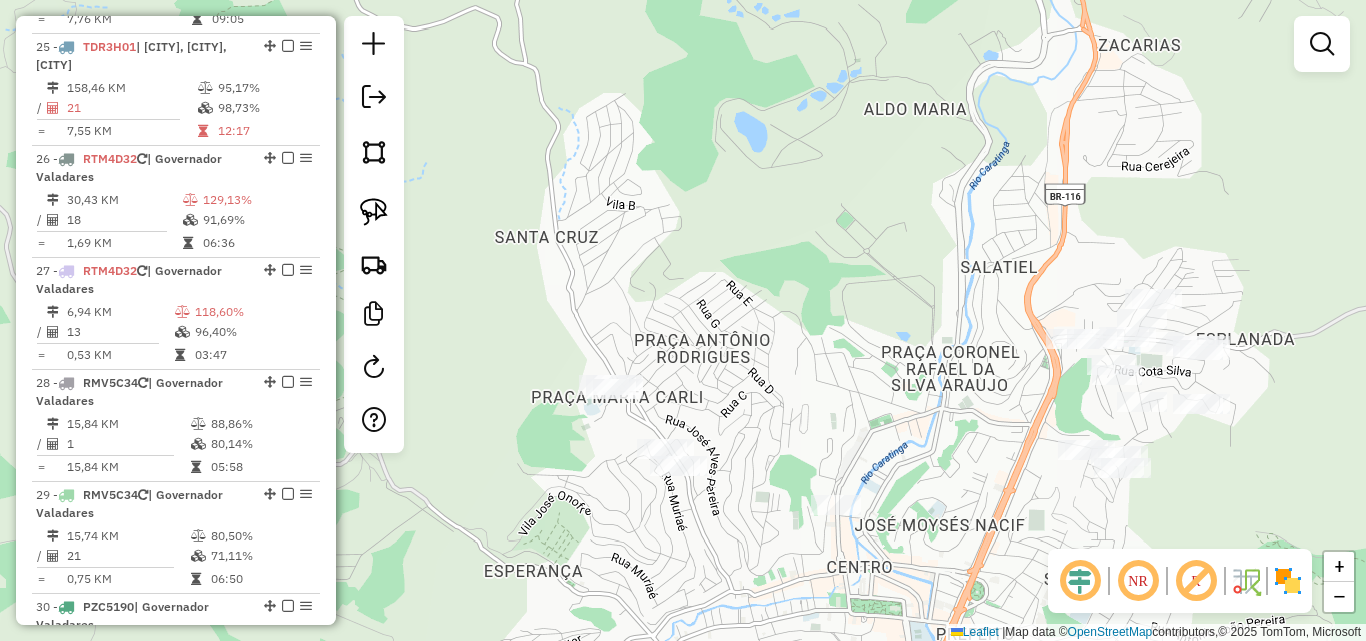 click on "Janela de atendimento Grade de atendimento Capacidade Transportadoras Veículos Cliente Pedidos  Rotas Selecione os dias de semana para filtrar as janelas de atendimento  Seg   Ter   Qua   Qui   Sex   Sáb   Dom  Informe o período da janela de atendimento: De: Até:  Filtrar exatamente a janela do cliente  Considerar janela de atendimento padrão  Selecione os dias de semana para filtrar as grades de atendimento  Seg   Ter   Qua   Qui   Sex   Sáb   Dom   Considerar clientes sem dia de atendimento cadastrado  Clientes fora do dia de atendimento selecionado Filtrar as atividades entre os valores definidos abaixo:  Peso mínimo:   Peso máximo:   Cubagem mínima:   Cubagem máxima:   De:   Até:  Filtrar as atividades entre o tempo de atendimento definido abaixo:  De:   Até:   Considerar capacidade total dos clientes não roteirizados Transportadora: Selecione um ou mais itens Tipo de veículo: Selecione um ou mais itens Veículo: Selecione um ou mais itens Motorista: Selecione um ou mais itens Nome: Rótulo:" 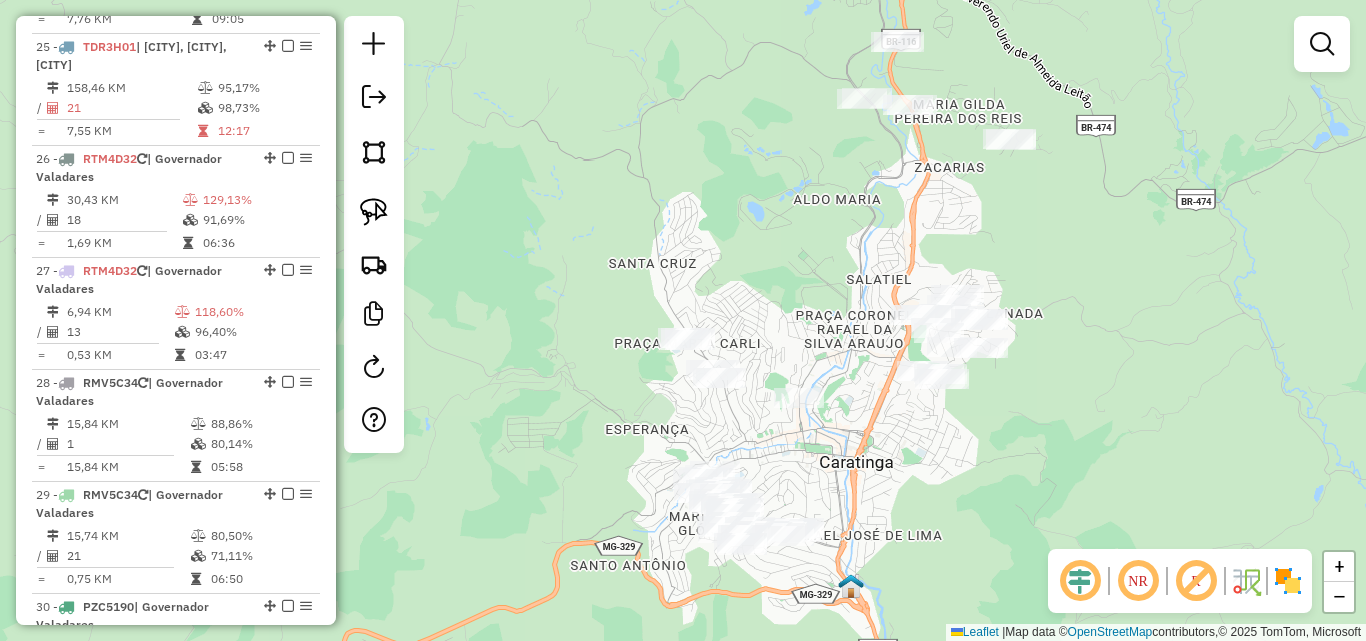 drag, startPoint x: 785, startPoint y: 256, endPoint x: 790, endPoint y: 329, distance: 73.171036 